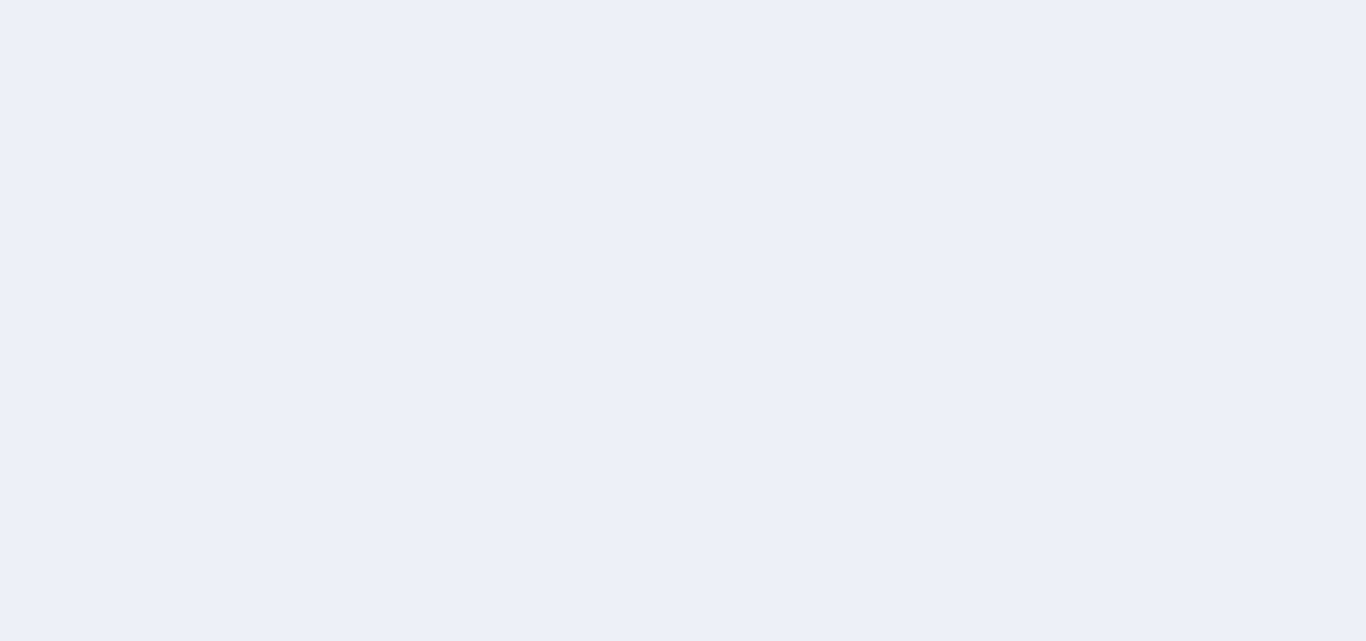 scroll, scrollTop: 0, scrollLeft: 0, axis: both 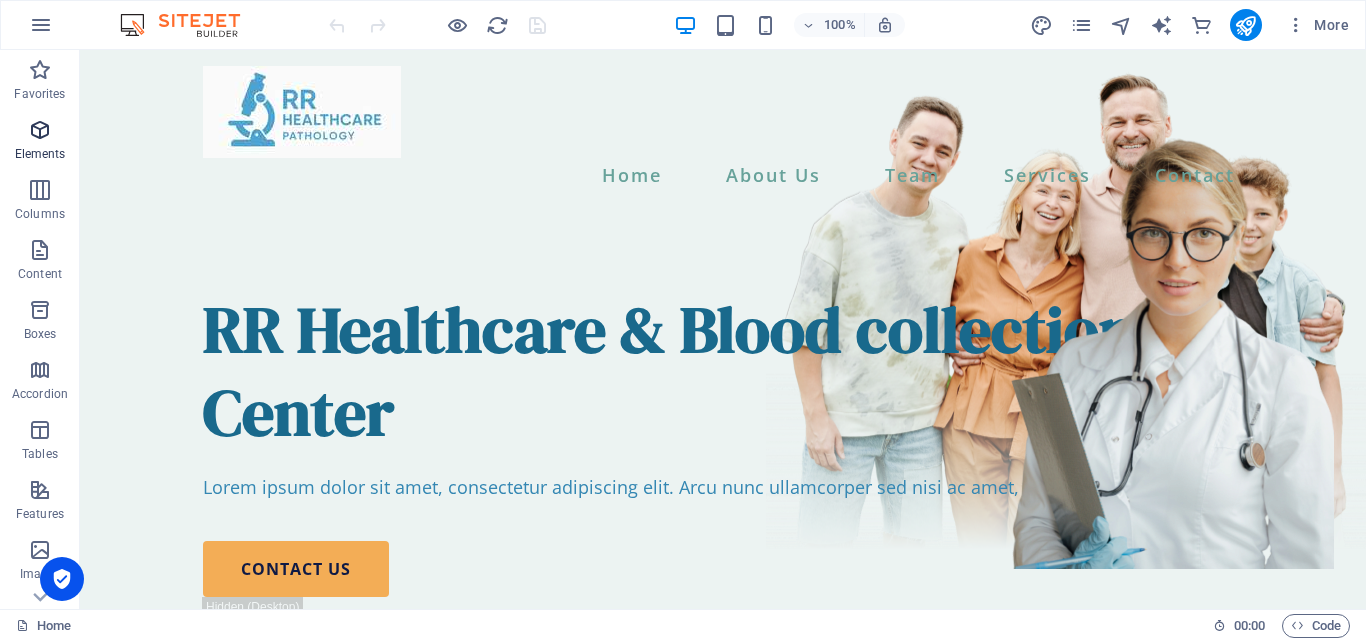 click on "Elements" at bounding box center (40, 142) 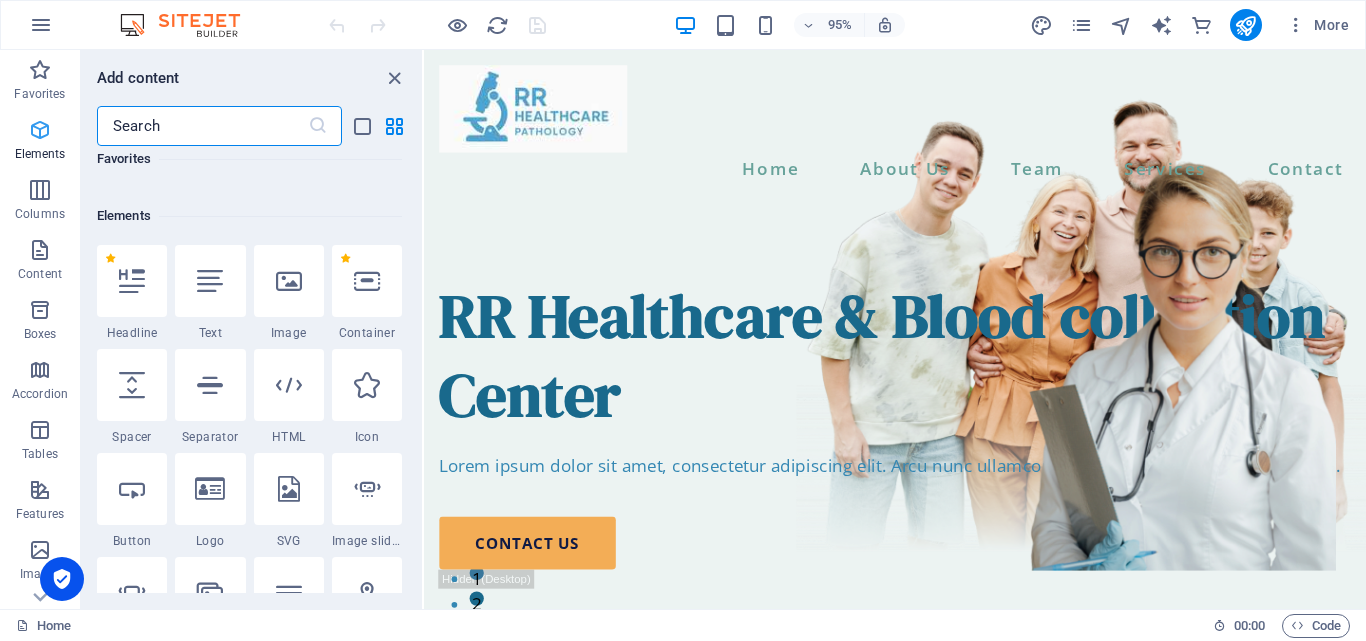 scroll, scrollTop: 213, scrollLeft: 0, axis: vertical 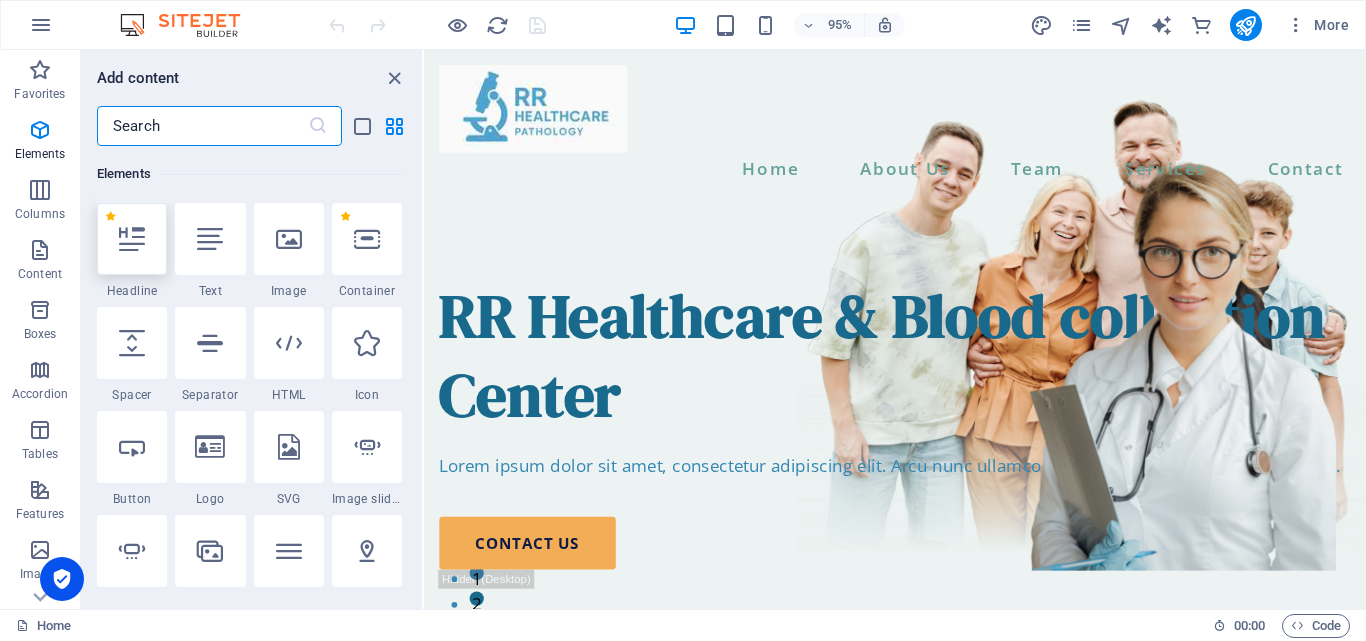 click at bounding box center [132, 239] 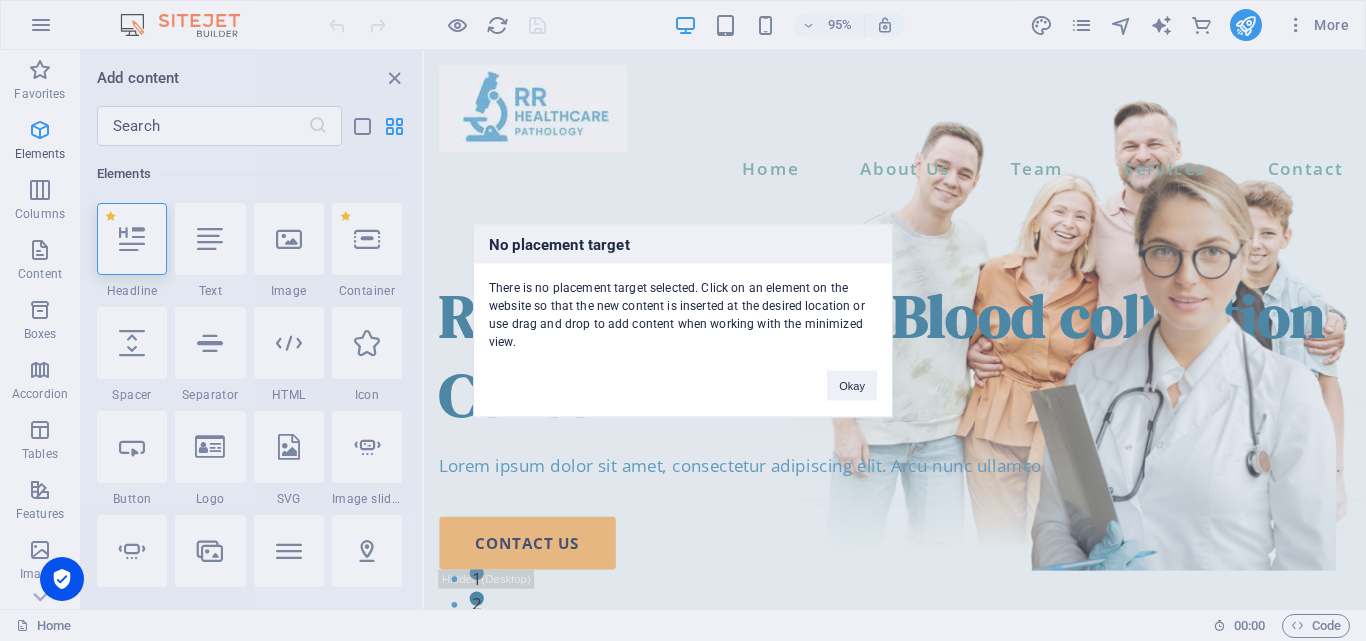 click on "No placement target There is no placement target selected. Click on an element on the website so that the new content is inserted at the desired location or use drag and drop to add content when working with the minimized view. Okay" at bounding box center [683, 320] 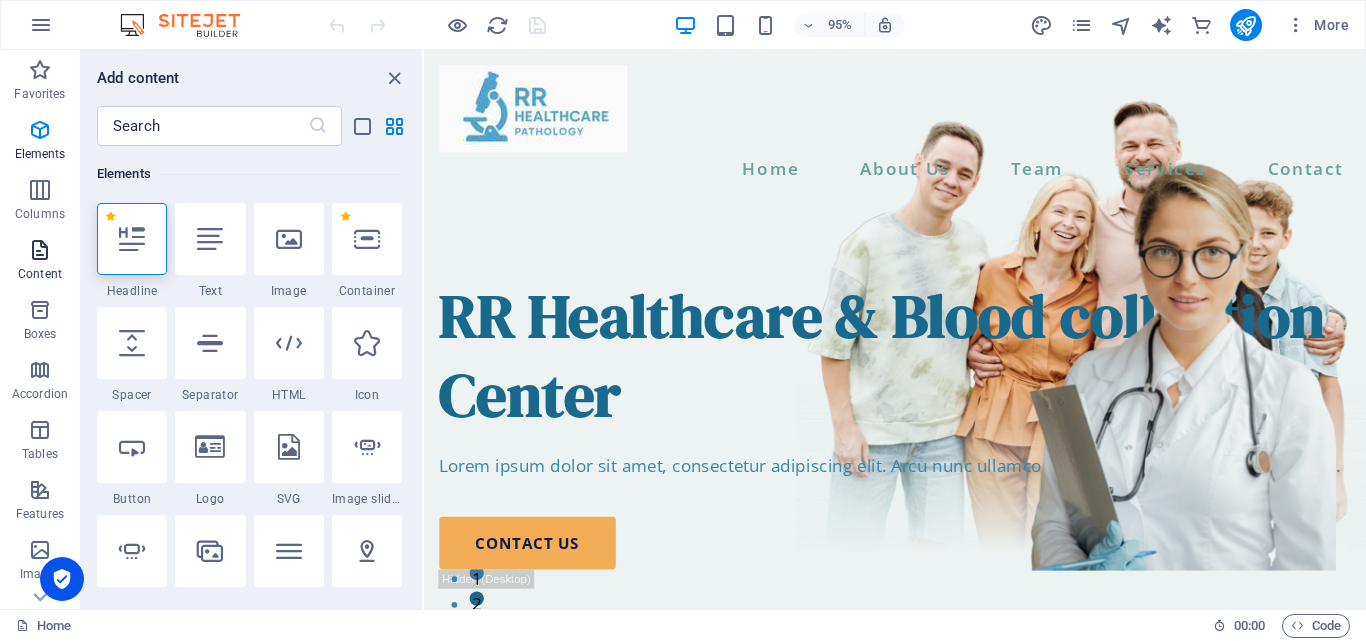 click at bounding box center (40, 250) 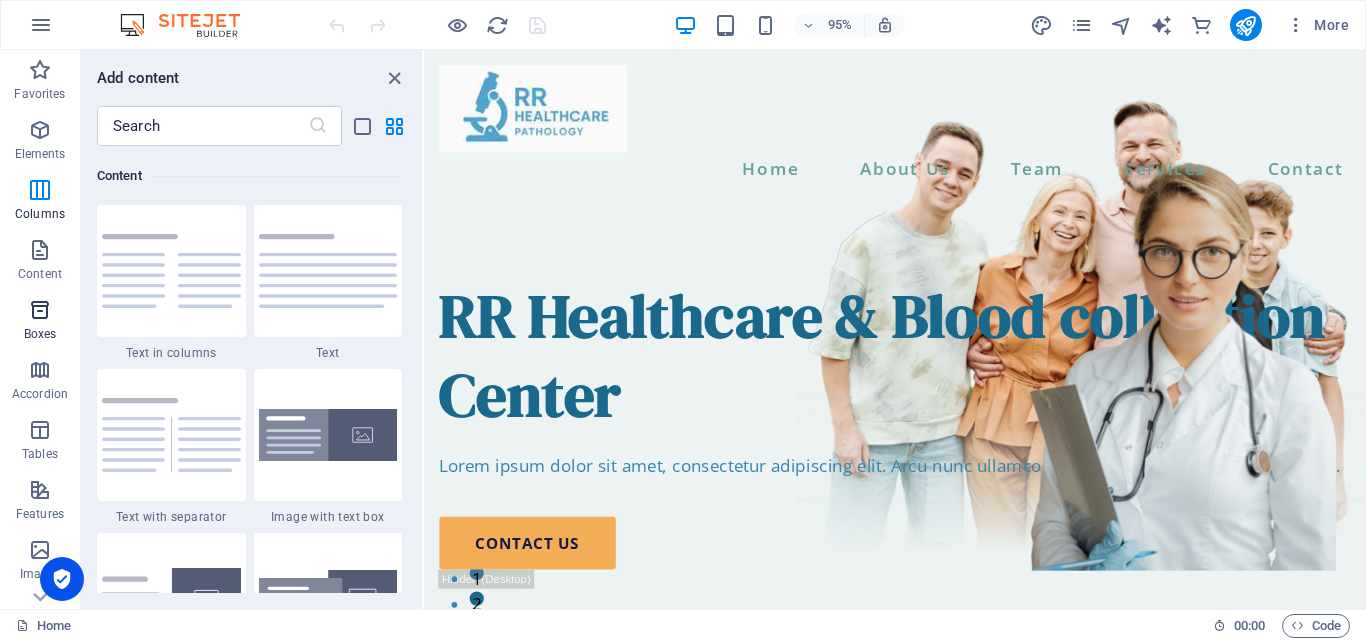 click at bounding box center (40, 310) 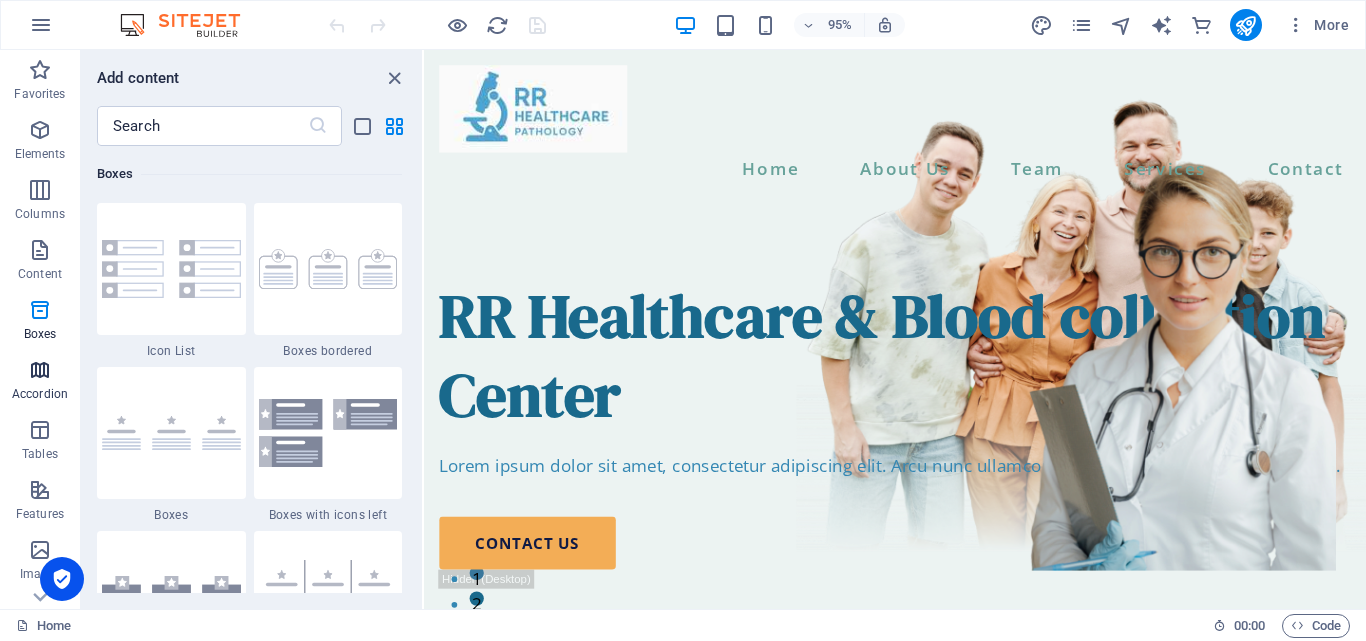 click on "Accordion" at bounding box center [40, 380] 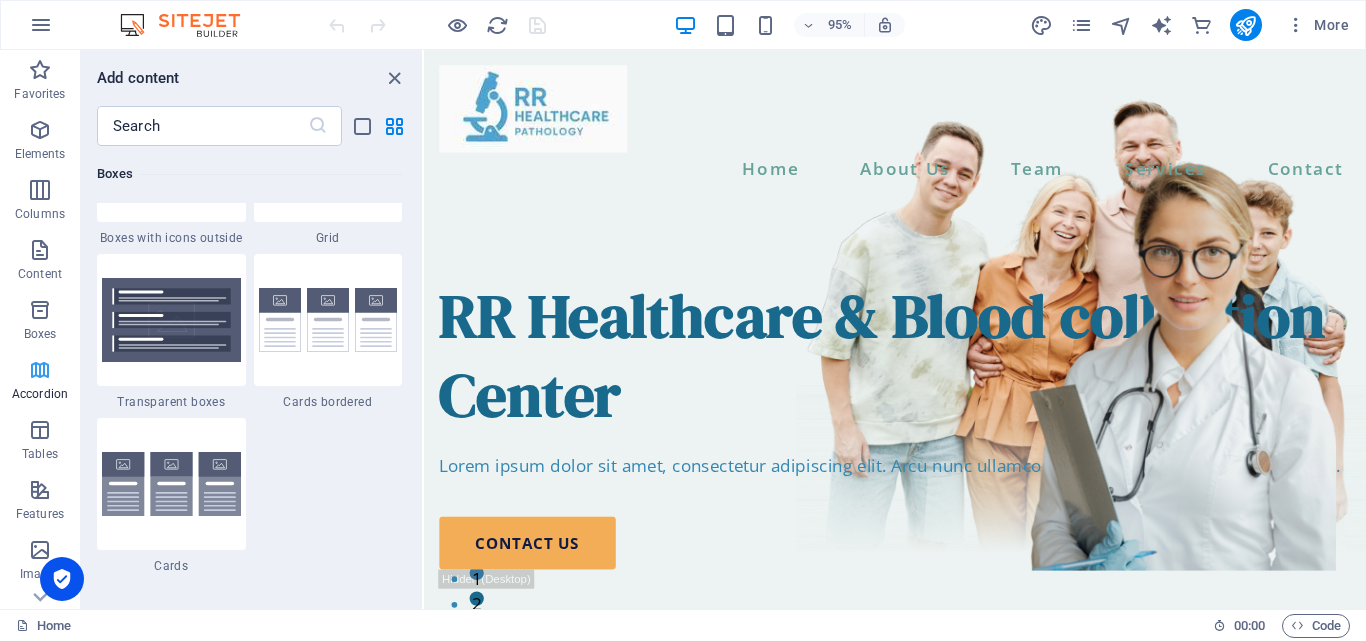 scroll, scrollTop: 6221, scrollLeft: 0, axis: vertical 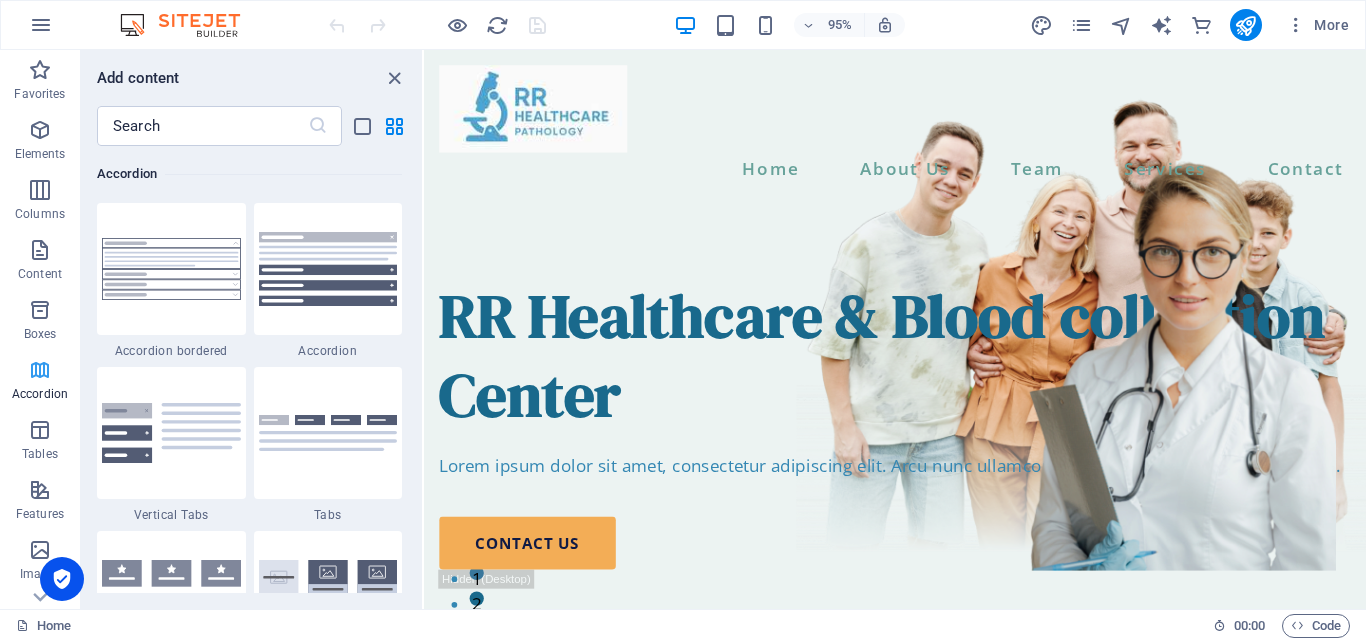click on "Accordion" at bounding box center [40, 382] 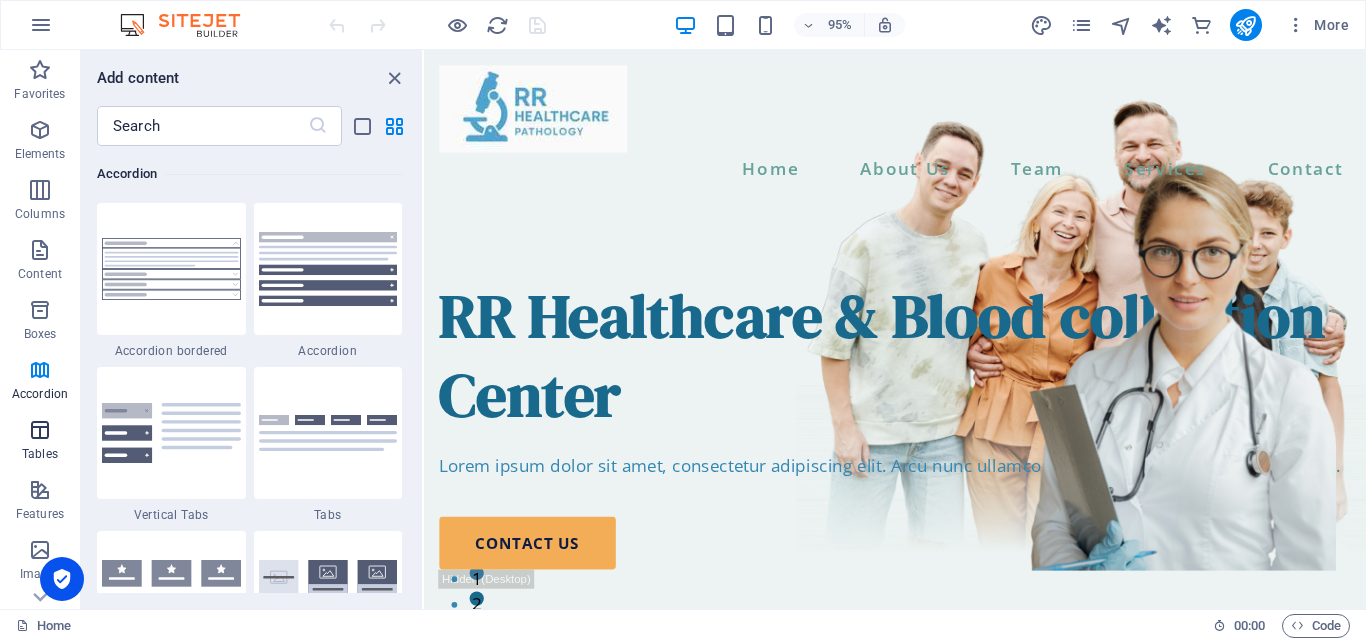 click on "Tables" at bounding box center [40, 442] 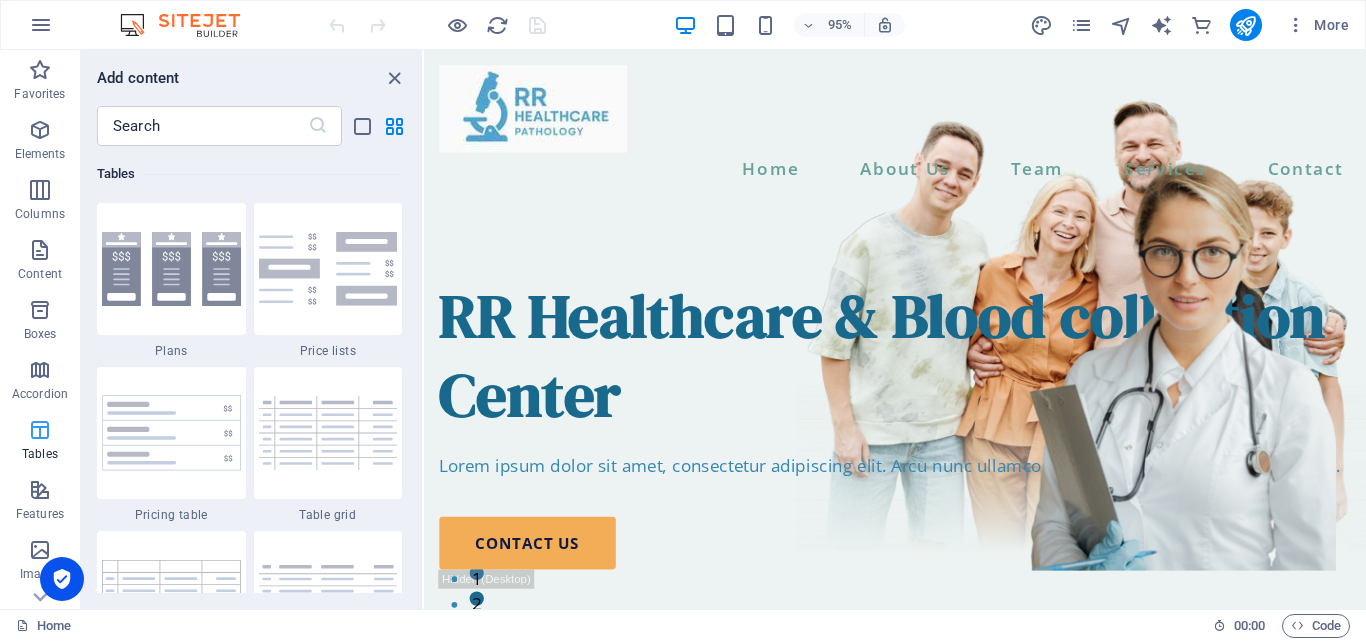 scroll, scrollTop: 6762, scrollLeft: 0, axis: vertical 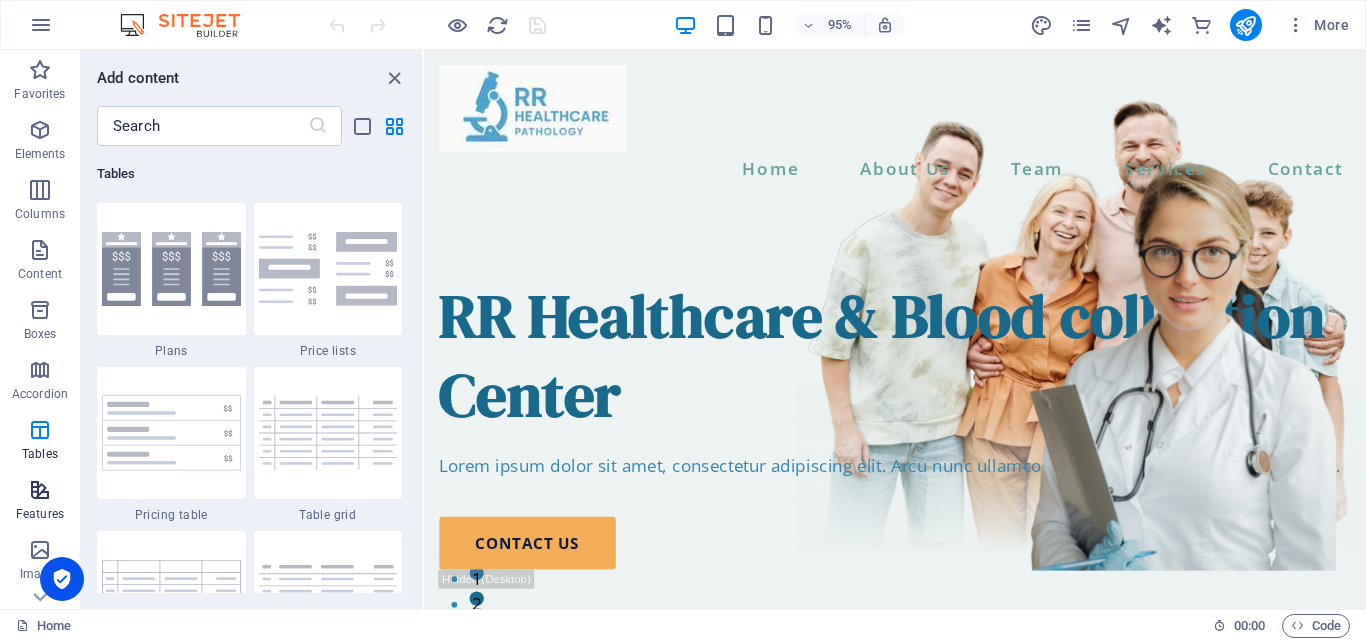 click on "Features" at bounding box center [40, 514] 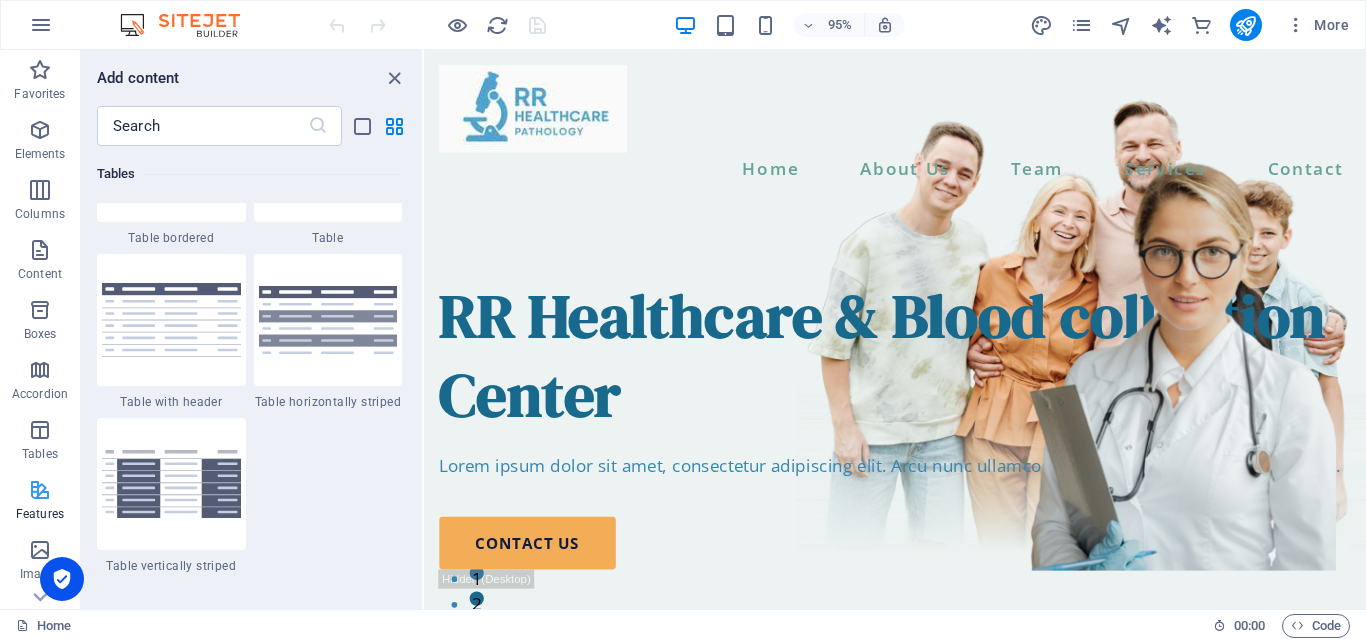 scroll, scrollTop: 7631, scrollLeft: 0, axis: vertical 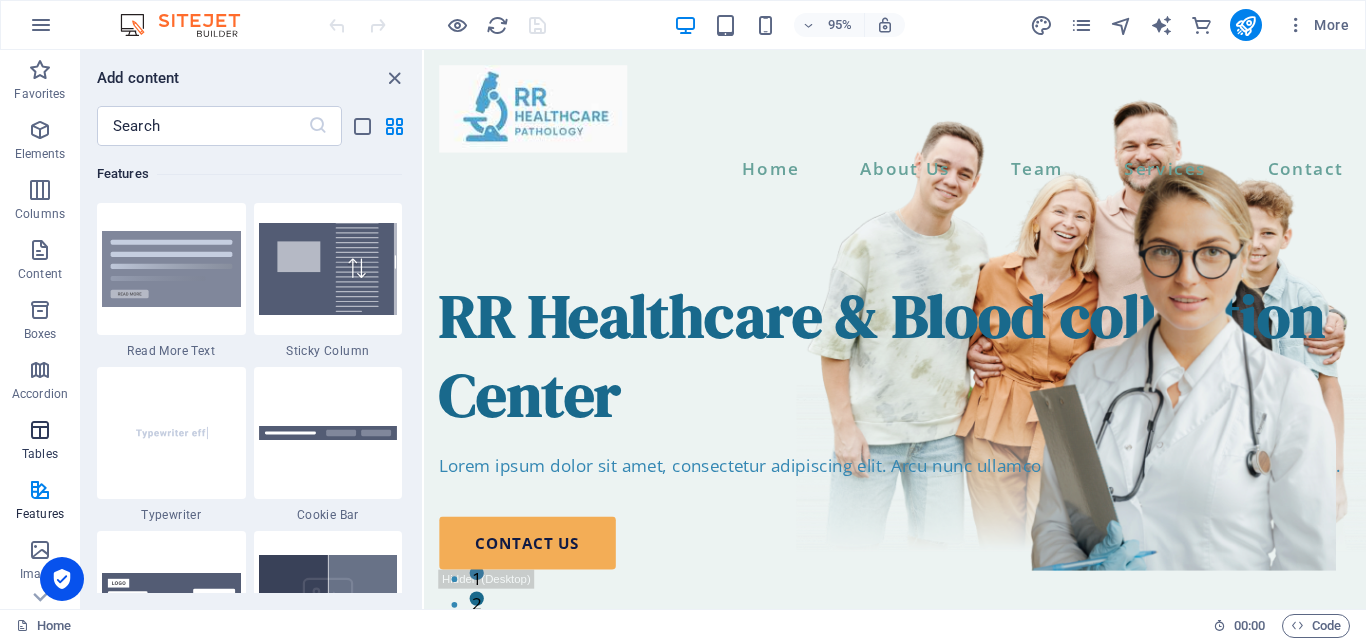 click on "Tables" at bounding box center (40, 442) 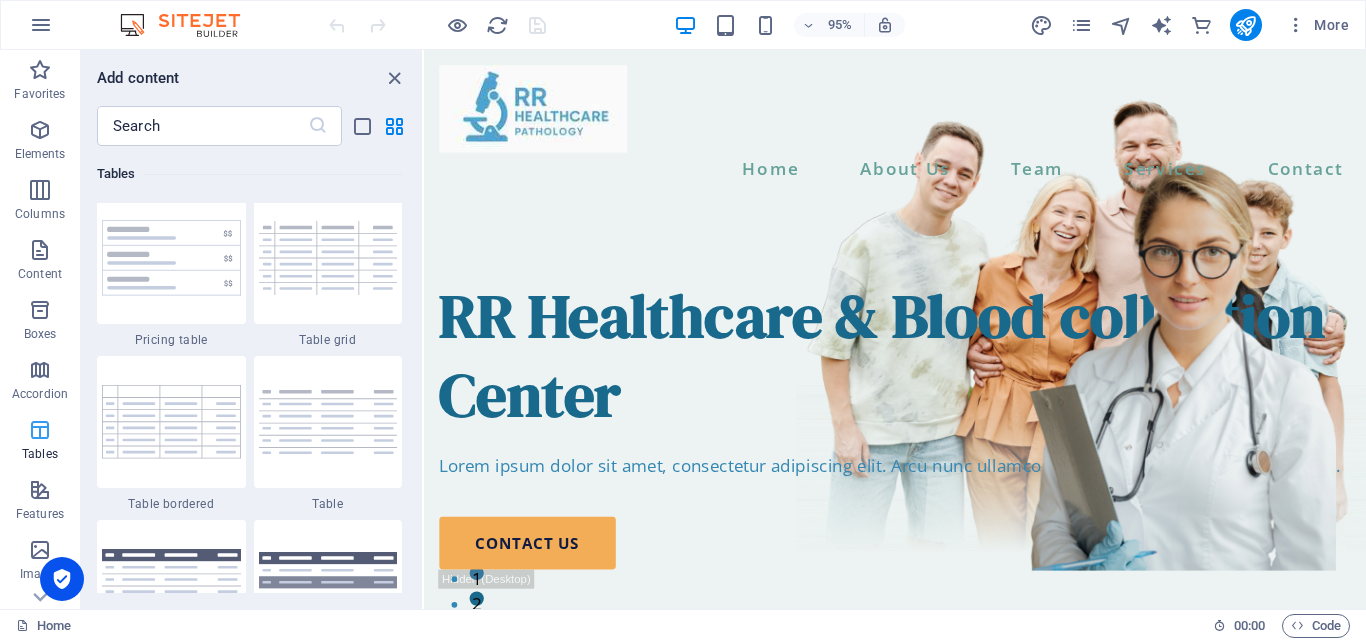 scroll, scrollTop: 6762, scrollLeft: 0, axis: vertical 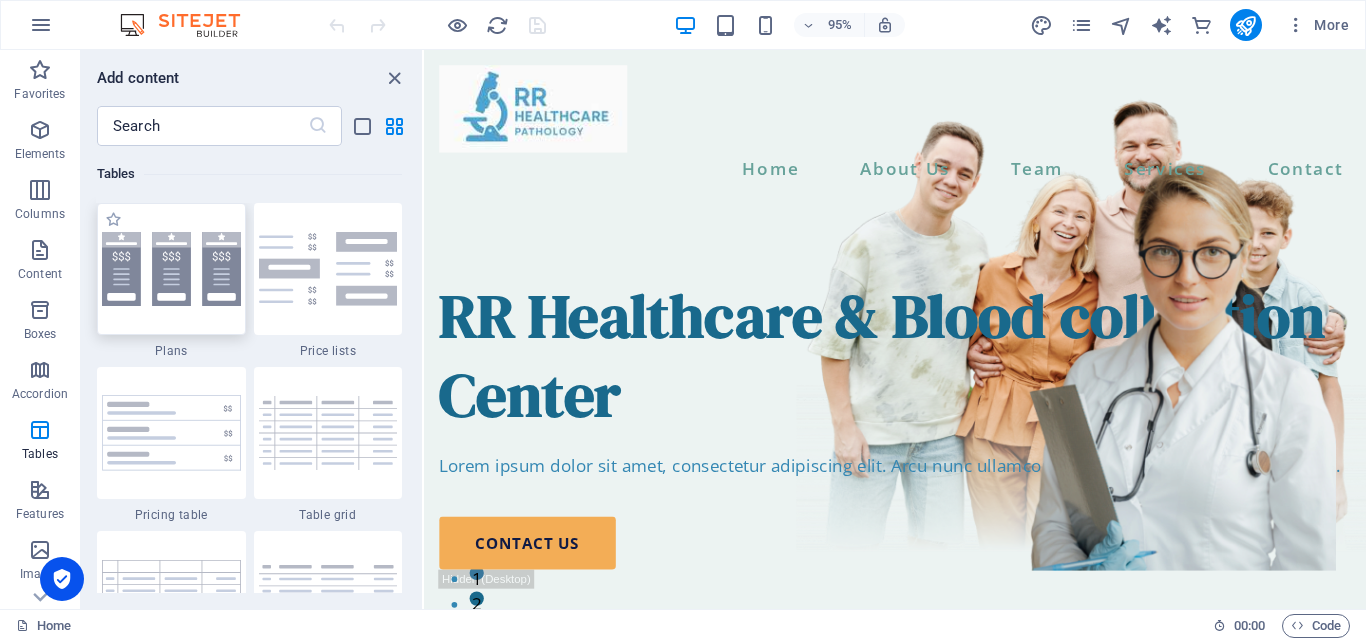 click at bounding box center (171, 269) 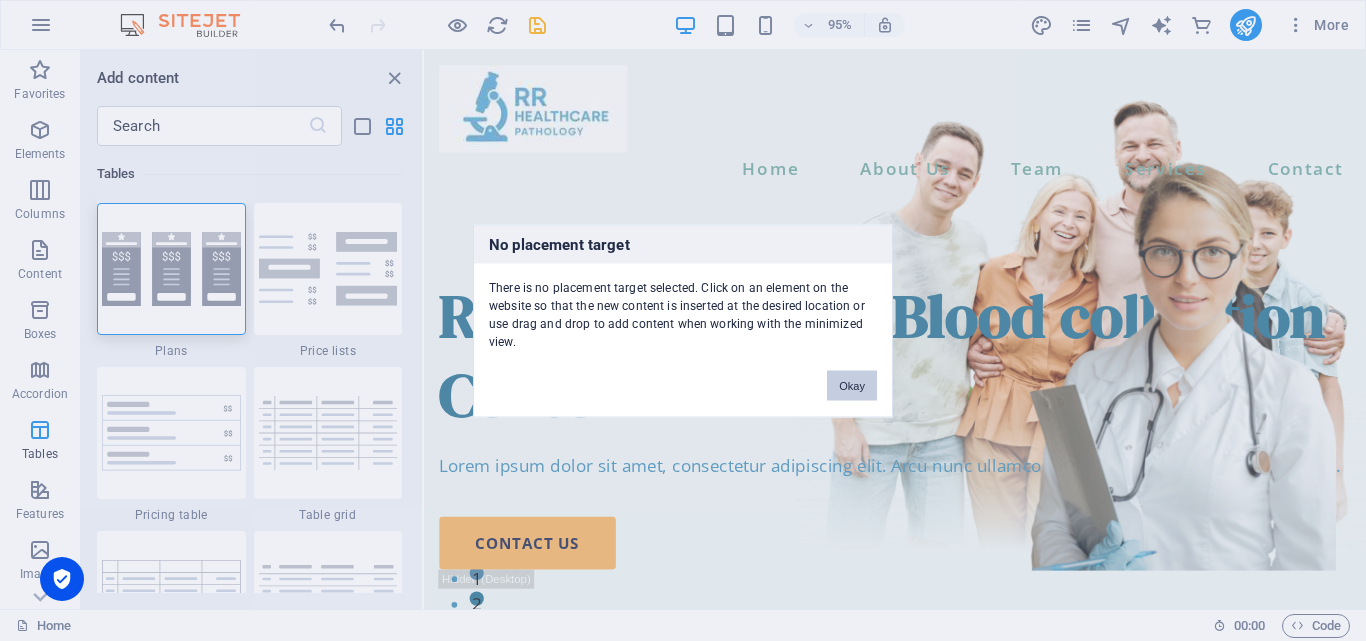 click on "Okay" at bounding box center (852, 385) 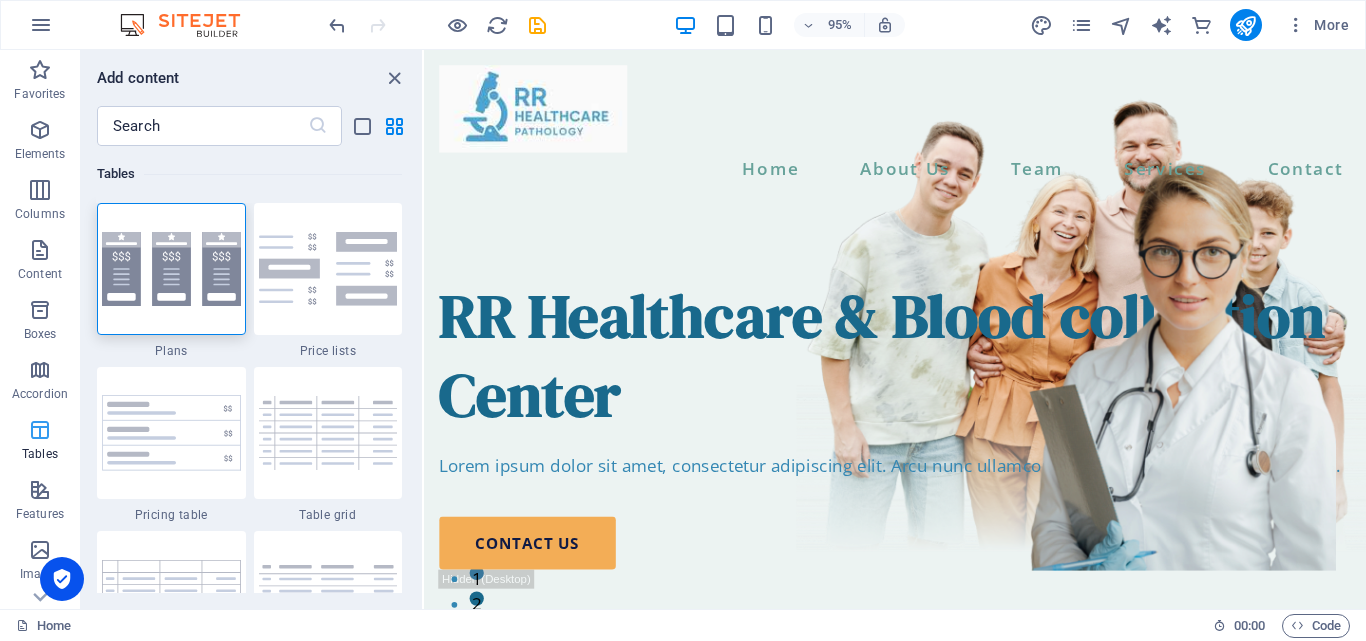 click on "Tables" at bounding box center (40, 442) 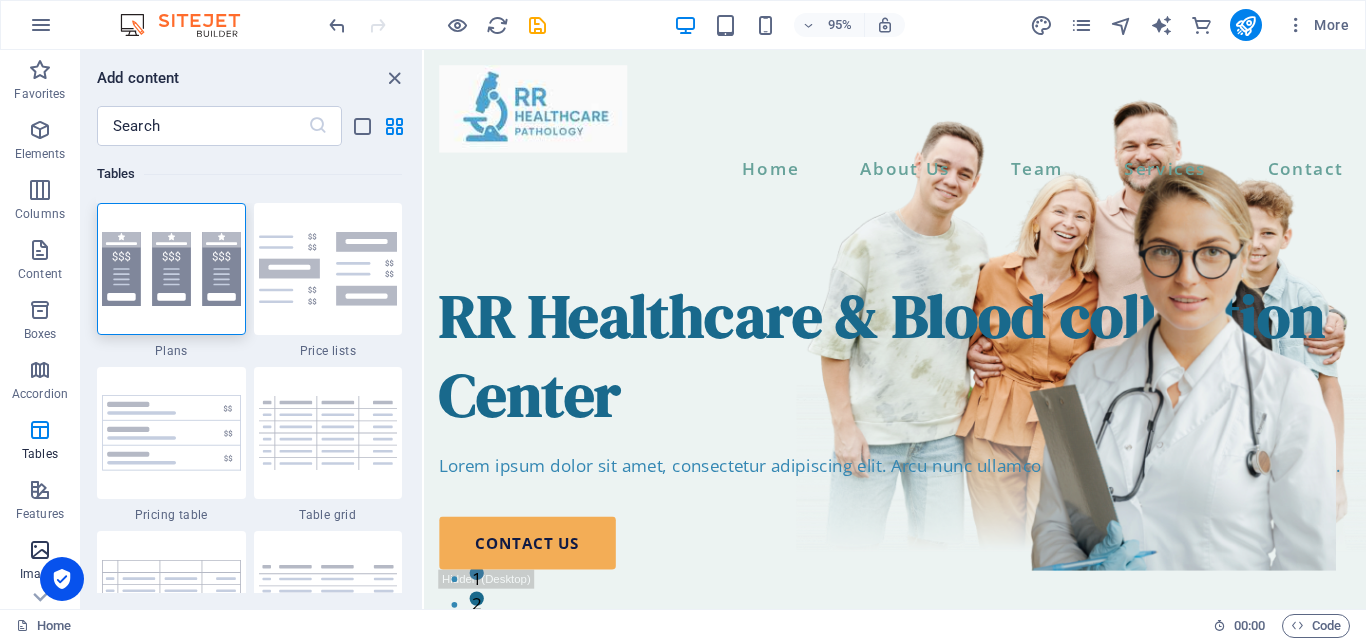 click at bounding box center [40, 550] 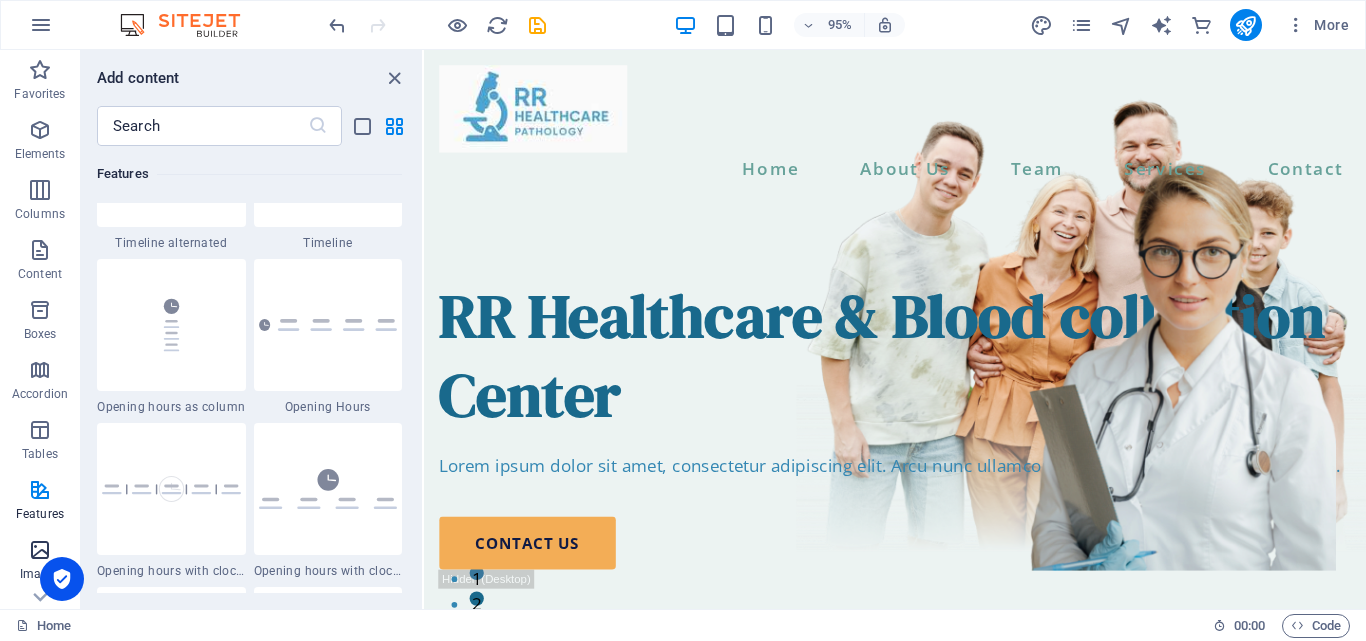 scroll, scrollTop: 9976, scrollLeft: 0, axis: vertical 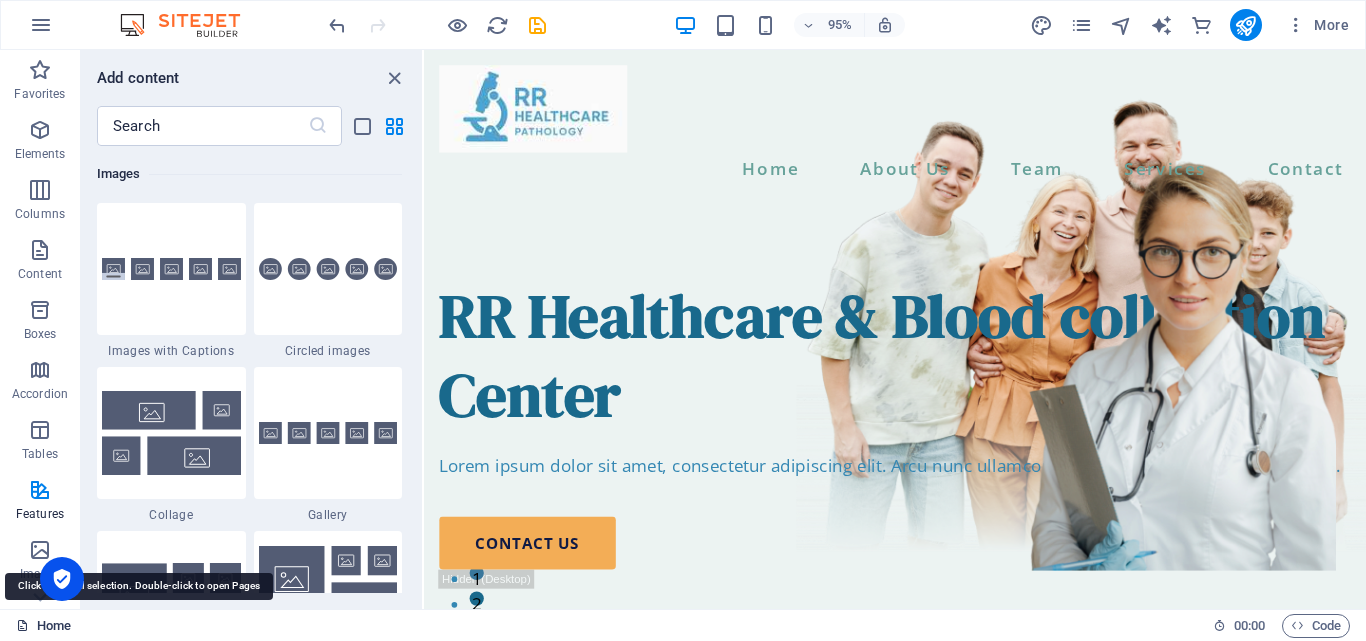 click on "Home" at bounding box center (43, 626) 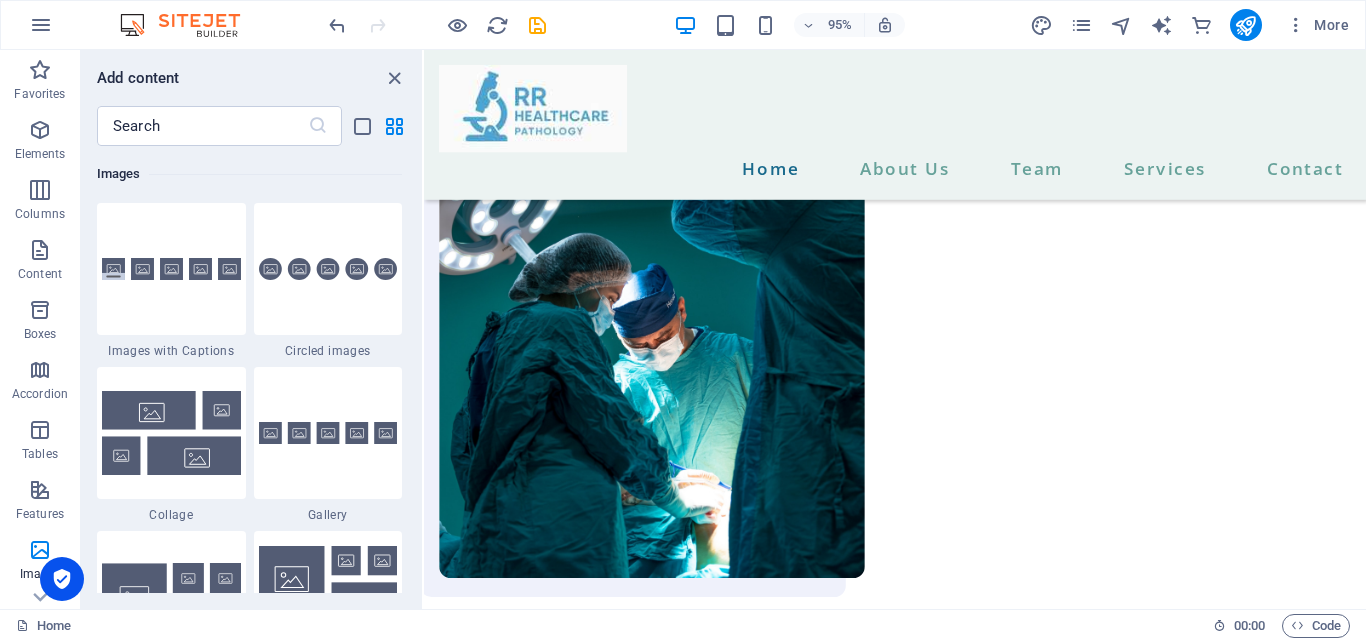 scroll, scrollTop: 0, scrollLeft: 0, axis: both 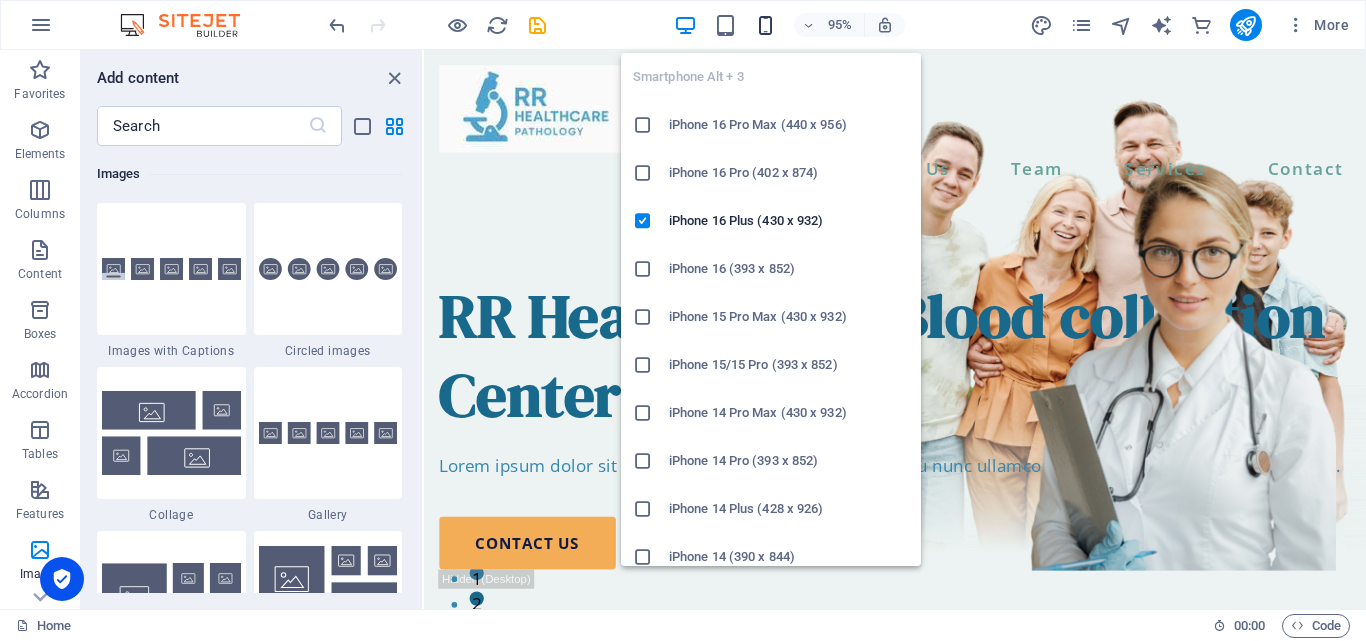 click at bounding box center (765, 25) 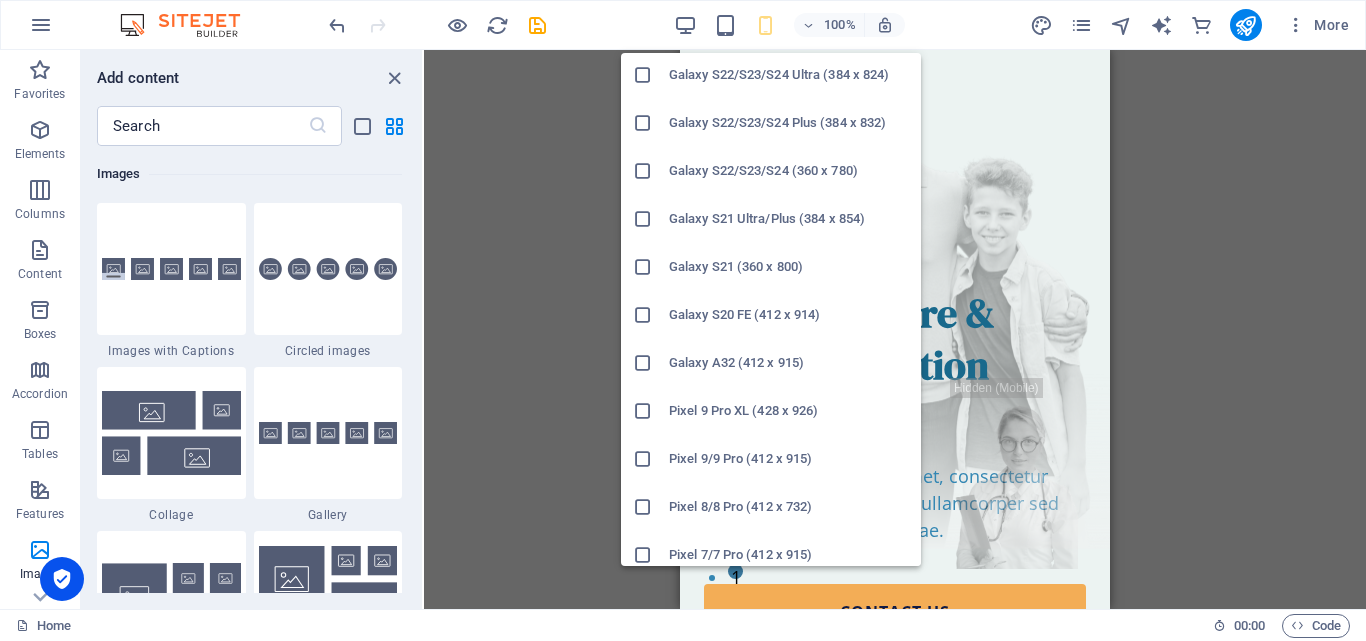 scroll, scrollTop: 716, scrollLeft: 0, axis: vertical 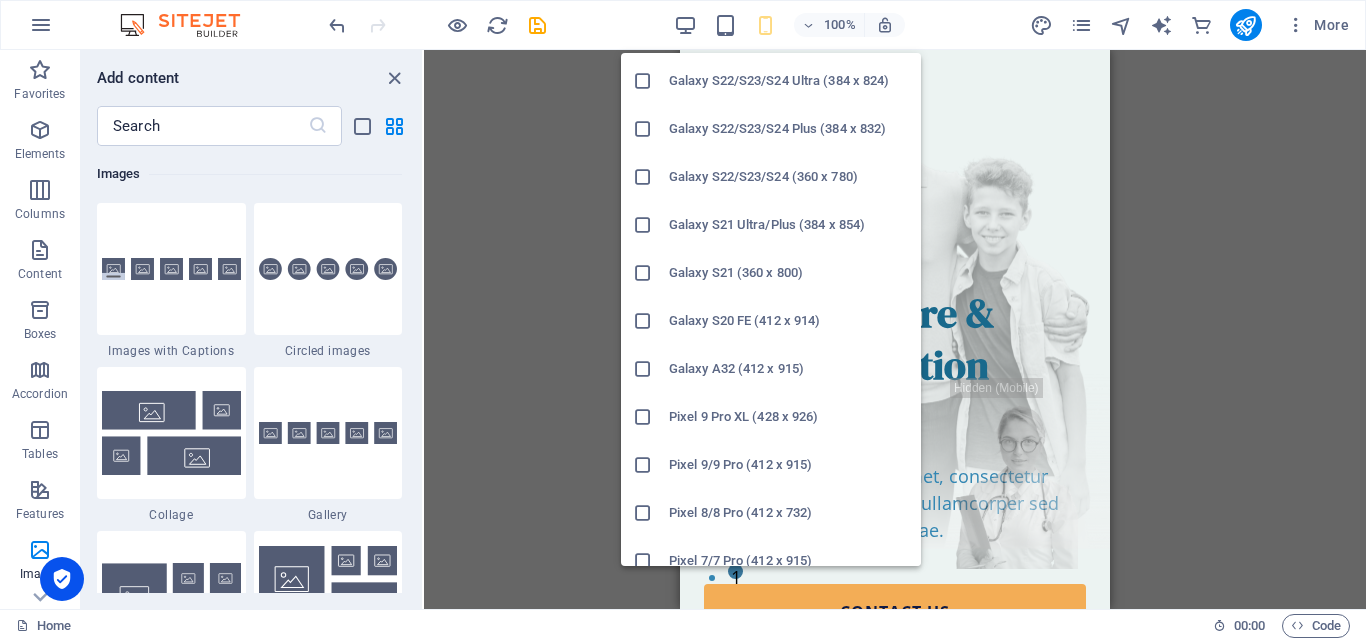 click on "Galaxy A32 (412 x 915)" at bounding box center [789, 369] 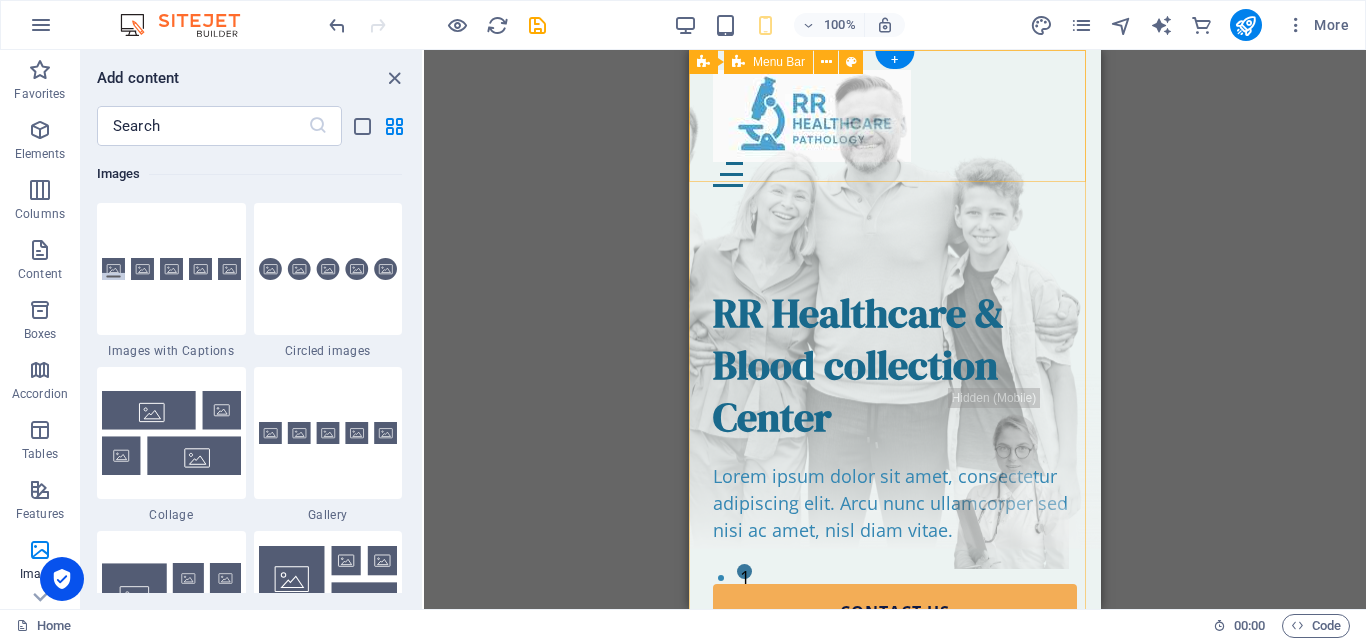 click on "Home About Us Team Services Contact" at bounding box center [895, 128] 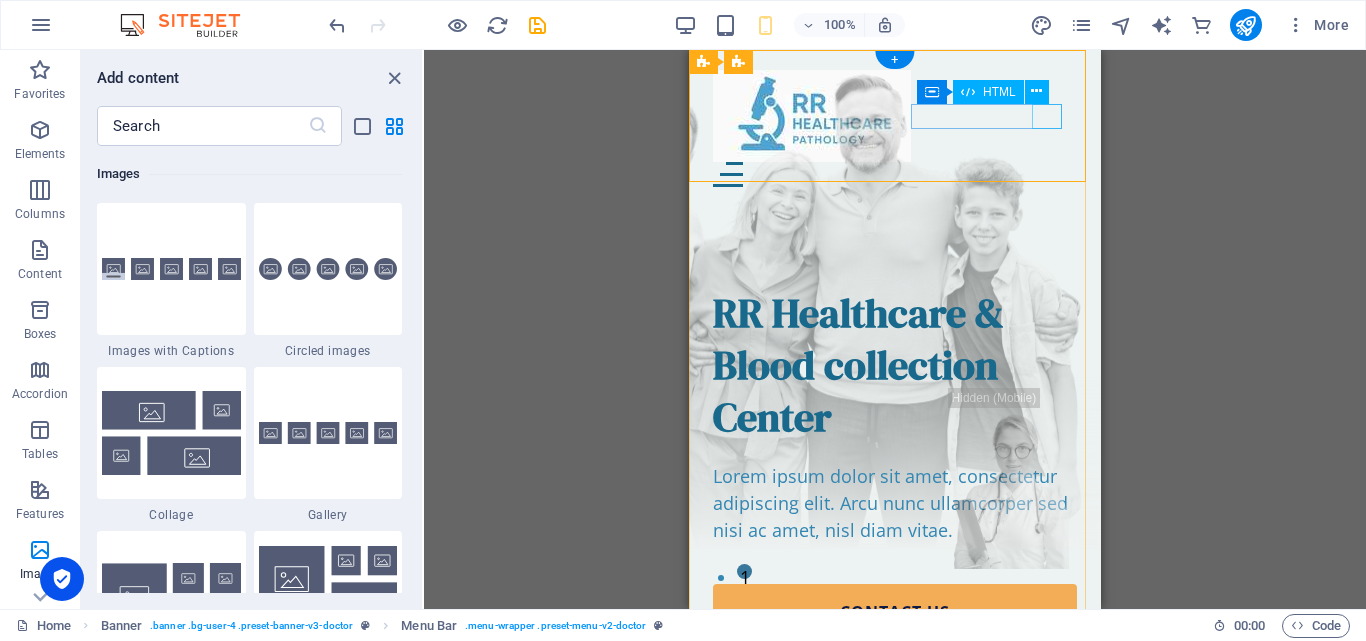 click at bounding box center (895, 174) 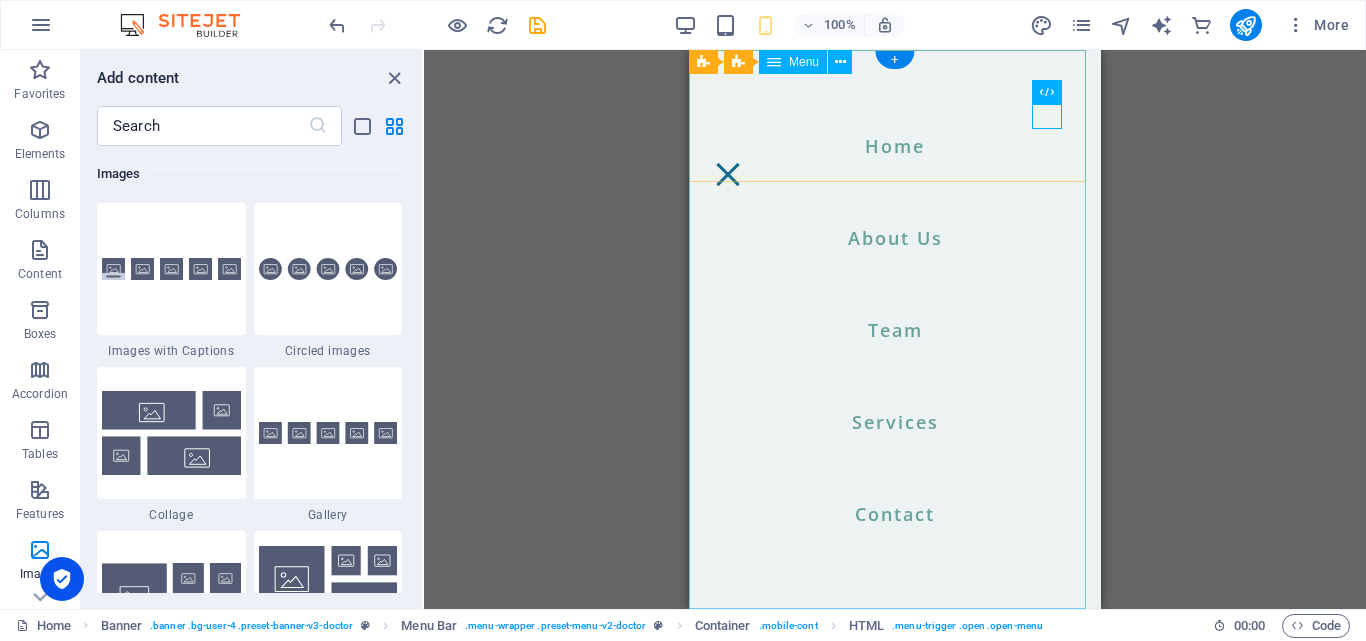 click on "Home About Us Team Services Contact" at bounding box center [895, 329] 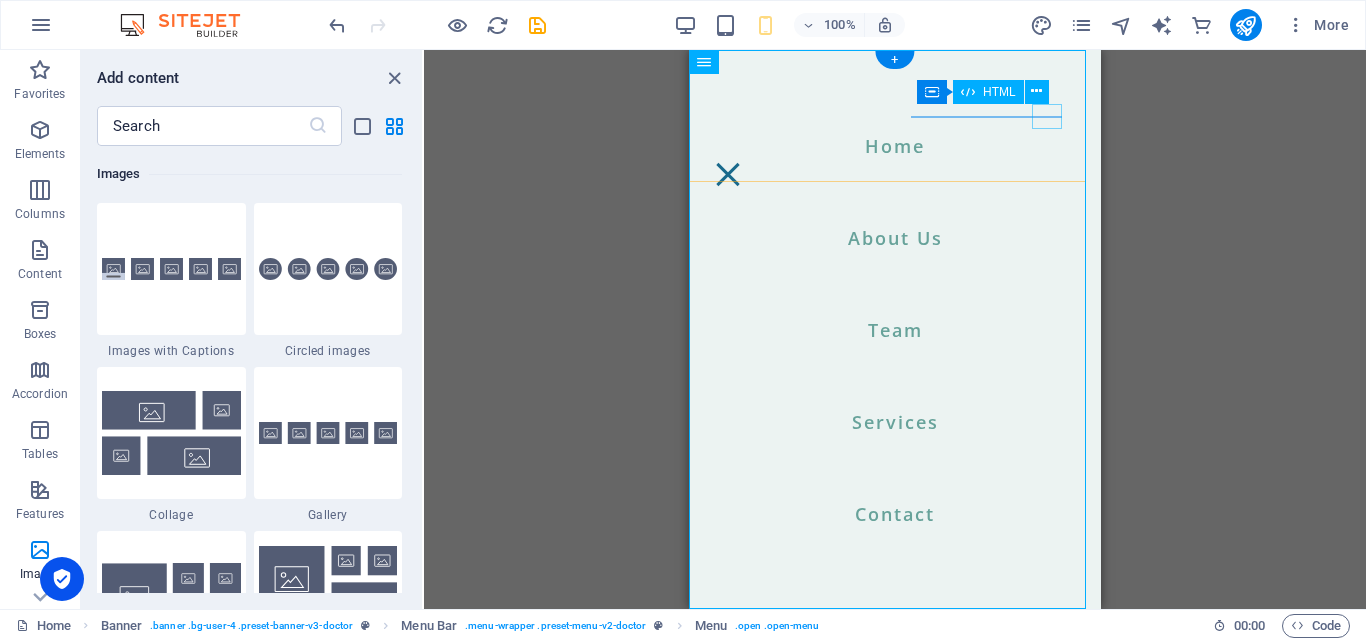 click at bounding box center [728, 174] 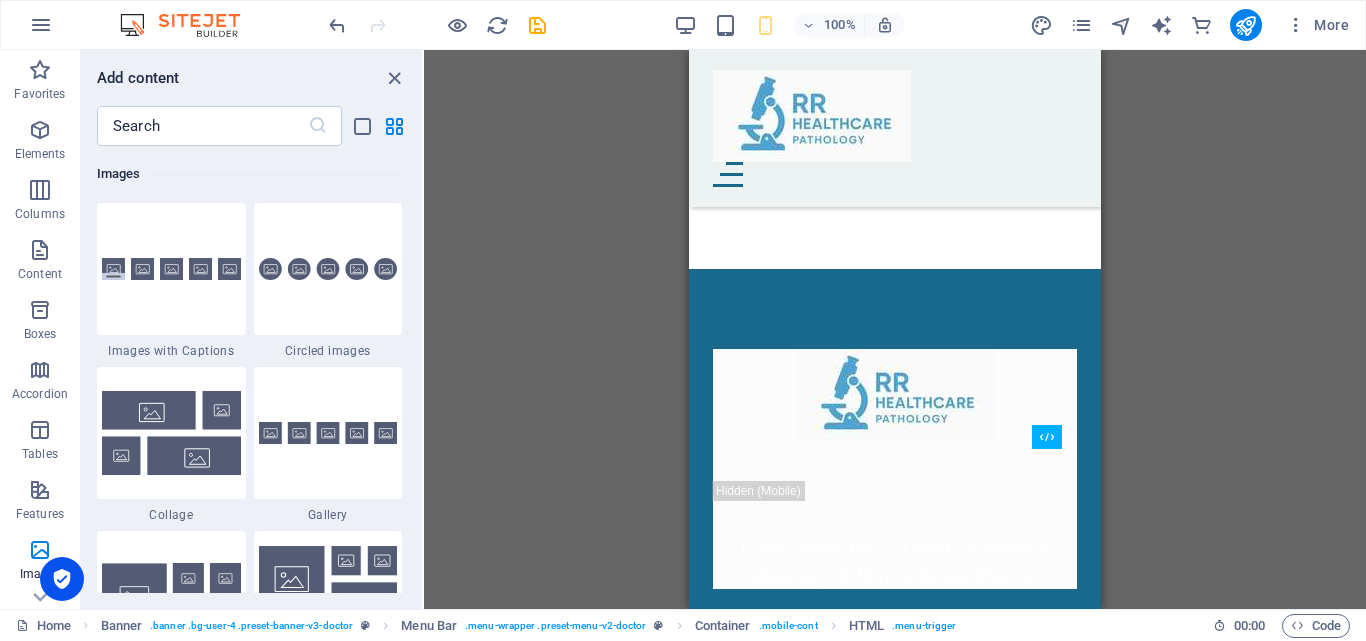 scroll, scrollTop: 7573, scrollLeft: 0, axis: vertical 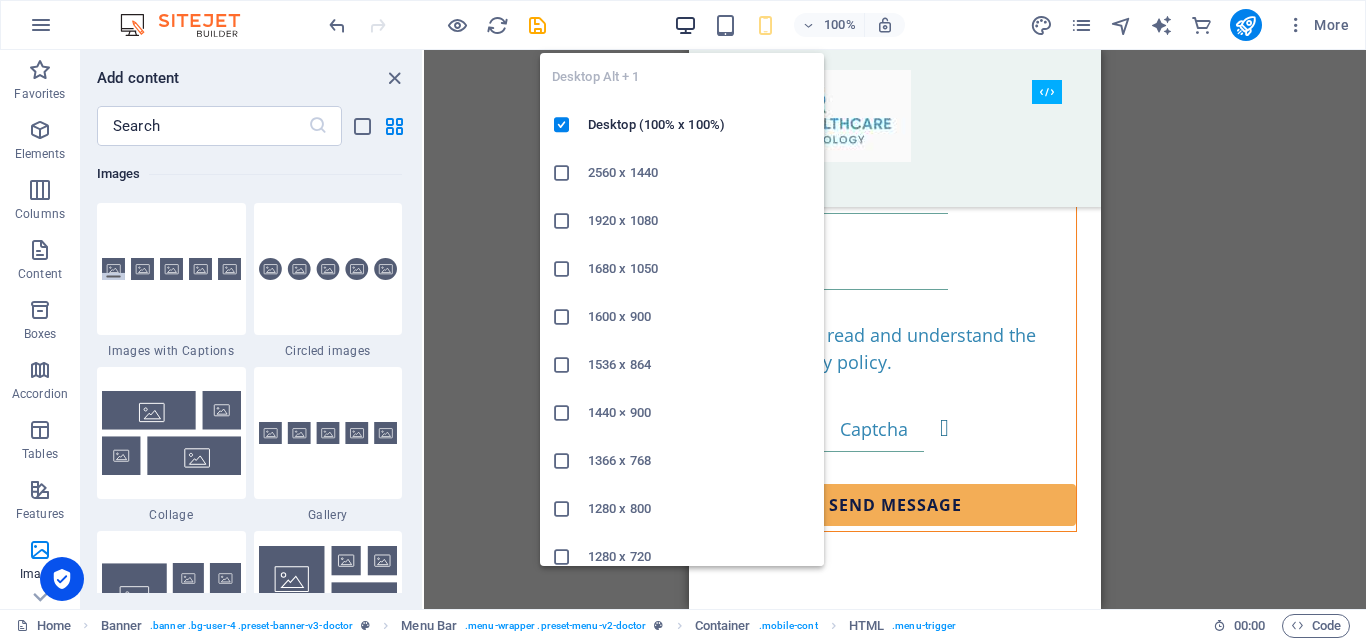 click at bounding box center [685, 25] 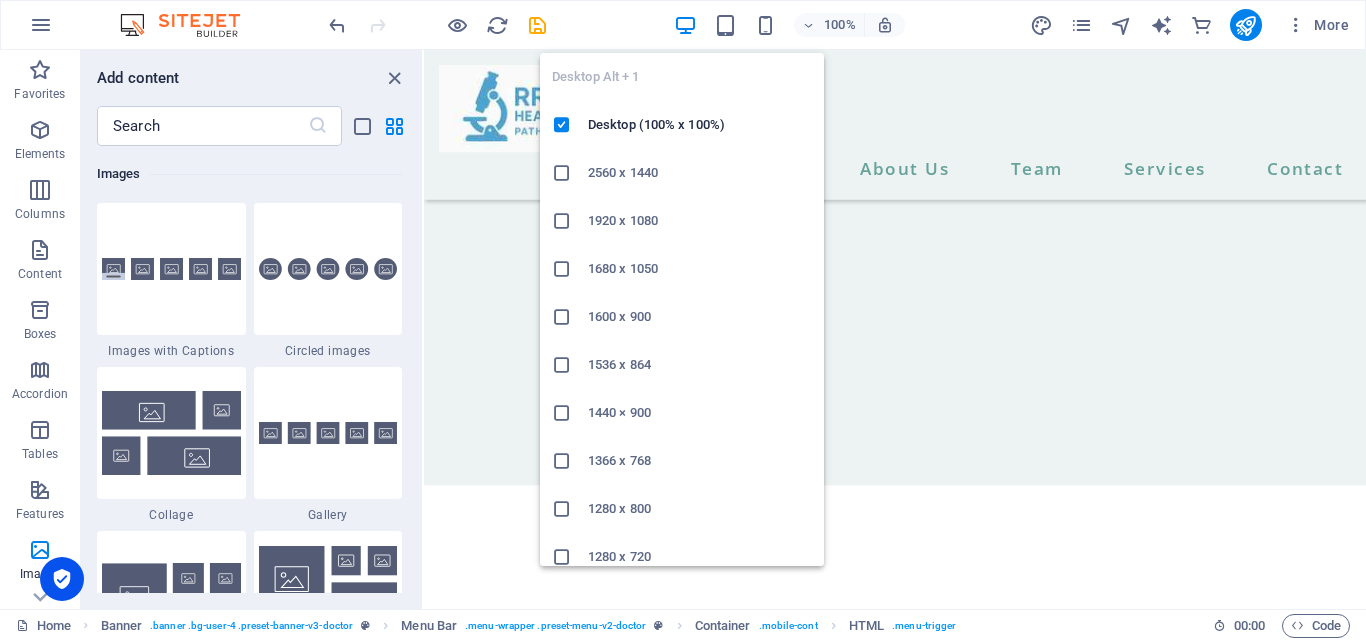 scroll, scrollTop: 6623, scrollLeft: 0, axis: vertical 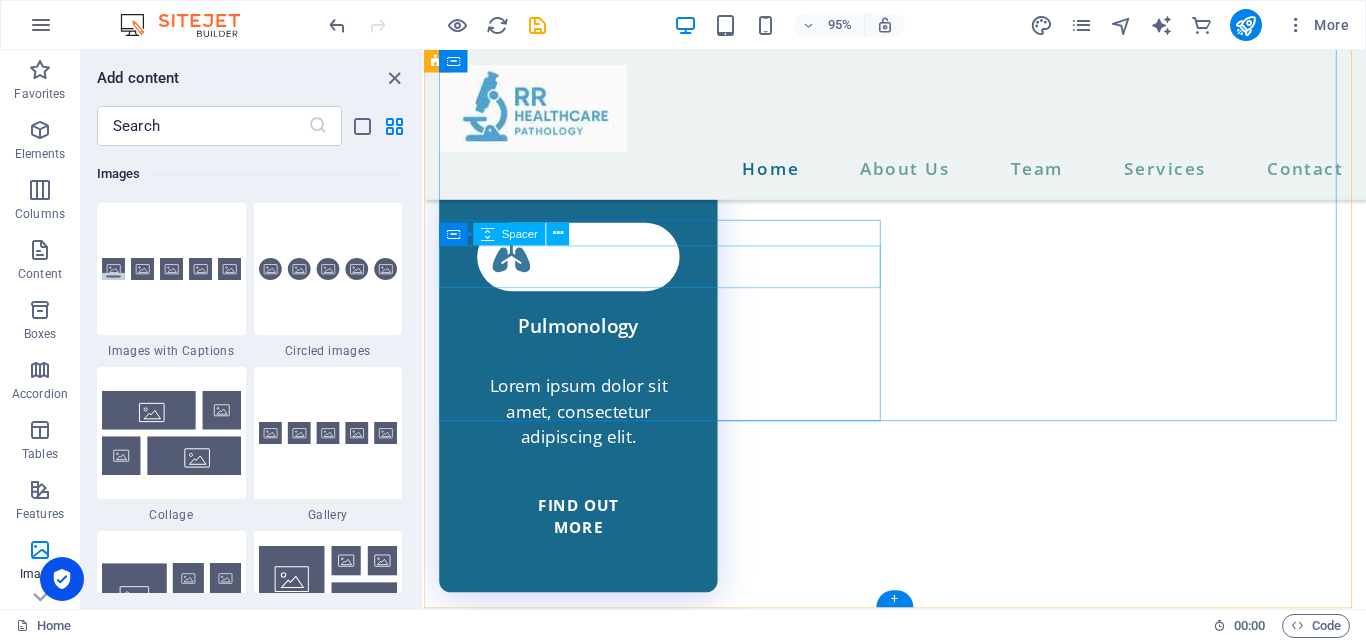 click at bounding box center [676, 6821] 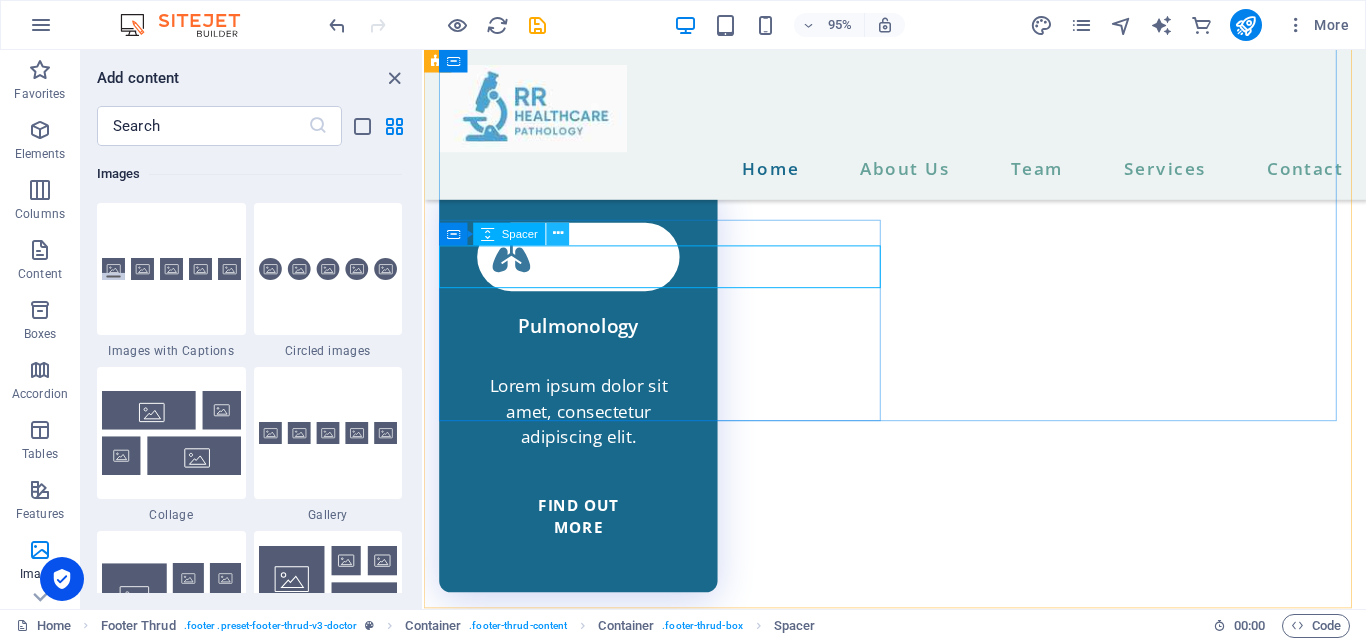 click at bounding box center [558, 234] 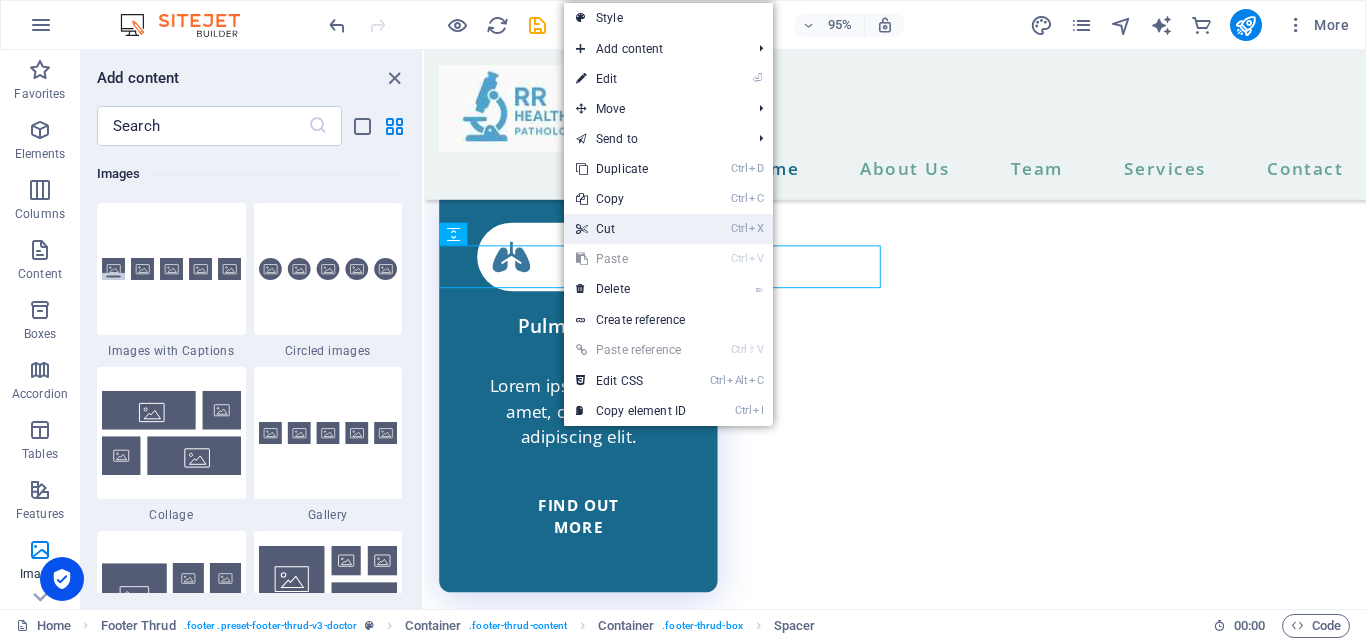 click on "Ctrl X  Cut" at bounding box center [631, 229] 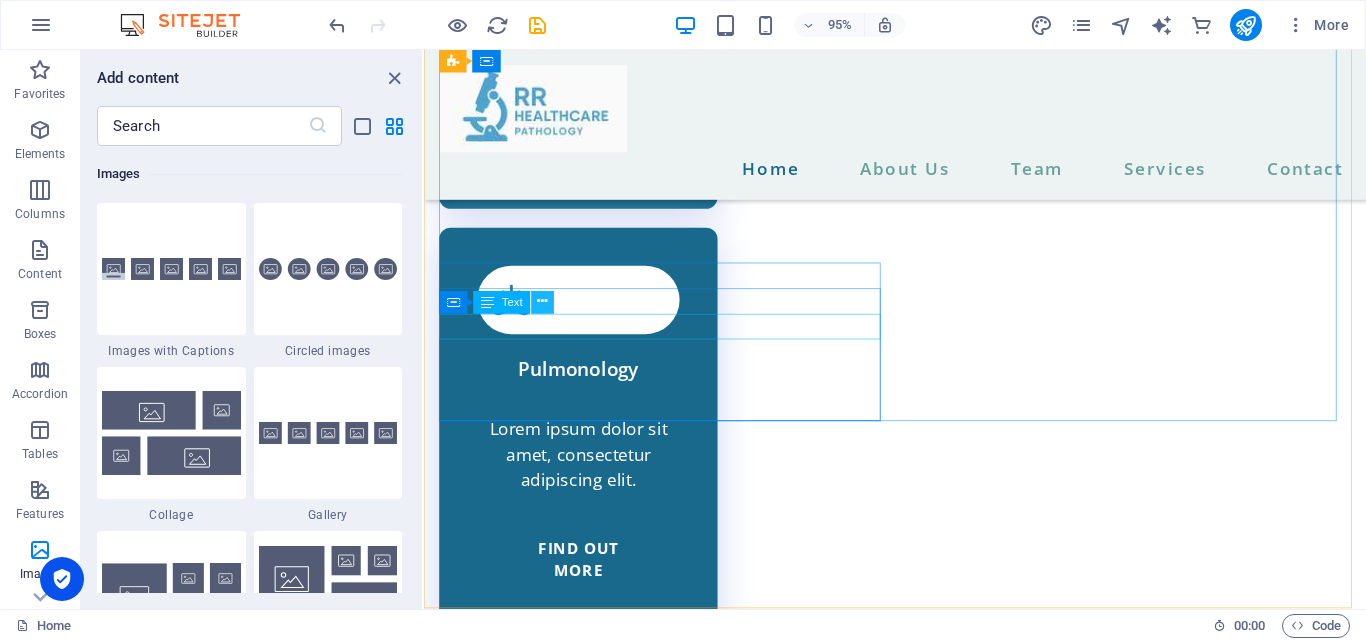 click at bounding box center [543, 302] 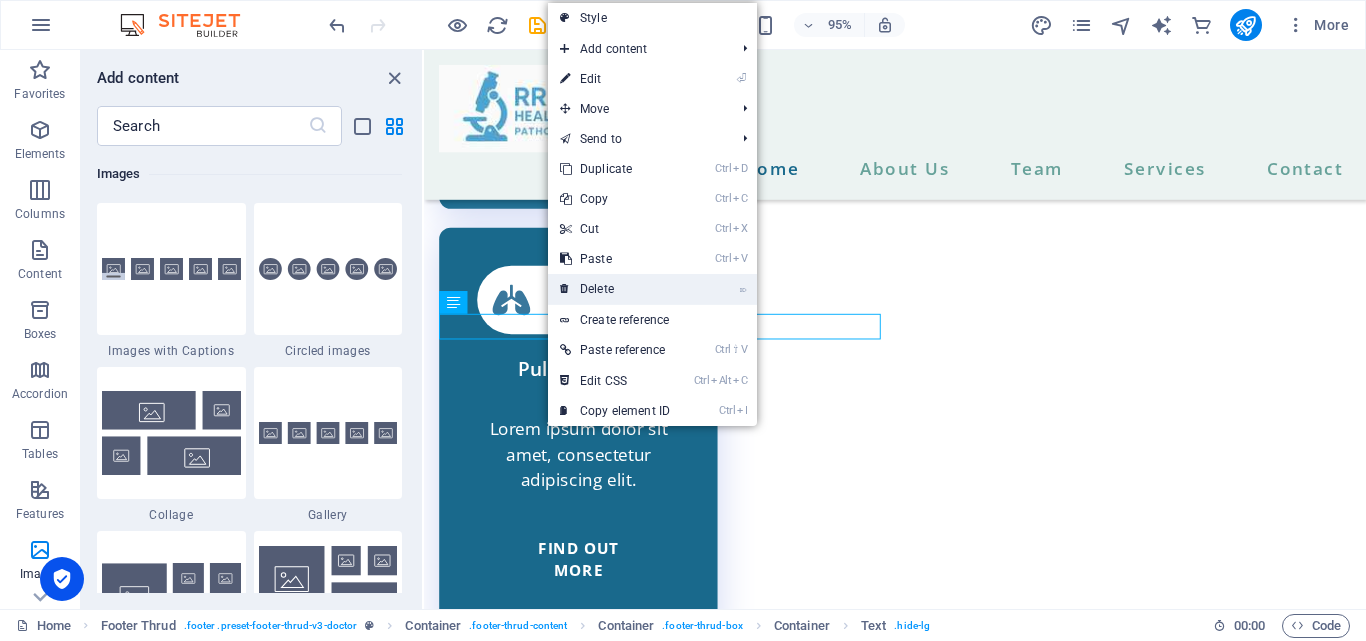 click on "⌦  Delete" at bounding box center [615, 289] 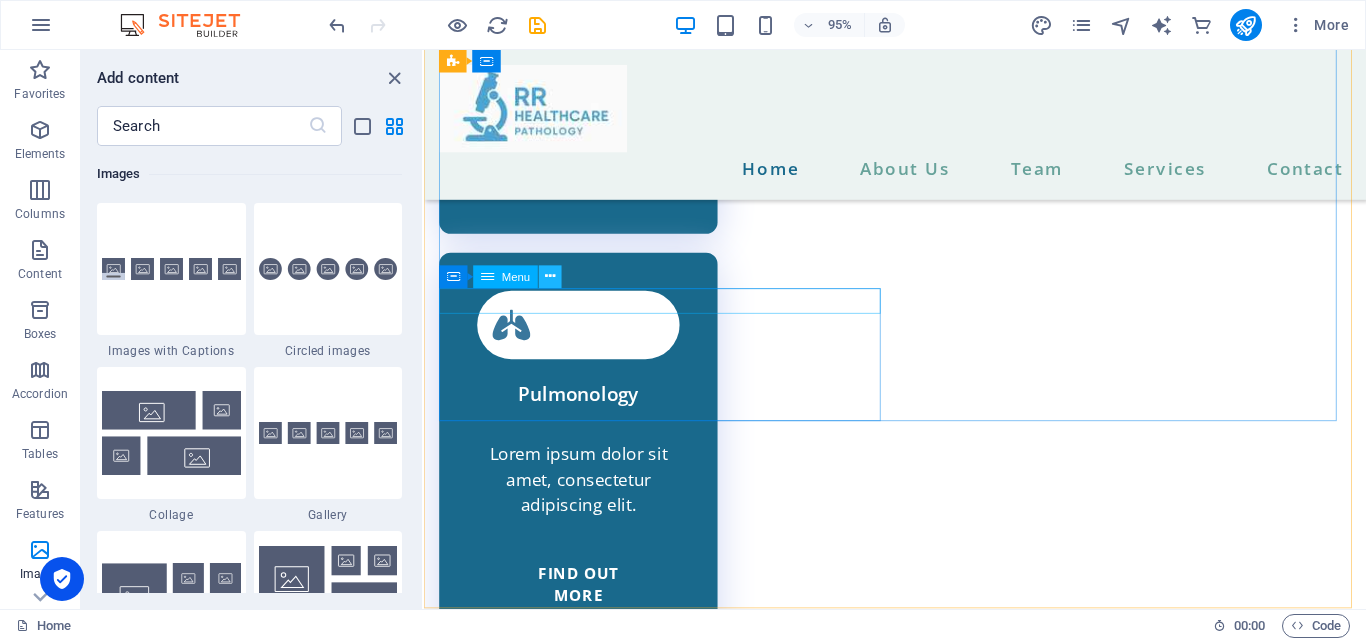 click at bounding box center [550, 277] 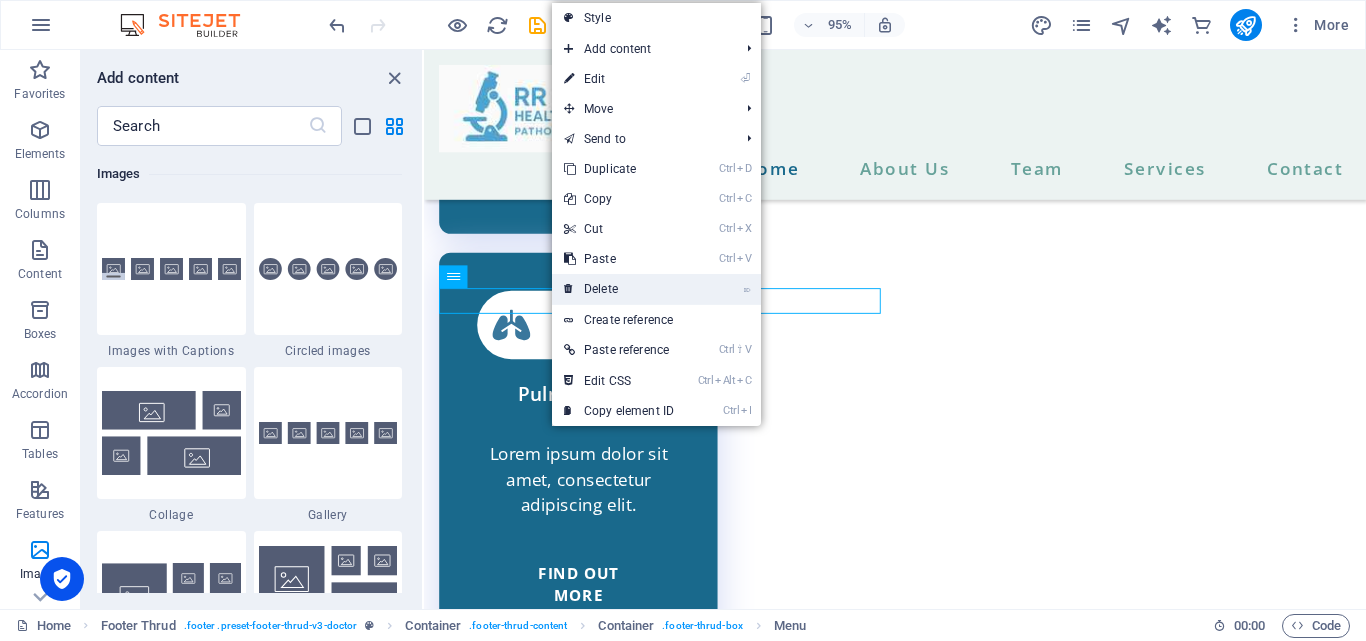 click on "⌦  Delete" at bounding box center [619, 289] 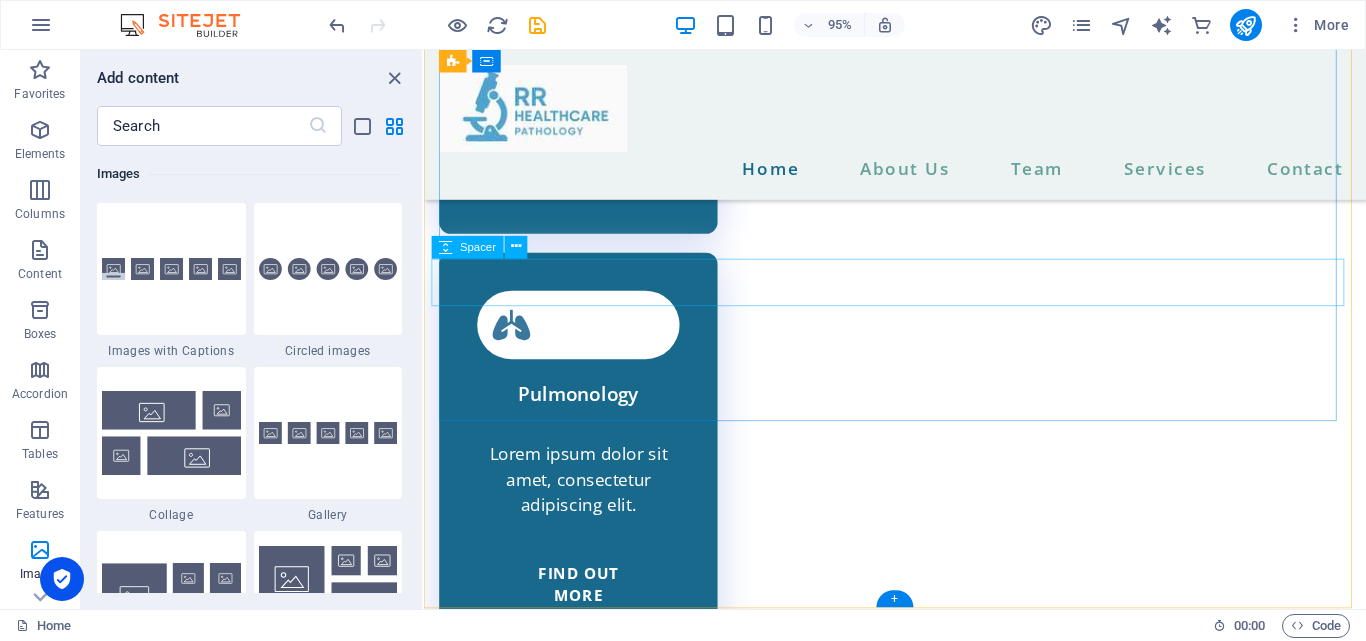scroll, scrollTop: 6524, scrollLeft: 0, axis: vertical 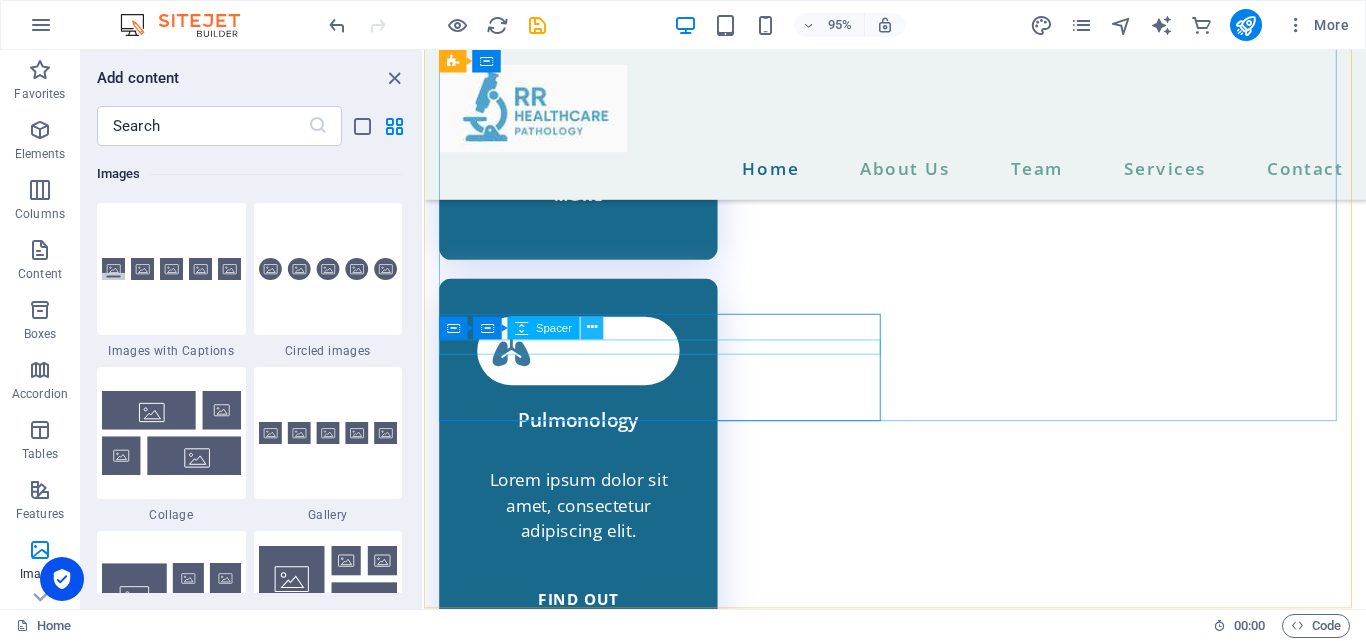click at bounding box center (592, 328) 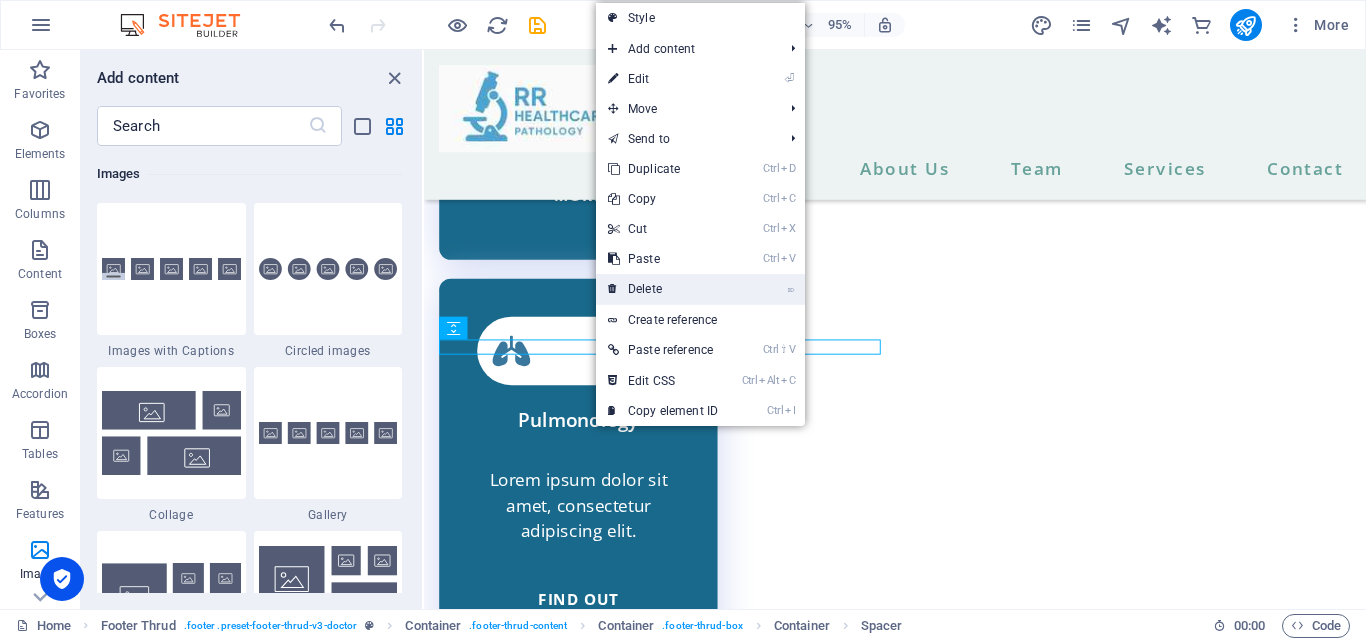 drag, startPoint x: 643, startPoint y: 282, endPoint x: 223, endPoint y: 252, distance: 421.07007 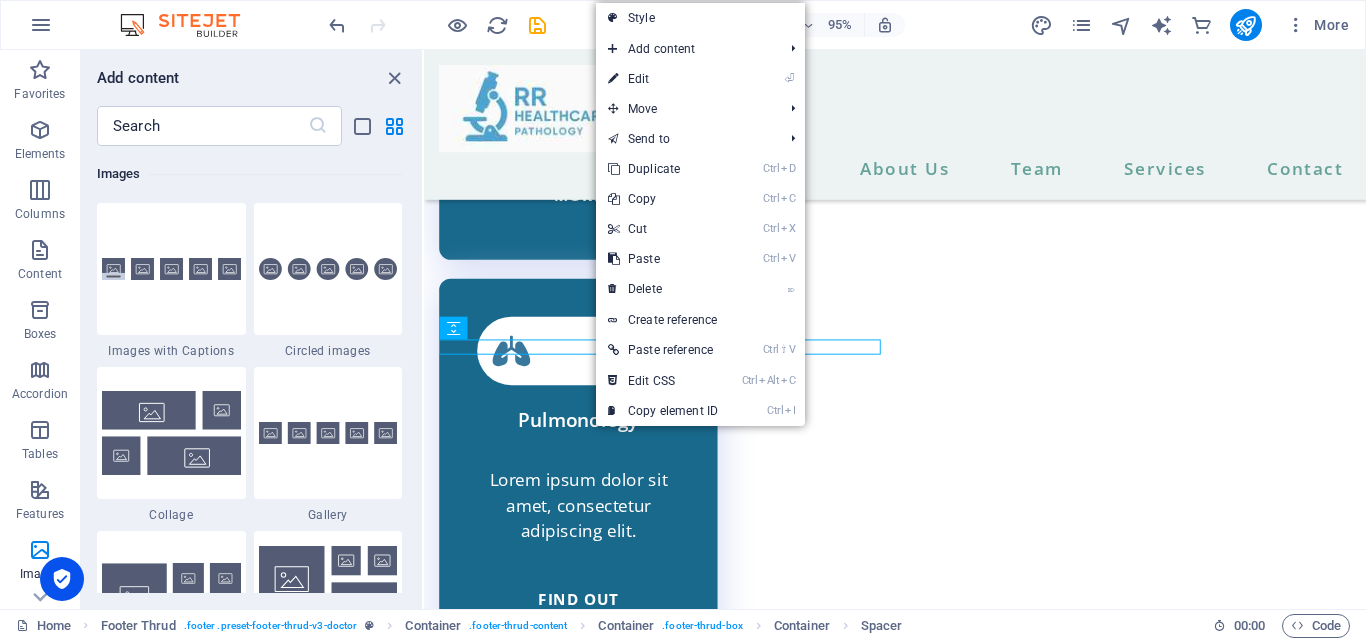 scroll, scrollTop: 6508, scrollLeft: 0, axis: vertical 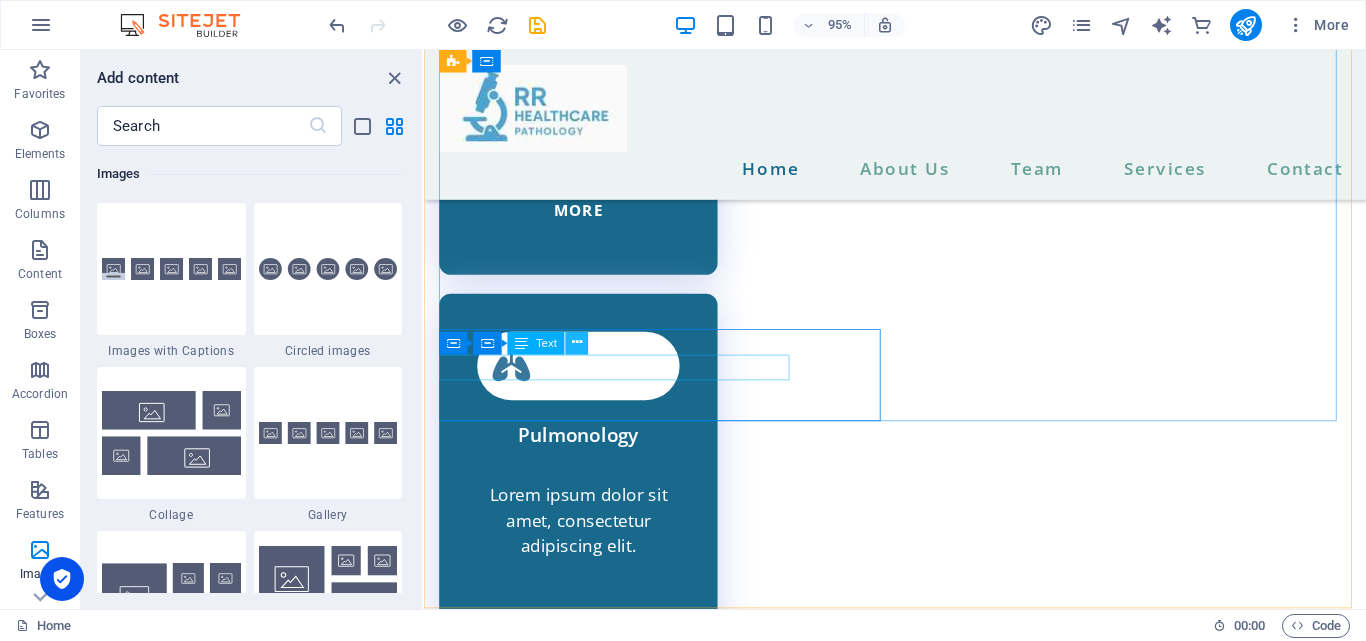 click at bounding box center [577, 343] 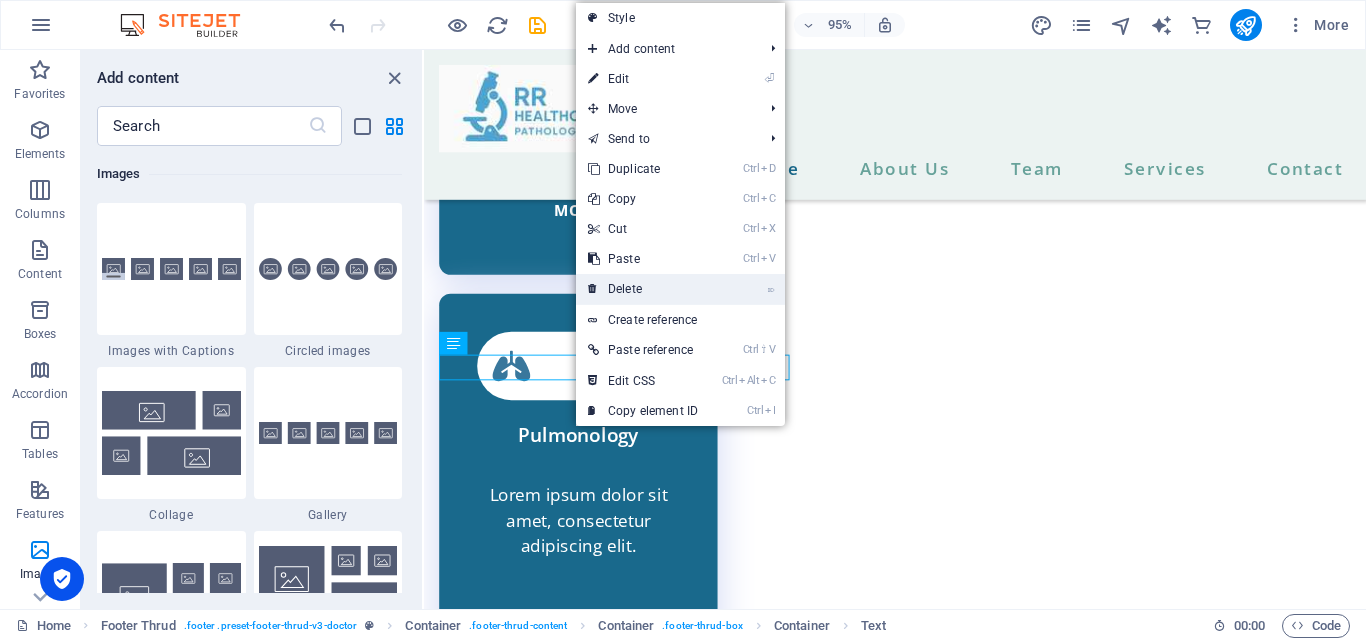 click on "⌦  Delete" at bounding box center (643, 289) 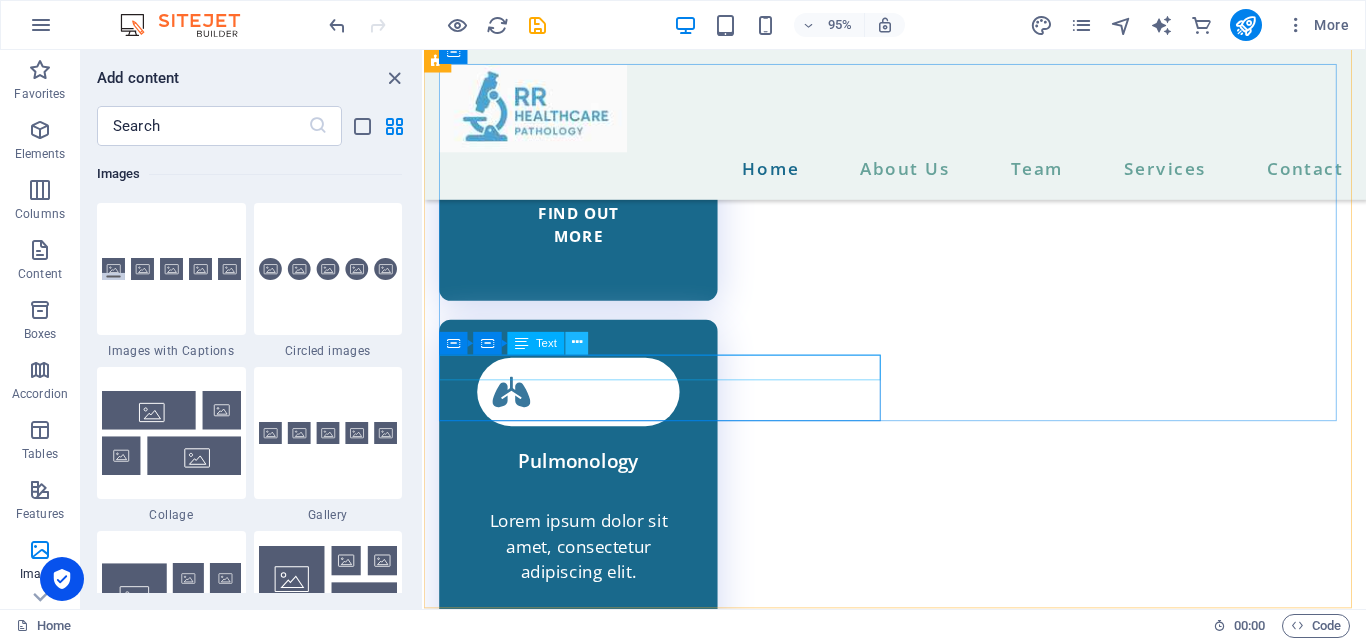 click at bounding box center [577, 343] 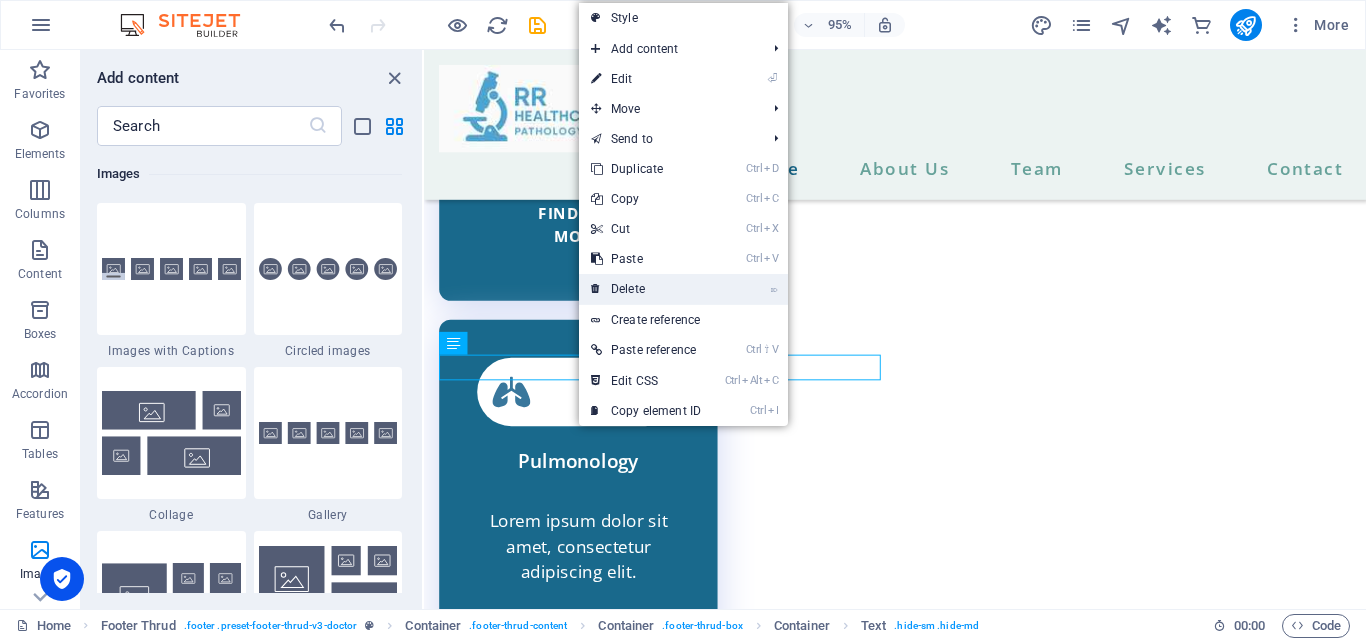 click on "⌦  Delete" at bounding box center (646, 289) 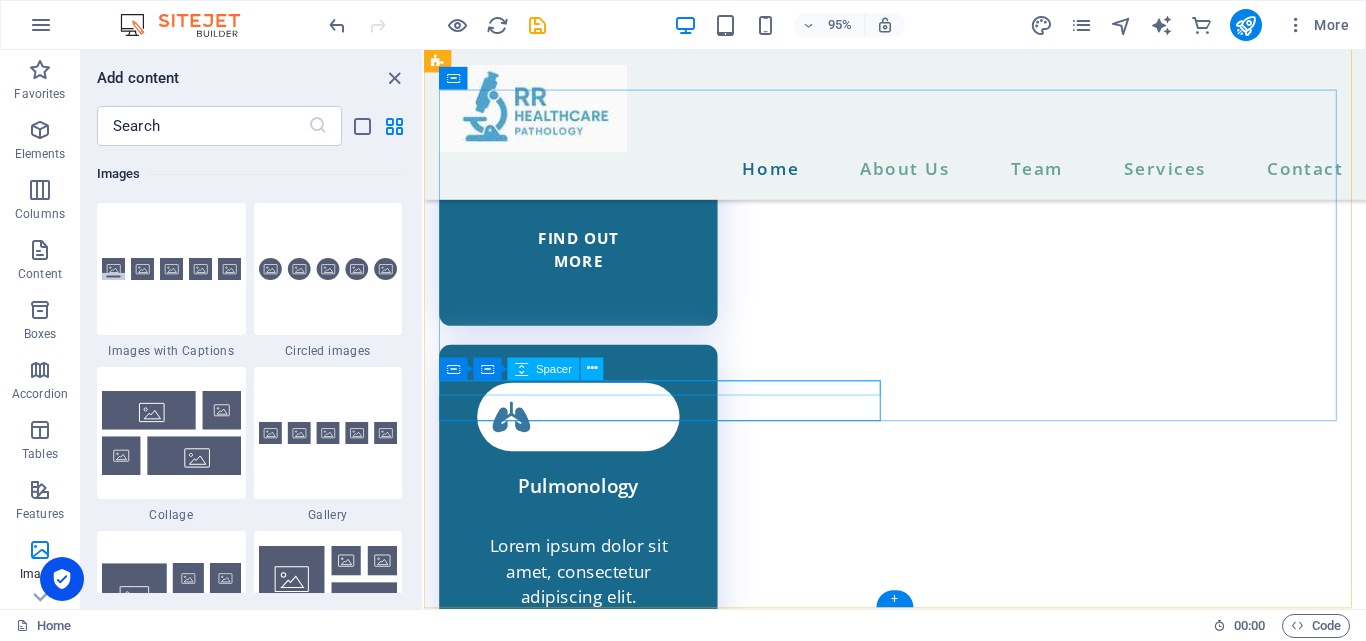 click at bounding box center [676, 6949] 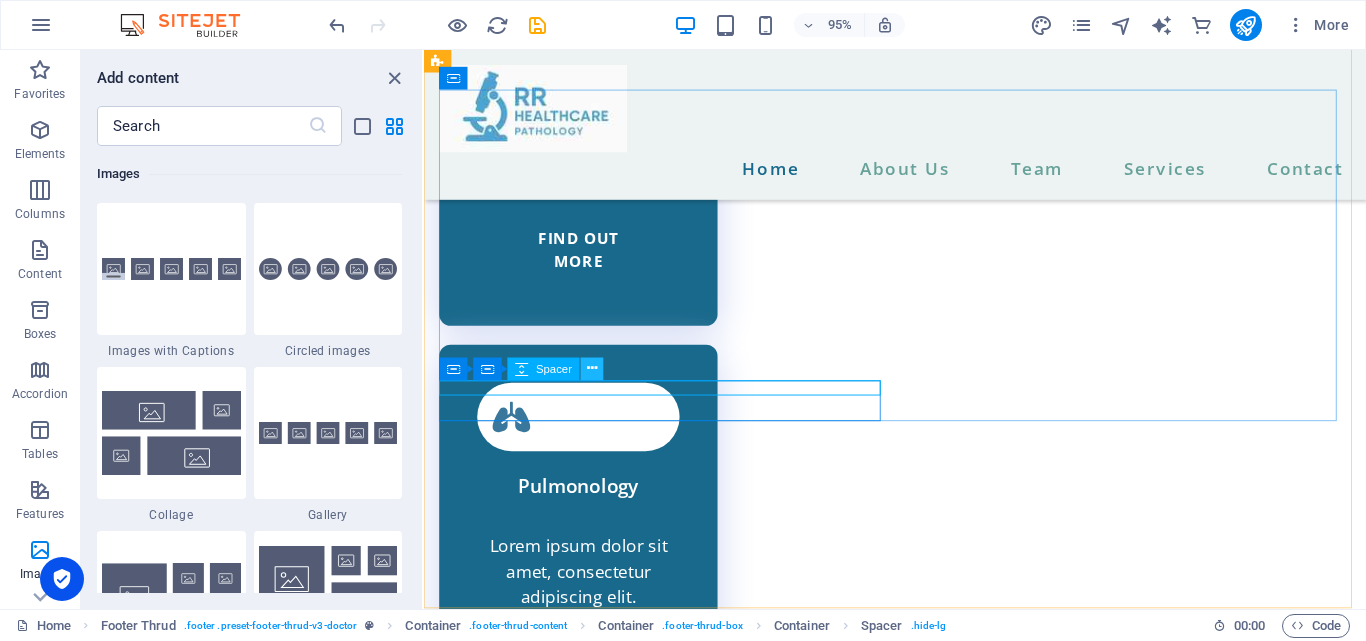 click at bounding box center [592, 369] 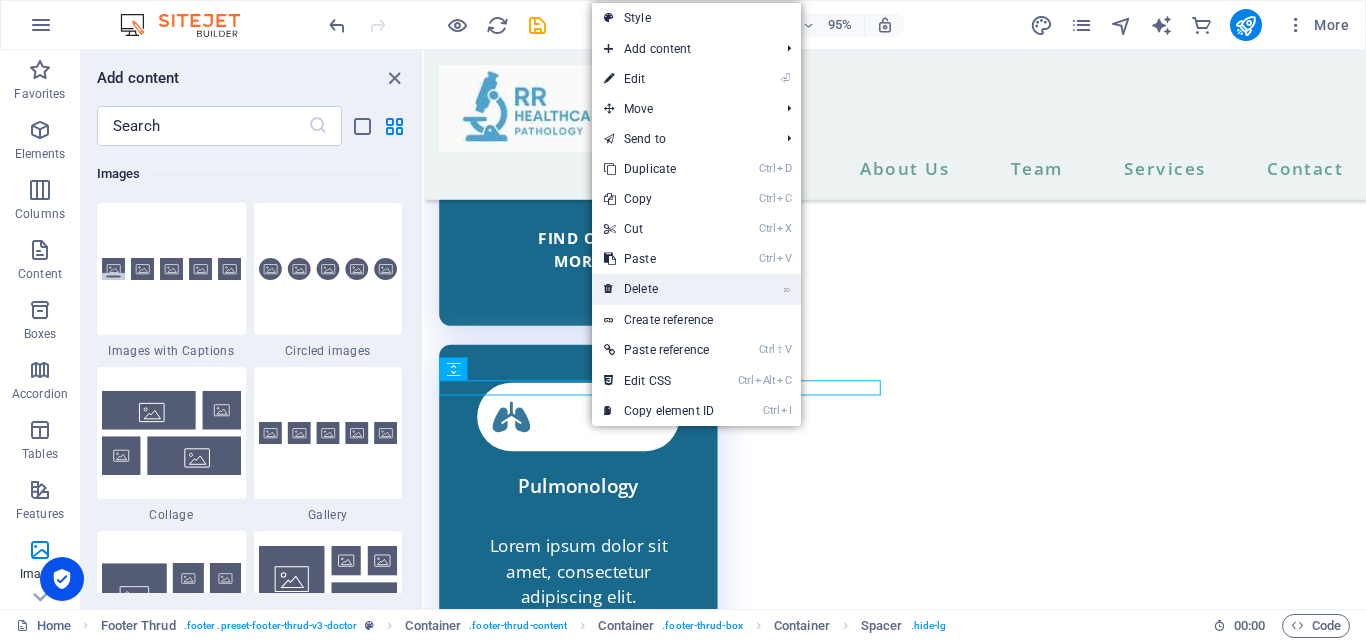 click on "⌦  Delete" at bounding box center (659, 289) 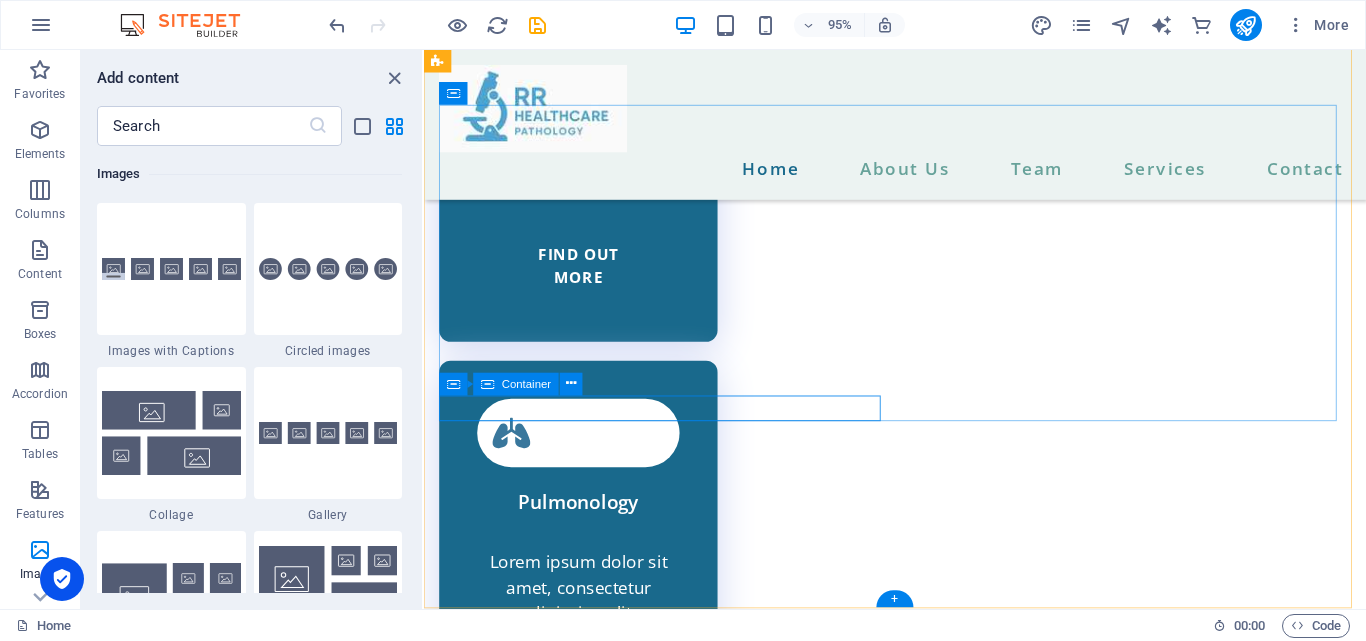 click on "6387017074" at bounding box center (676, 6970) 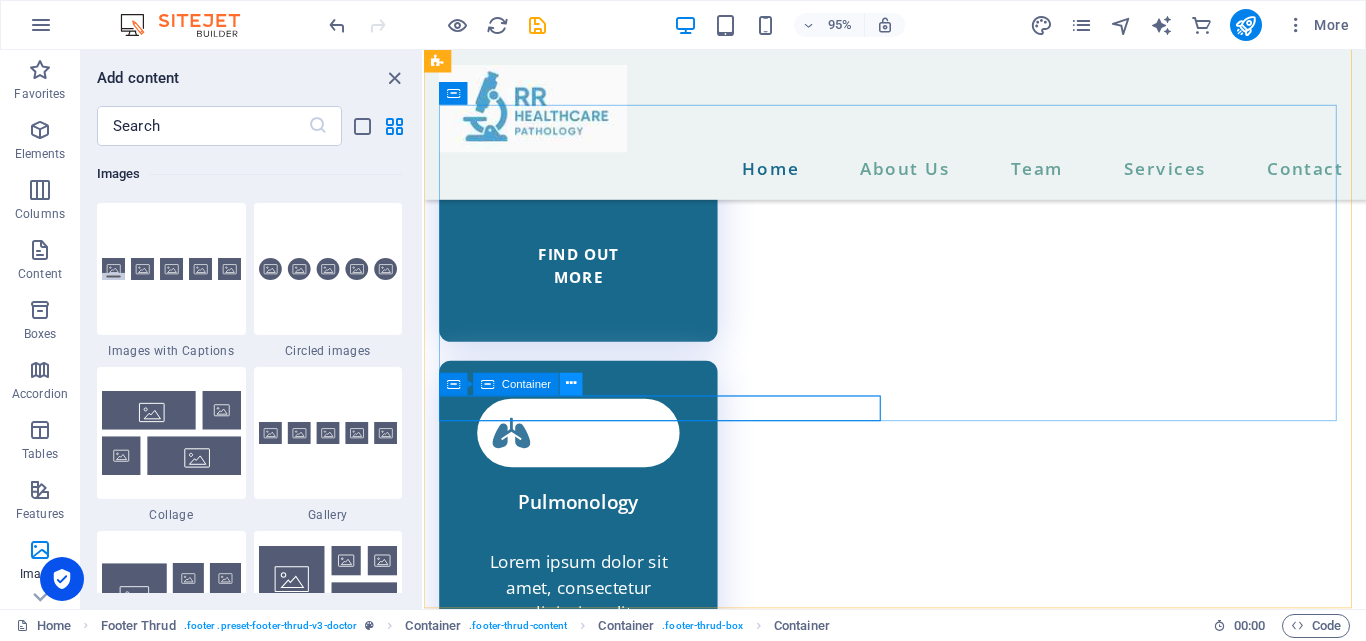 click at bounding box center (571, 384) 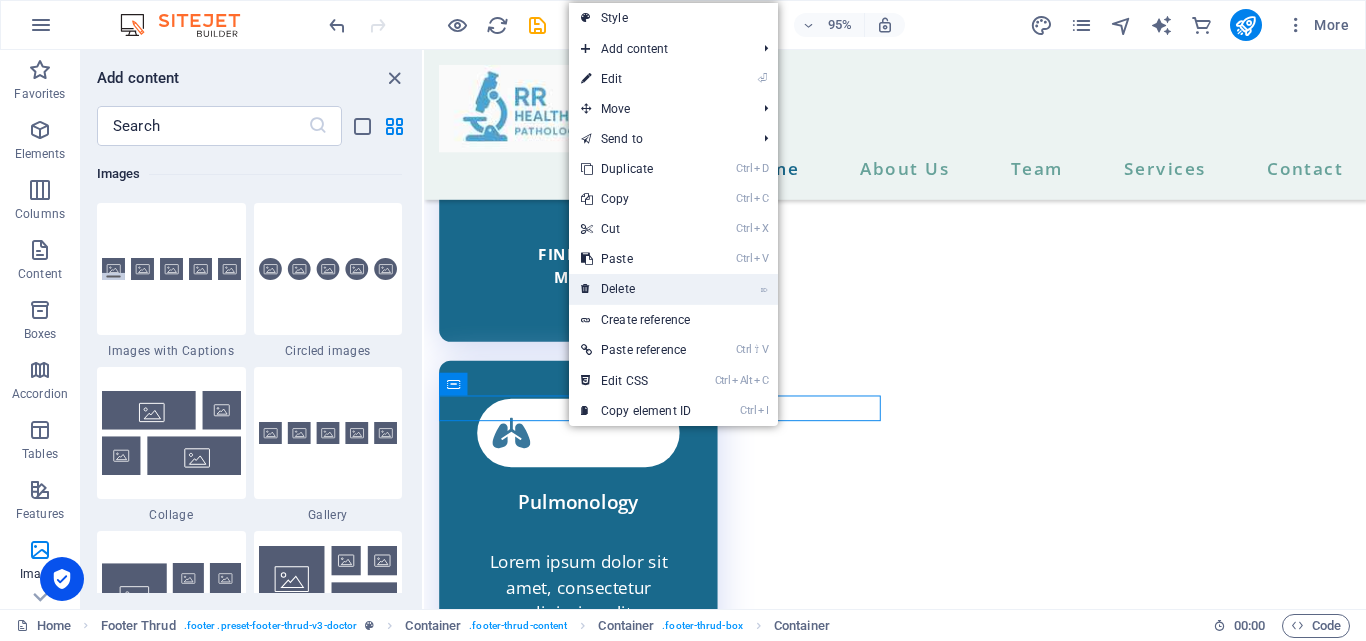 click on "⌦  Delete" at bounding box center (636, 289) 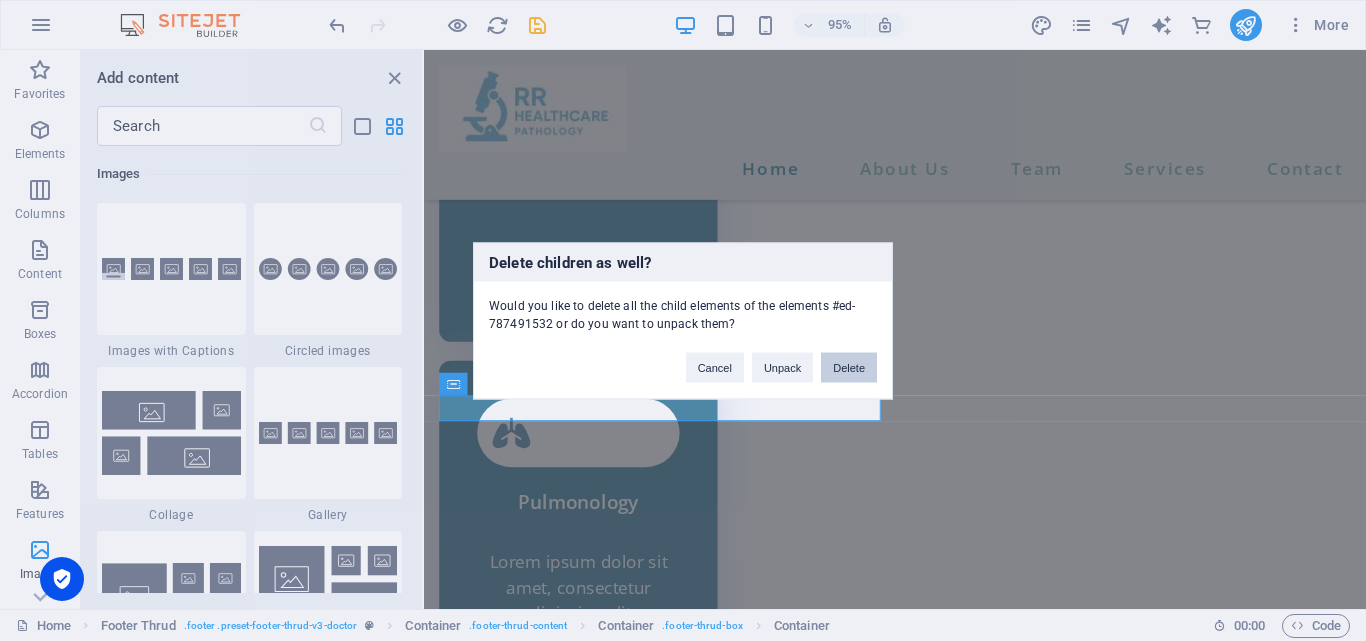 click on "Delete" at bounding box center (849, 367) 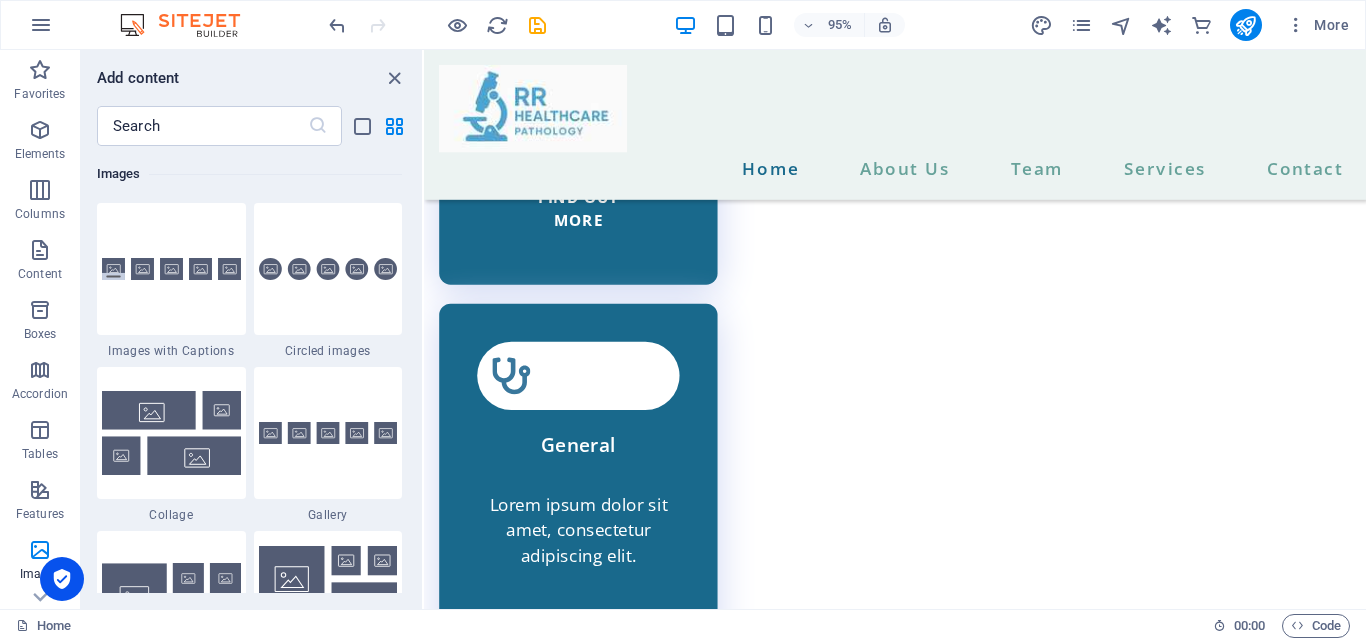scroll, scrollTop: 5696, scrollLeft: 0, axis: vertical 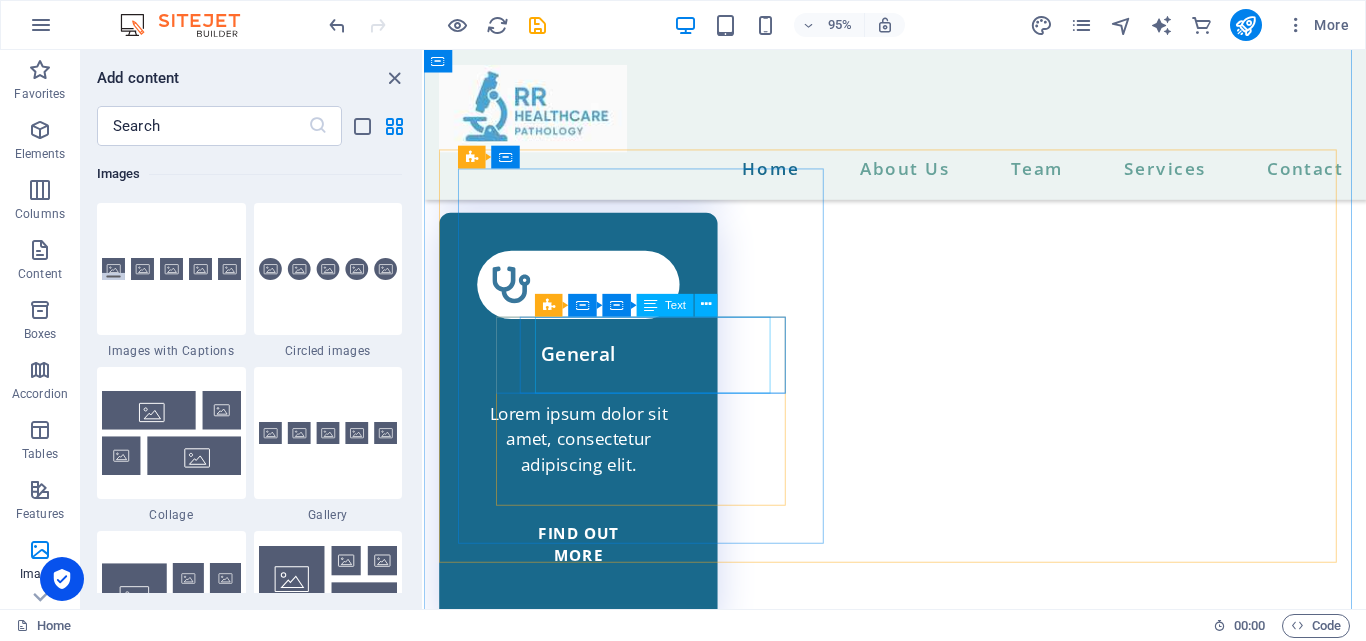 click on "MANGLI PURWA FATAK ([PERSON_NAME])  ,  HARDOI ,  241001" at bounding box center (920, 6614) 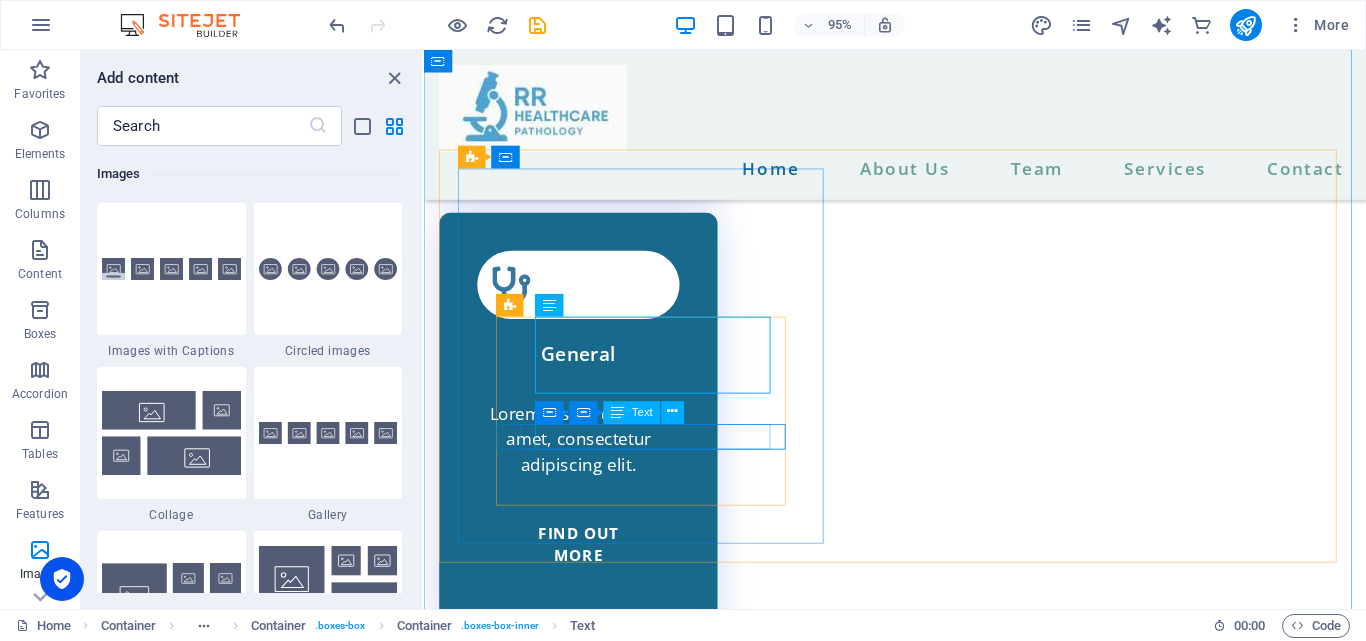 click on "[EMAIL_ADDRESS][DOMAIN_NAME]" at bounding box center [920, 6682] 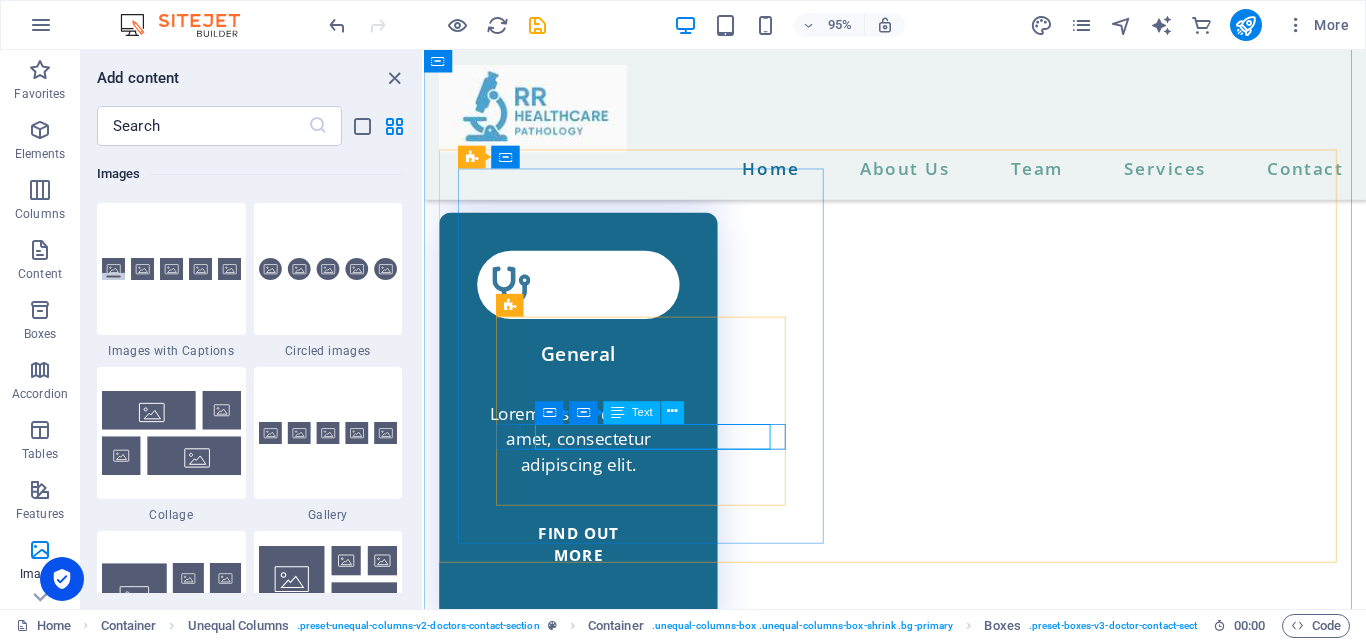 click on "Text" at bounding box center [642, 412] 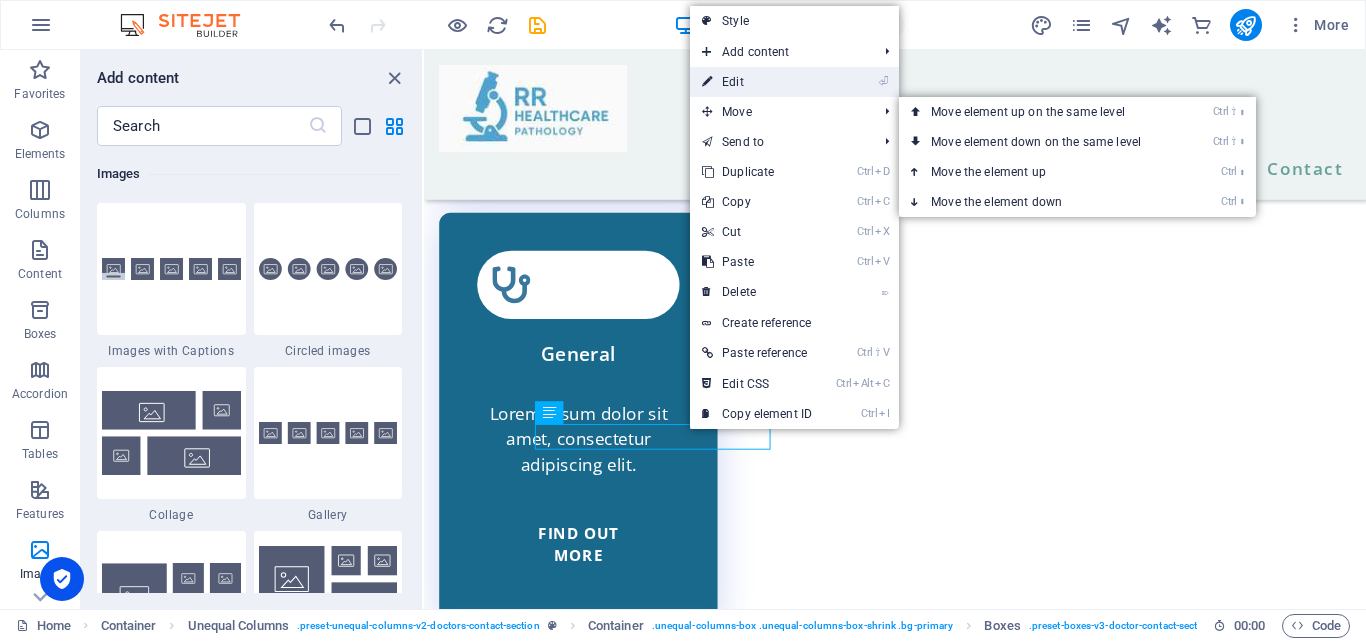 click on "⏎  Edit" at bounding box center [757, 82] 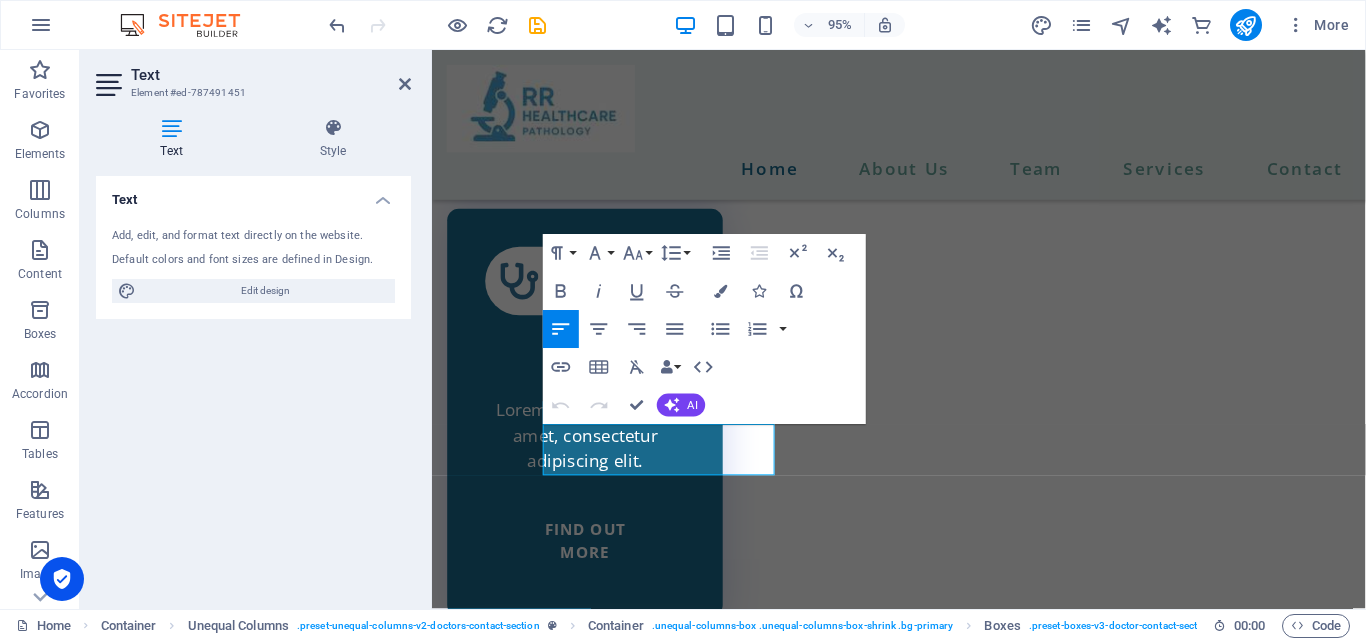 scroll, scrollTop: 5723, scrollLeft: 0, axis: vertical 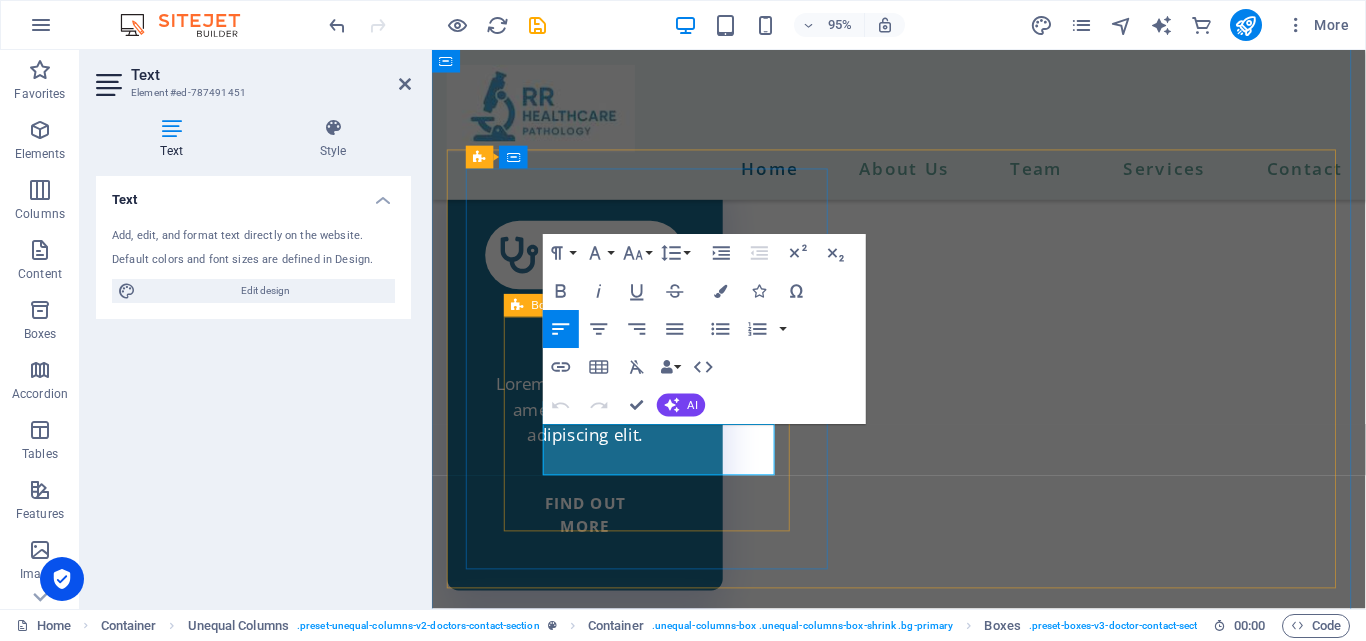 click on "[PERSON_NAME] ([PERSON_NAME])  ,  HARDOI ,  241001 [EMAIL_ADDRESS][DOMAIN_NAME] 6387017074" at bounding box center [923, 6639] 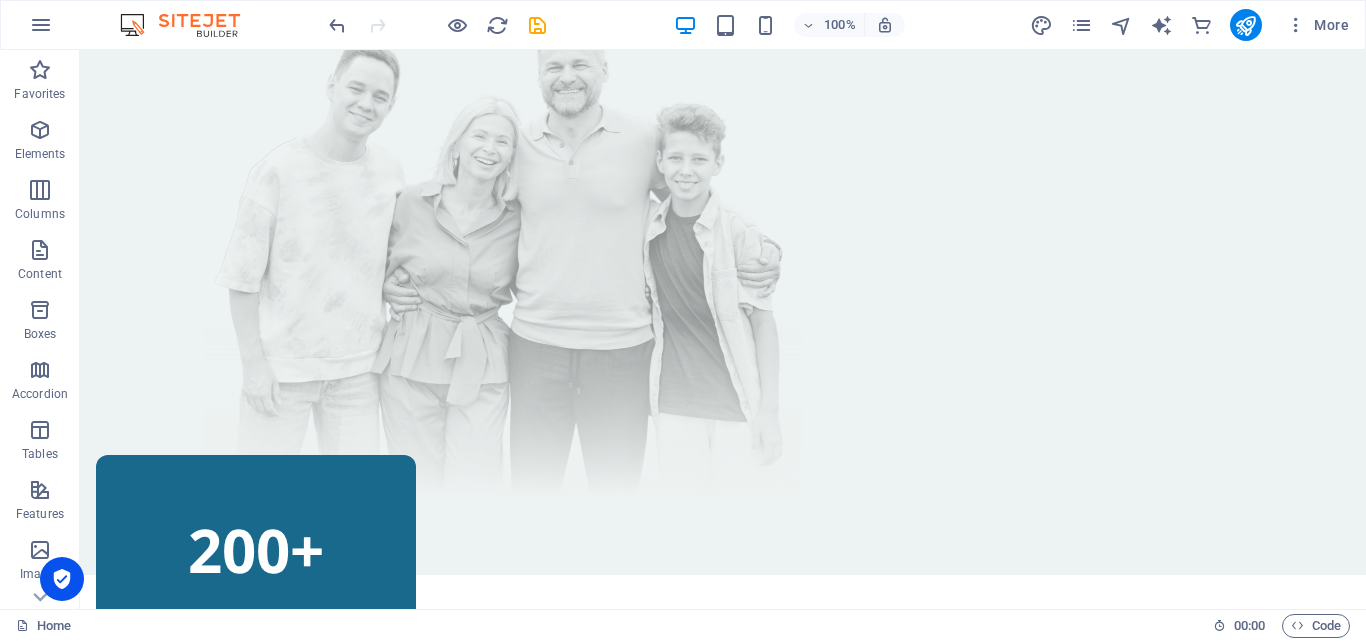 scroll, scrollTop: 0, scrollLeft: 0, axis: both 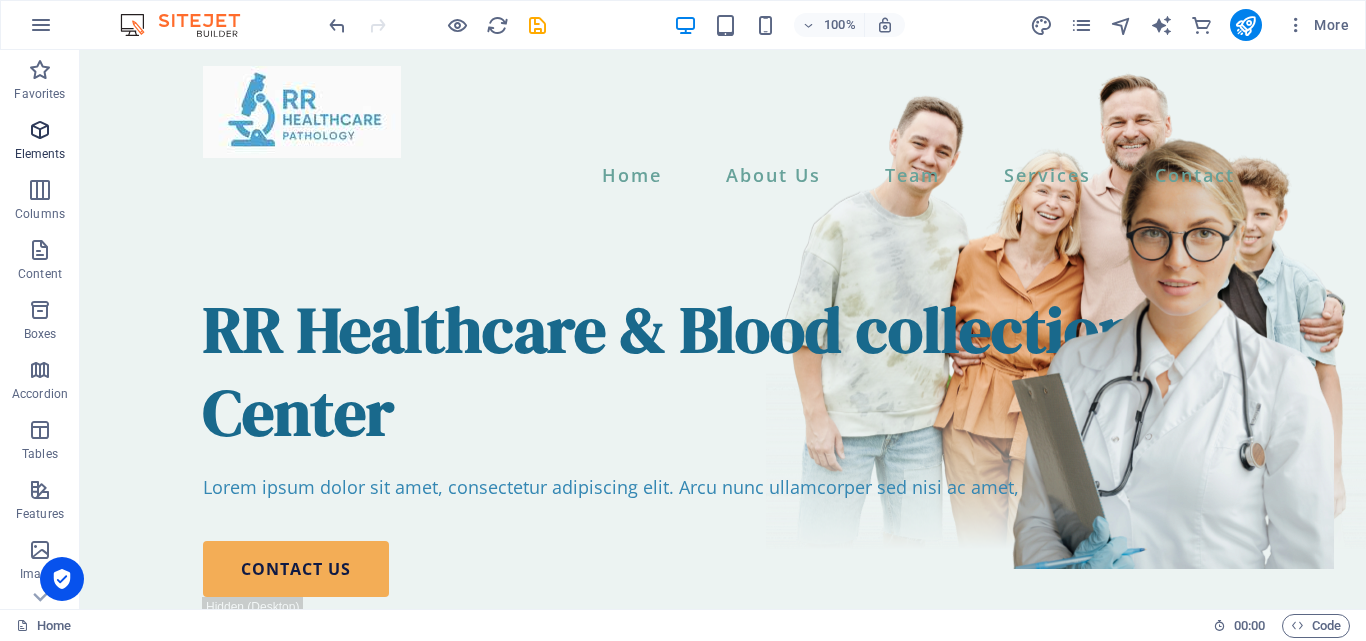 click at bounding box center (40, 130) 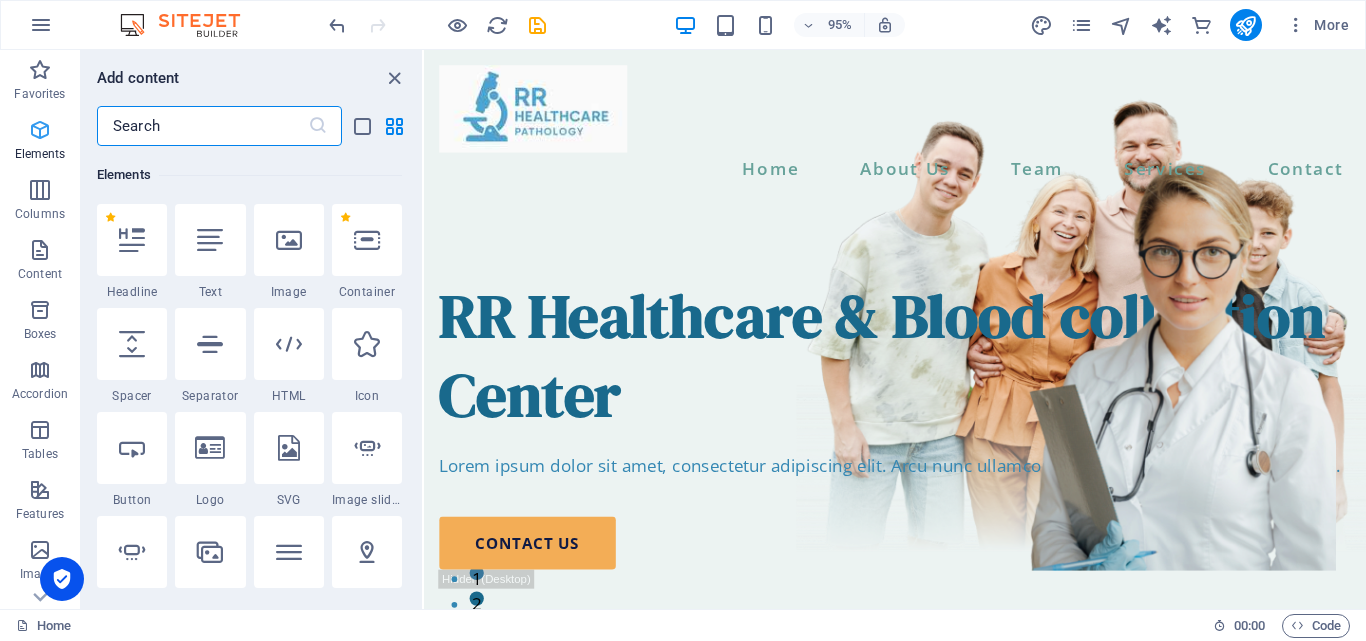 scroll, scrollTop: 213, scrollLeft: 0, axis: vertical 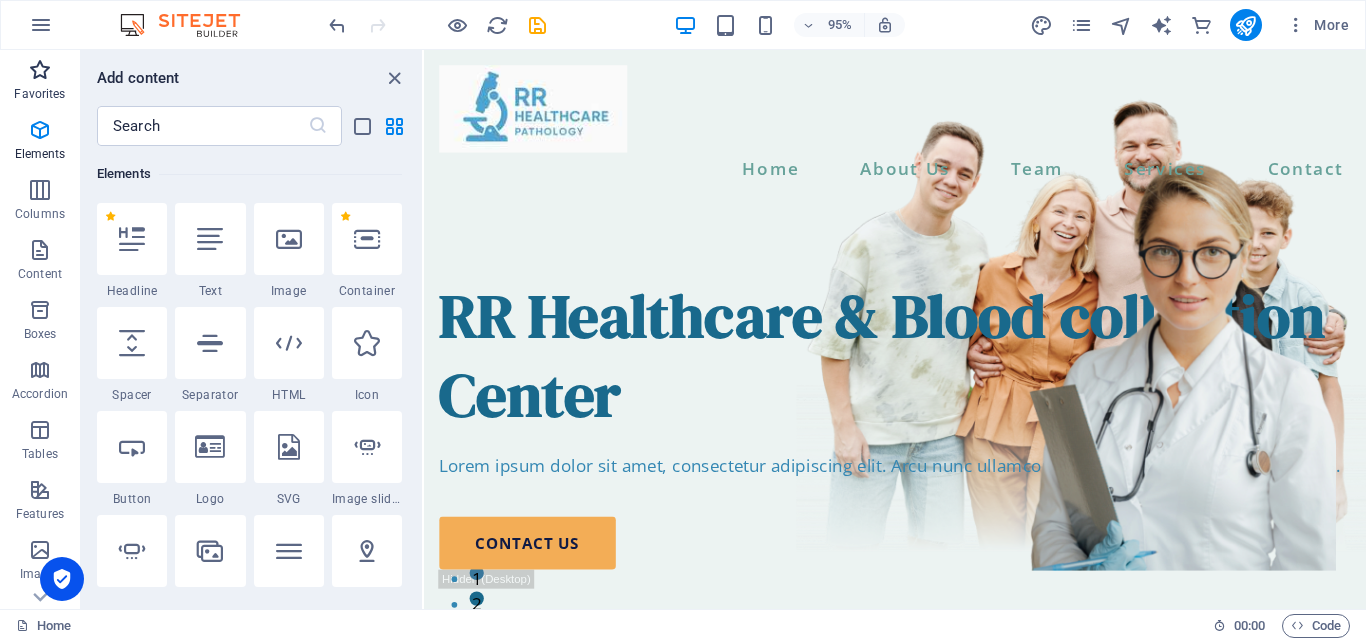 click on "Favorites" at bounding box center [39, 94] 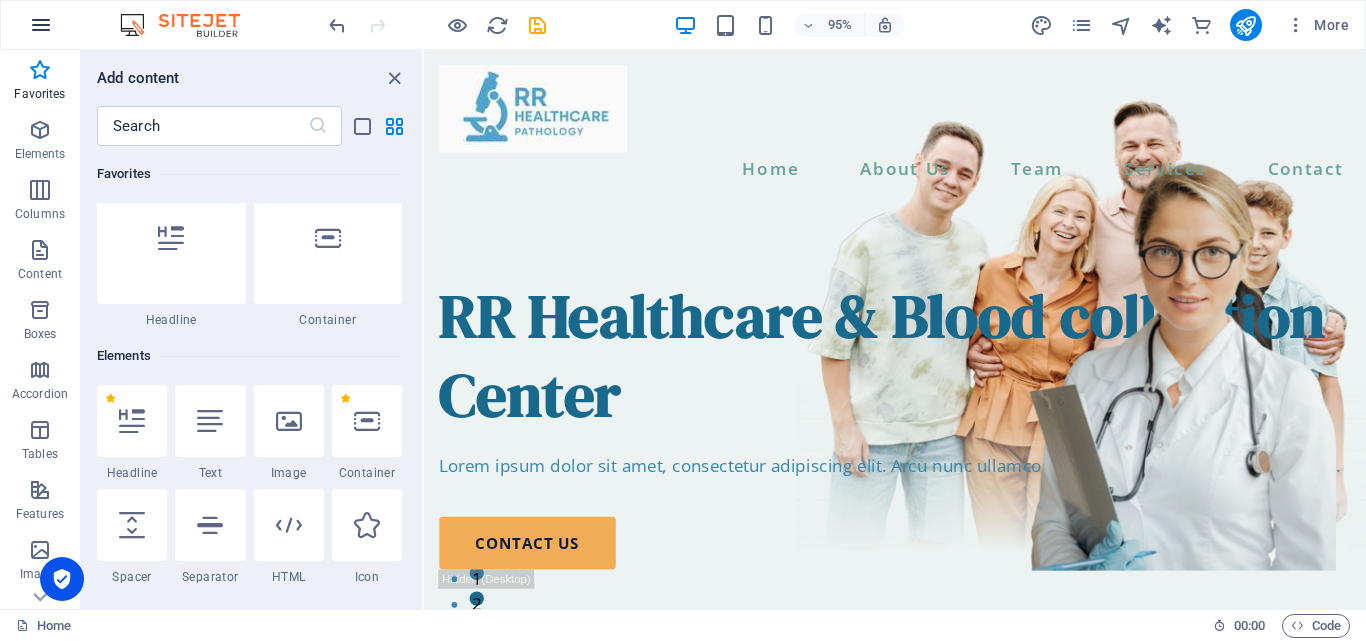 scroll, scrollTop: 0, scrollLeft: 0, axis: both 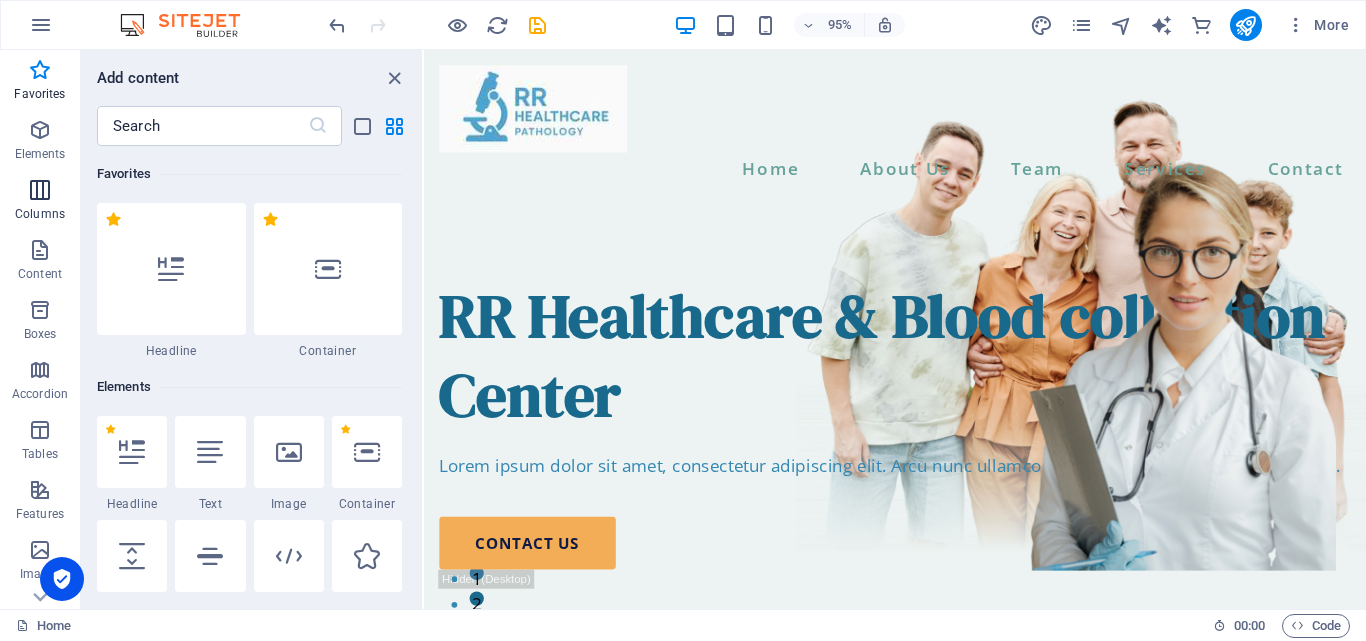 click on "Columns" at bounding box center (40, 214) 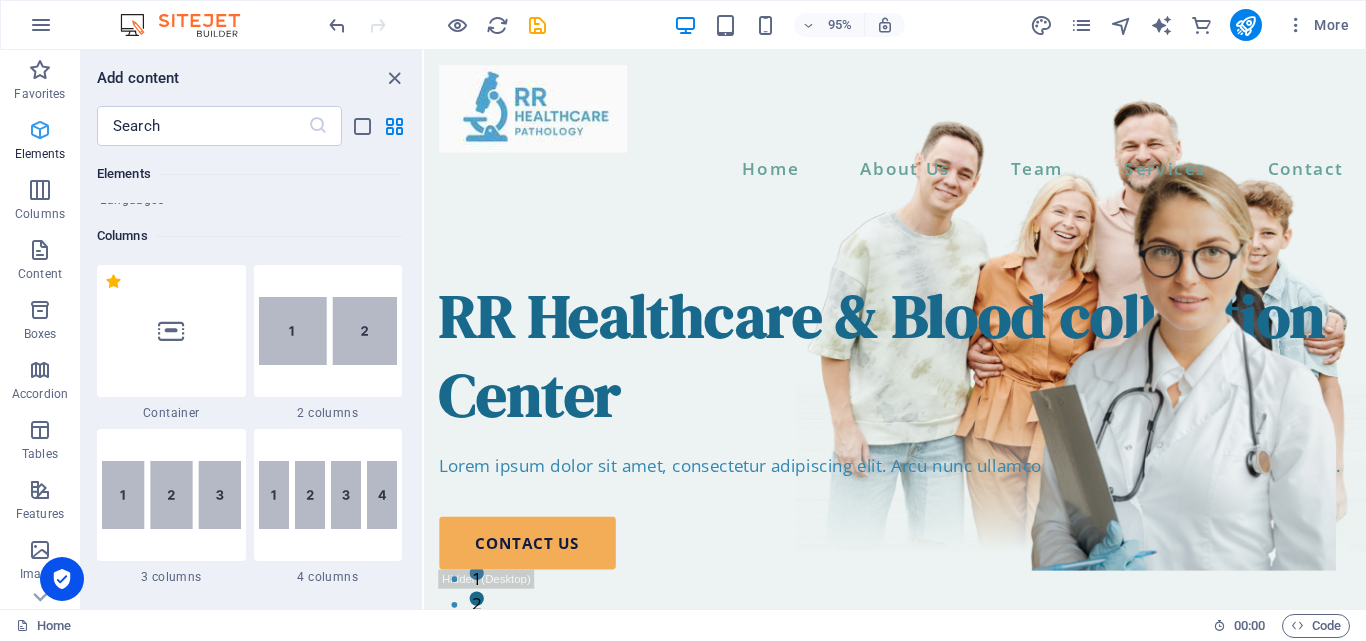 scroll, scrollTop: 990, scrollLeft: 0, axis: vertical 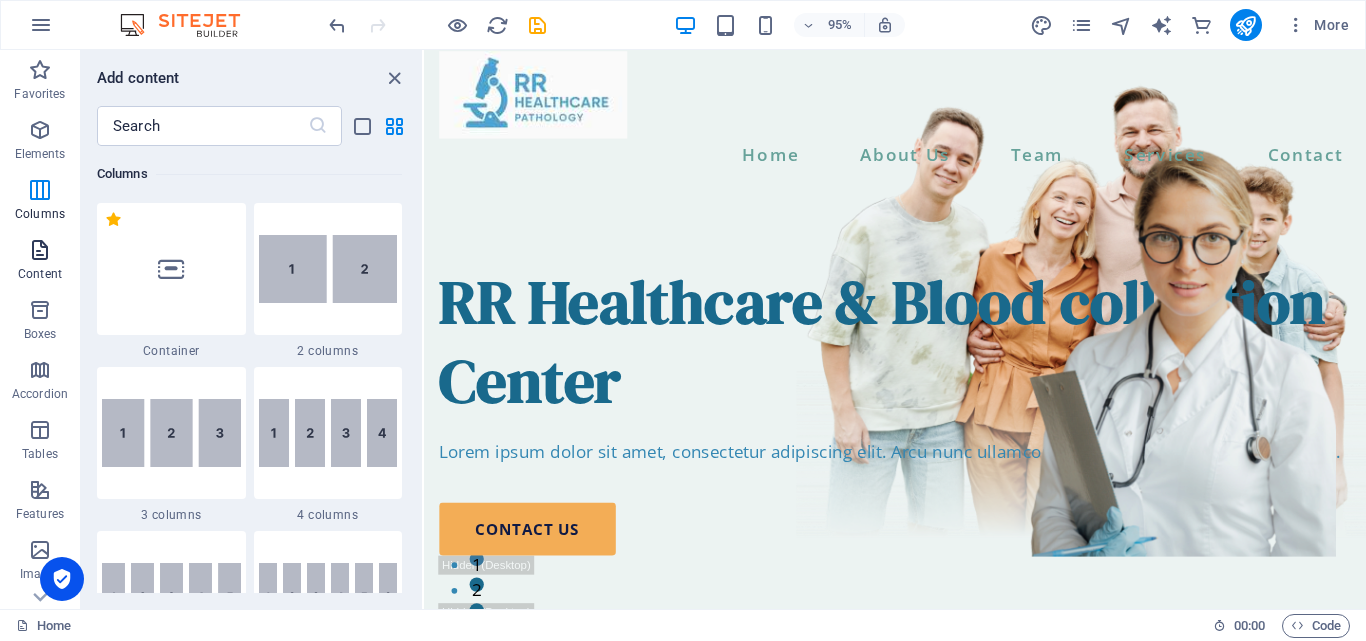 click on "Content" at bounding box center [40, 262] 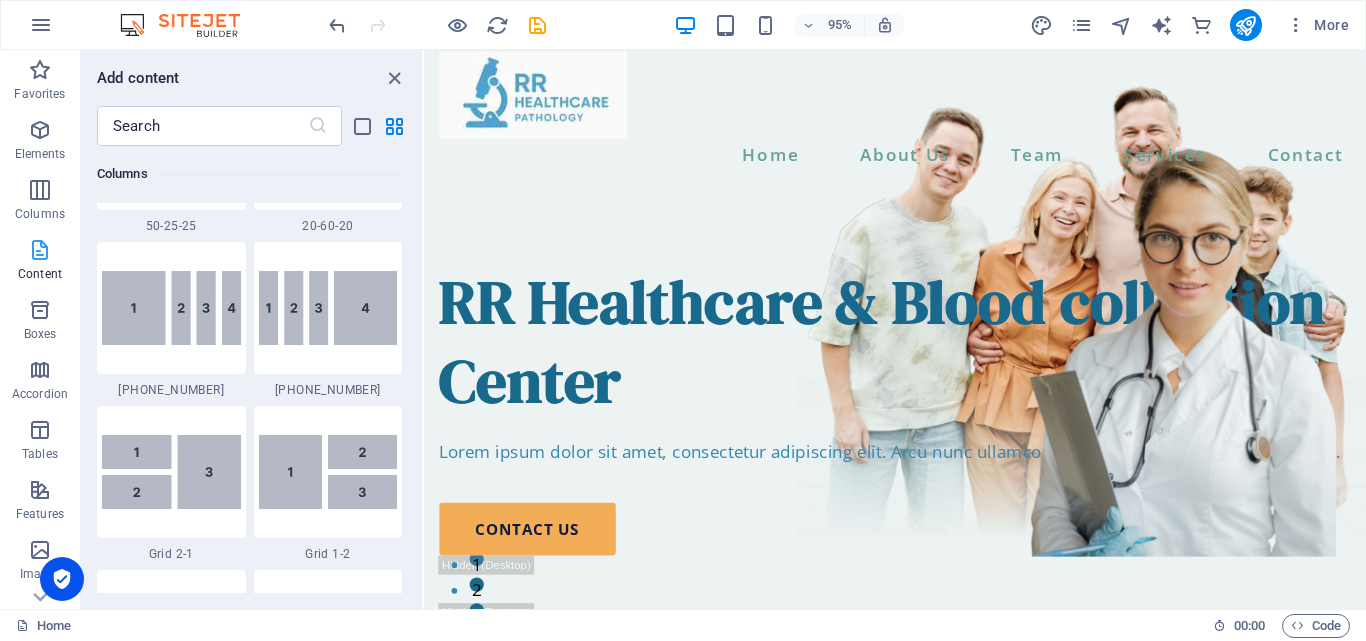 scroll, scrollTop: 3499, scrollLeft: 0, axis: vertical 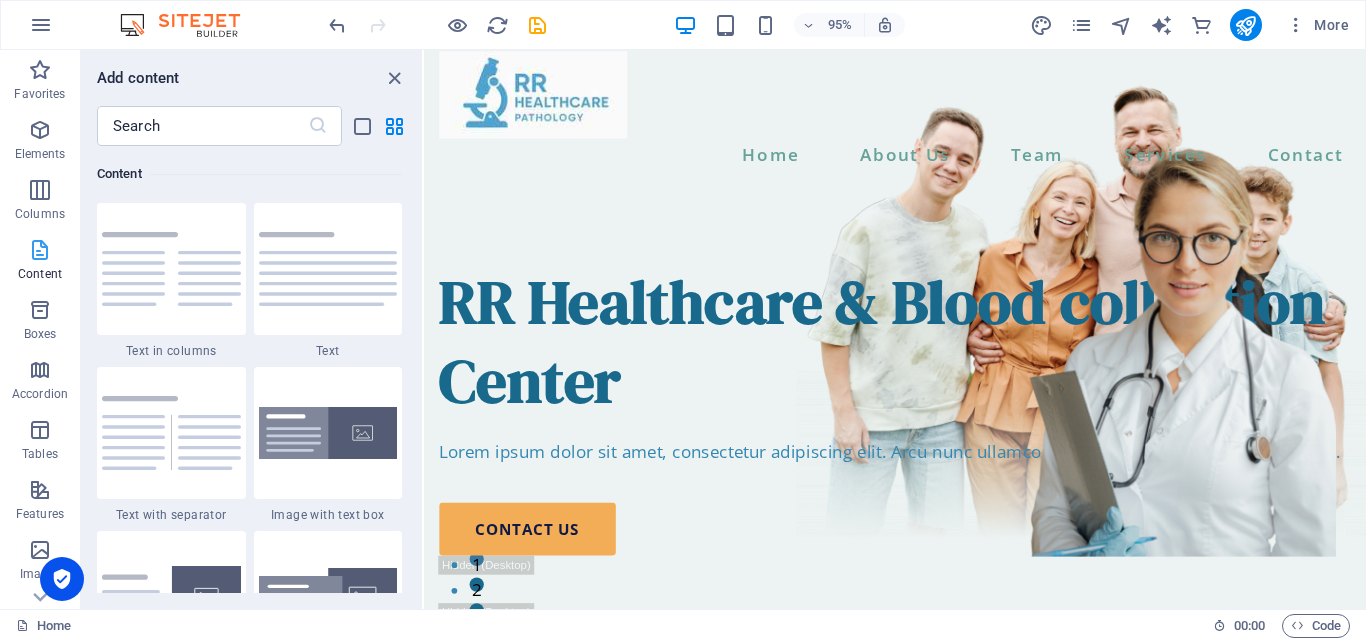 click on "Content" at bounding box center [40, 262] 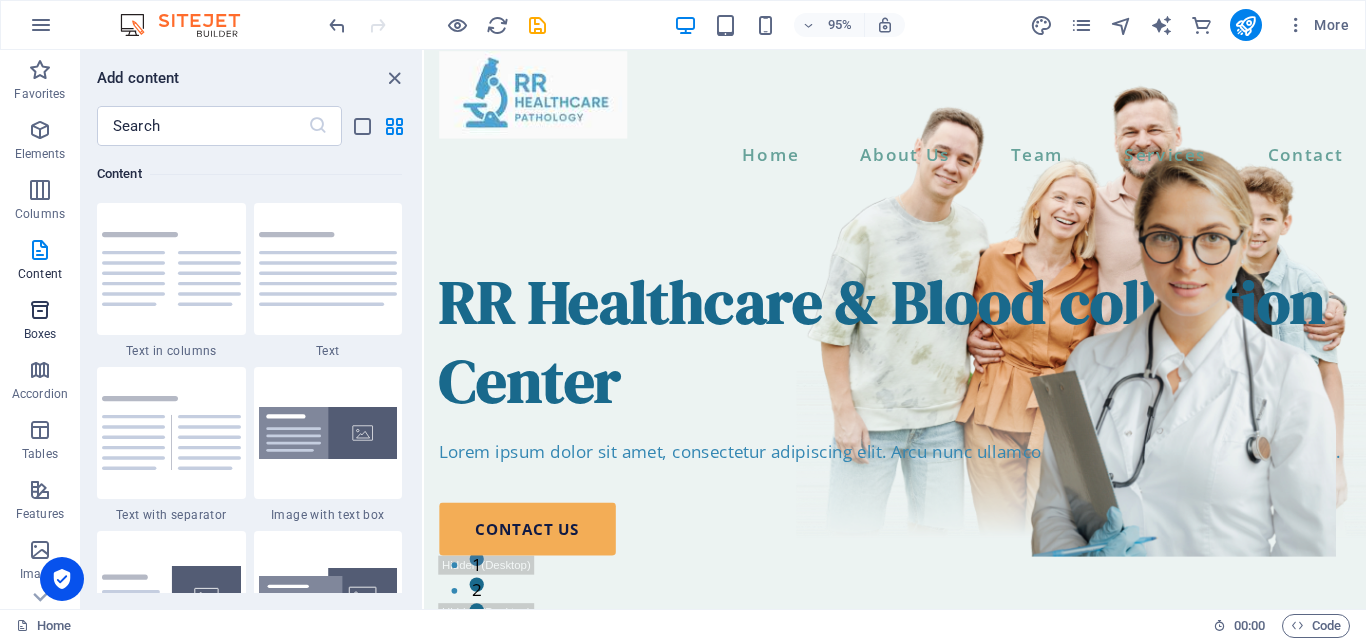 click at bounding box center (40, 310) 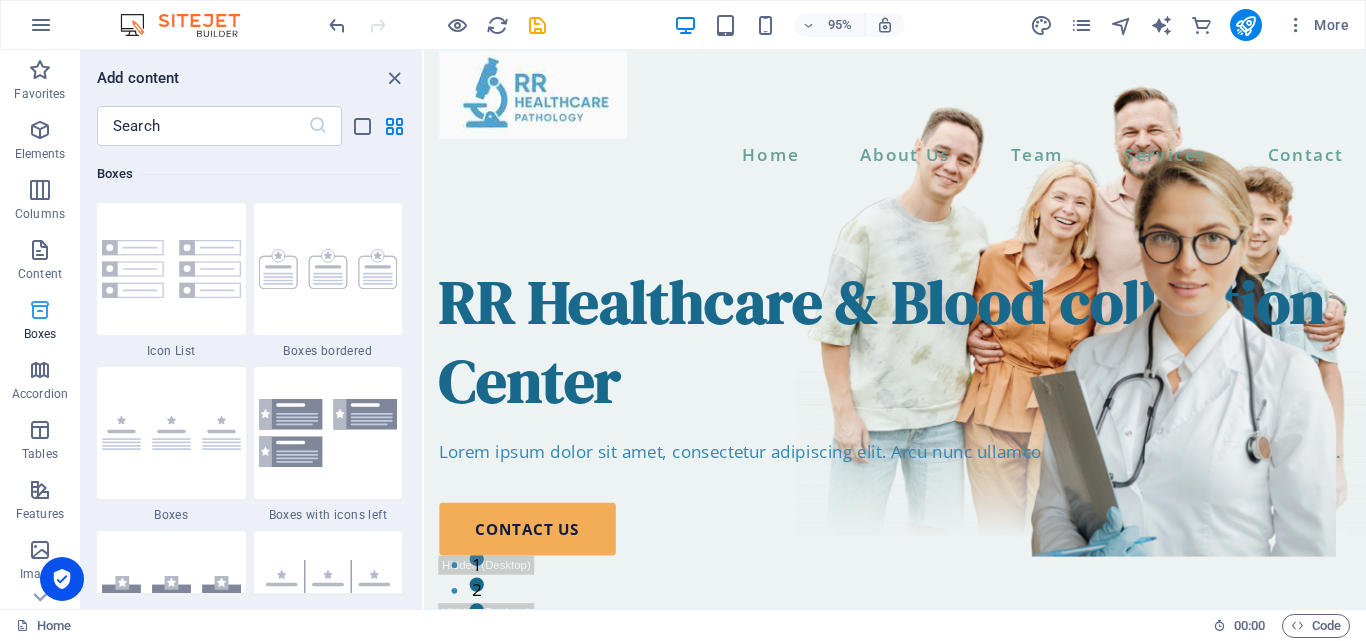 scroll, scrollTop: 5352, scrollLeft: 0, axis: vertical 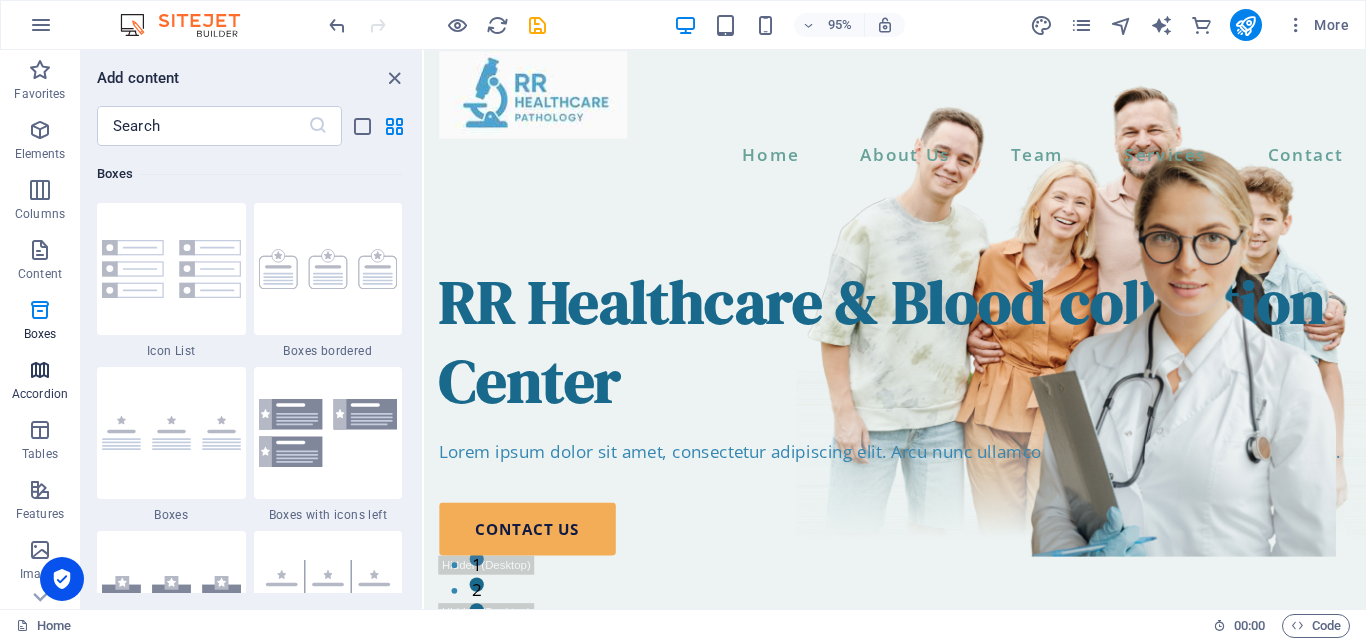 click at bounding box center [40, 370] 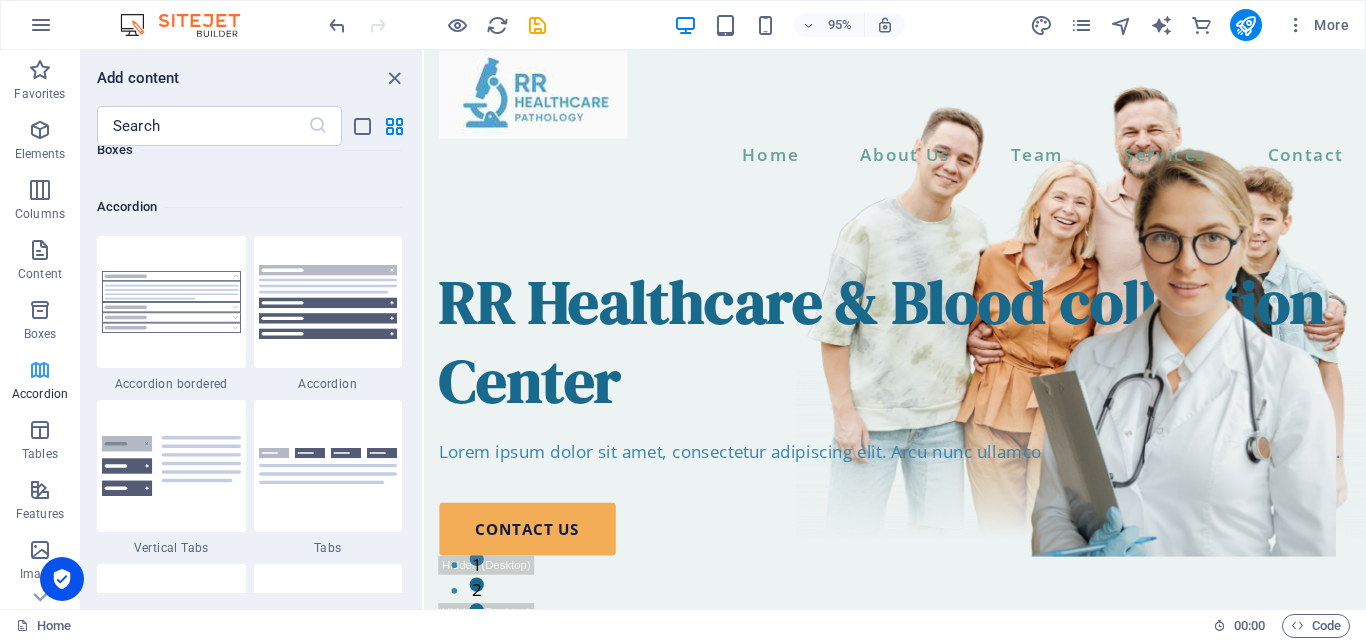 scroll, scrollTop: 6221, scrollLeft: 0, axis: vertical 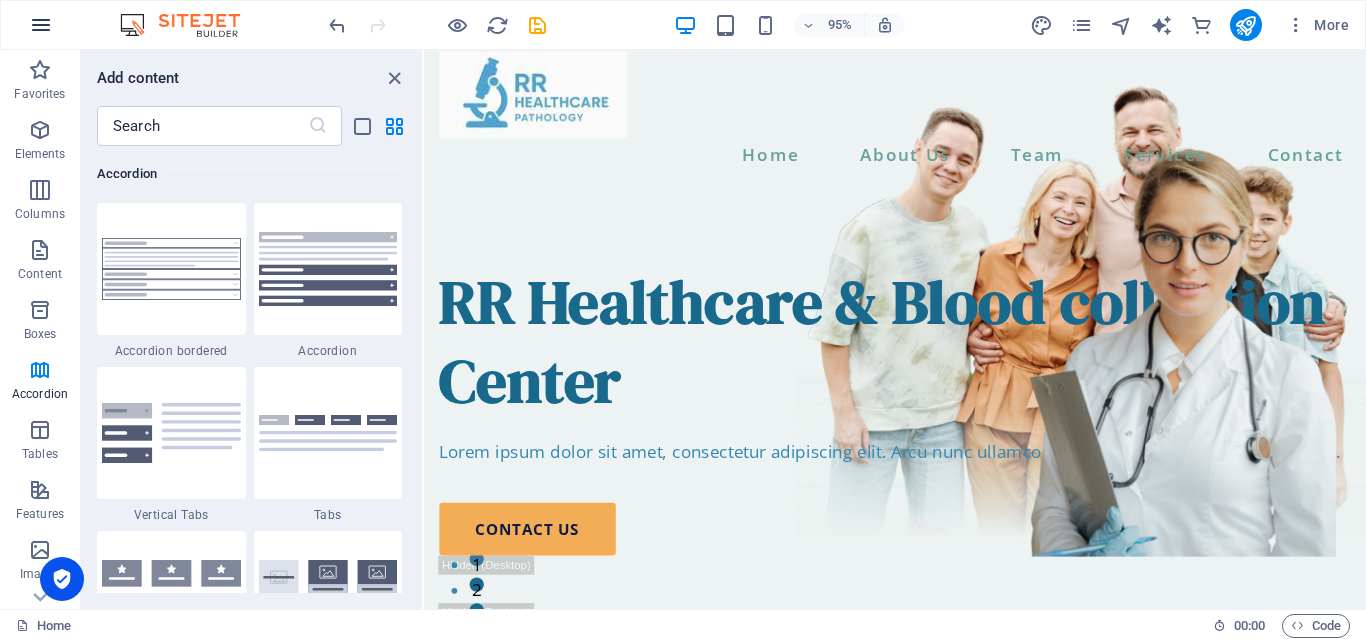 click at bounding box center (41, 25) 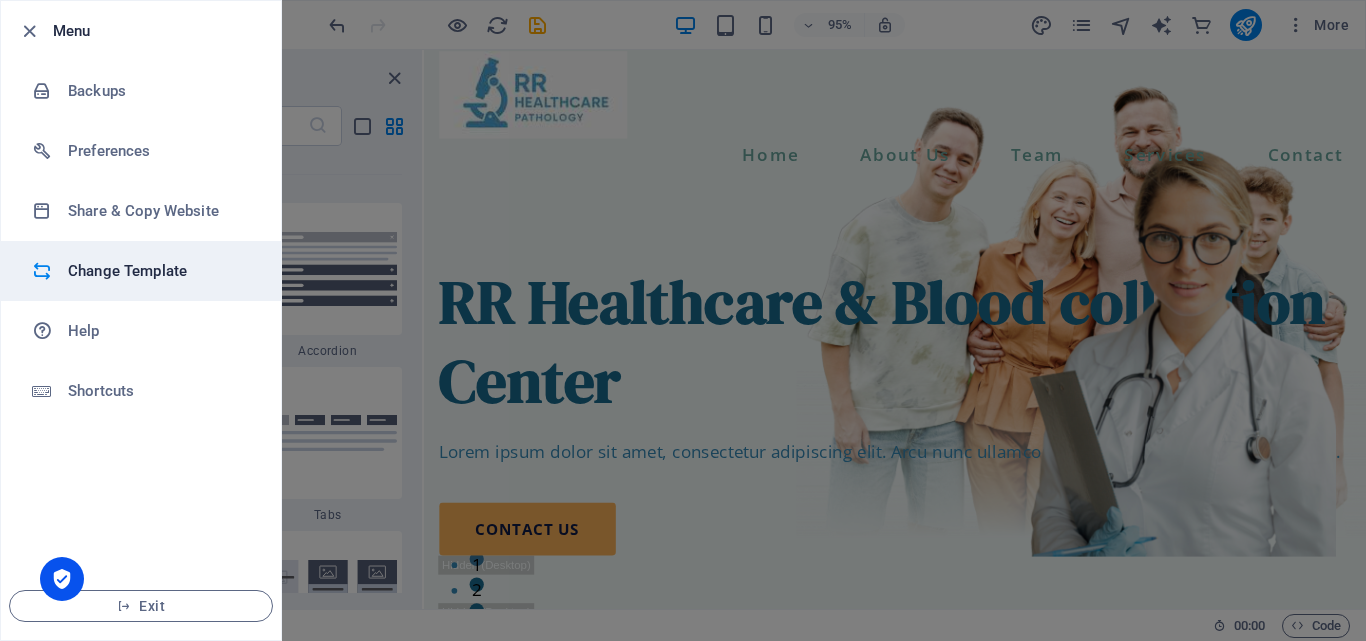 click on "Change Template" at bounding box center (160, 271) 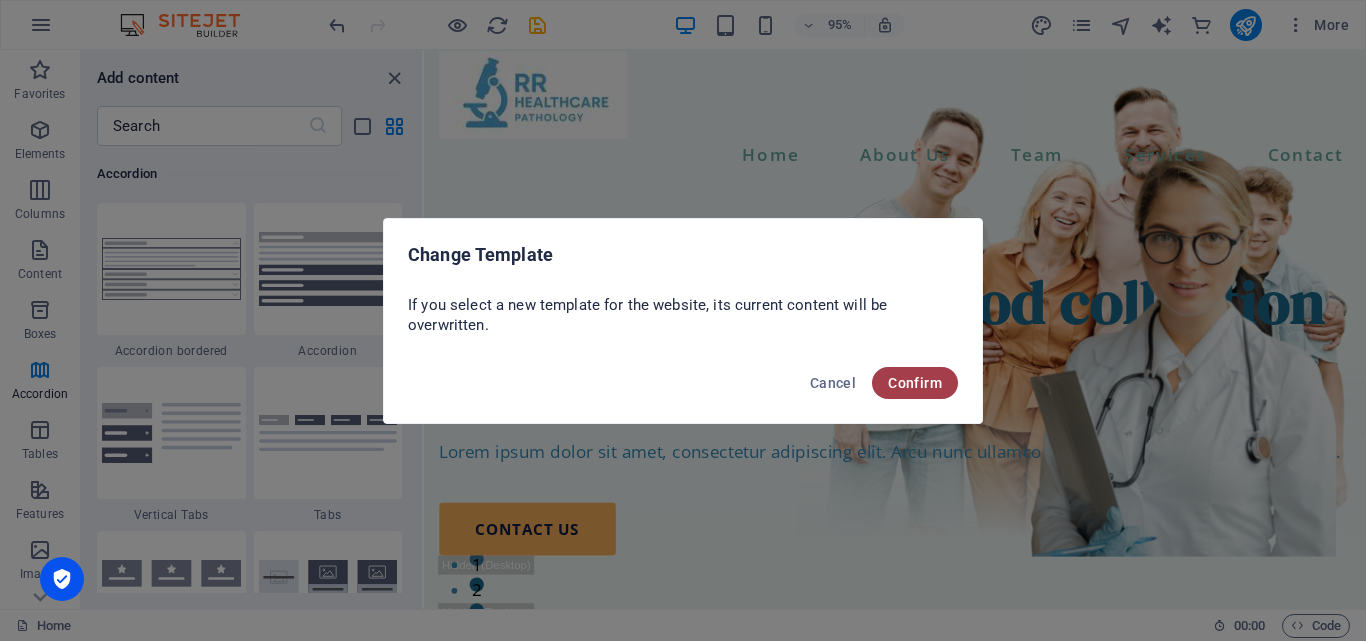 click on "Confirm" at bounding box center (915, 383) 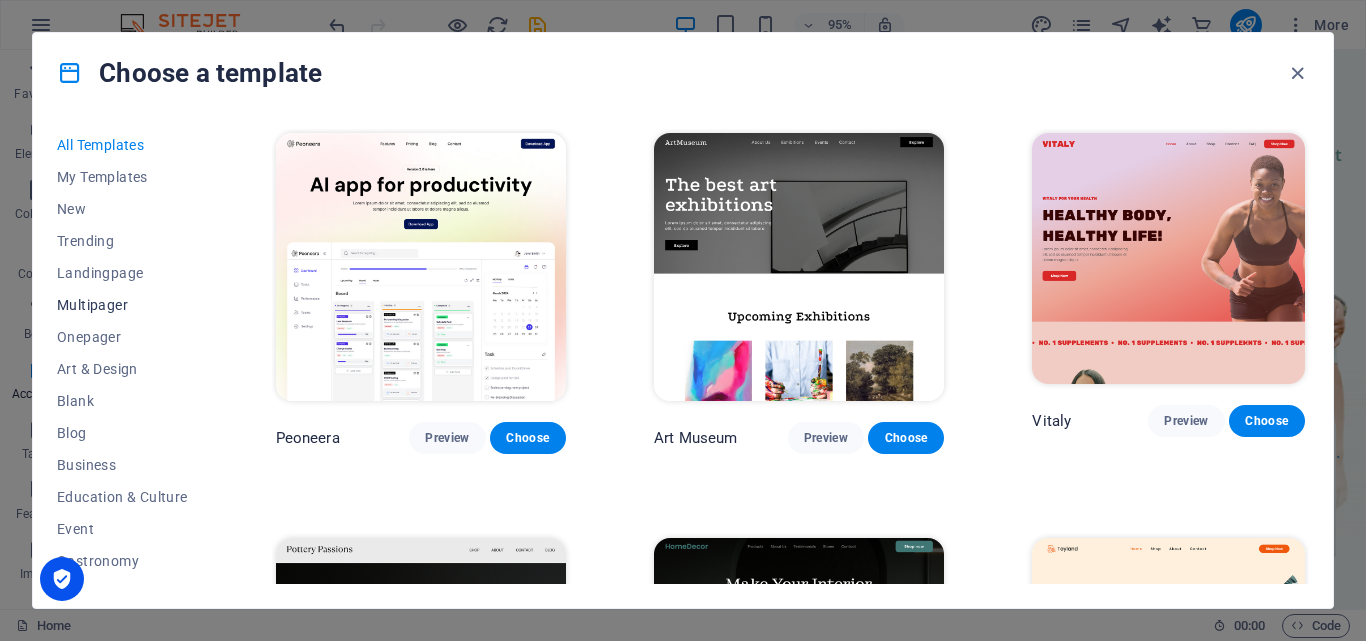 click on "Multipager" at bounding box center (122, 305) 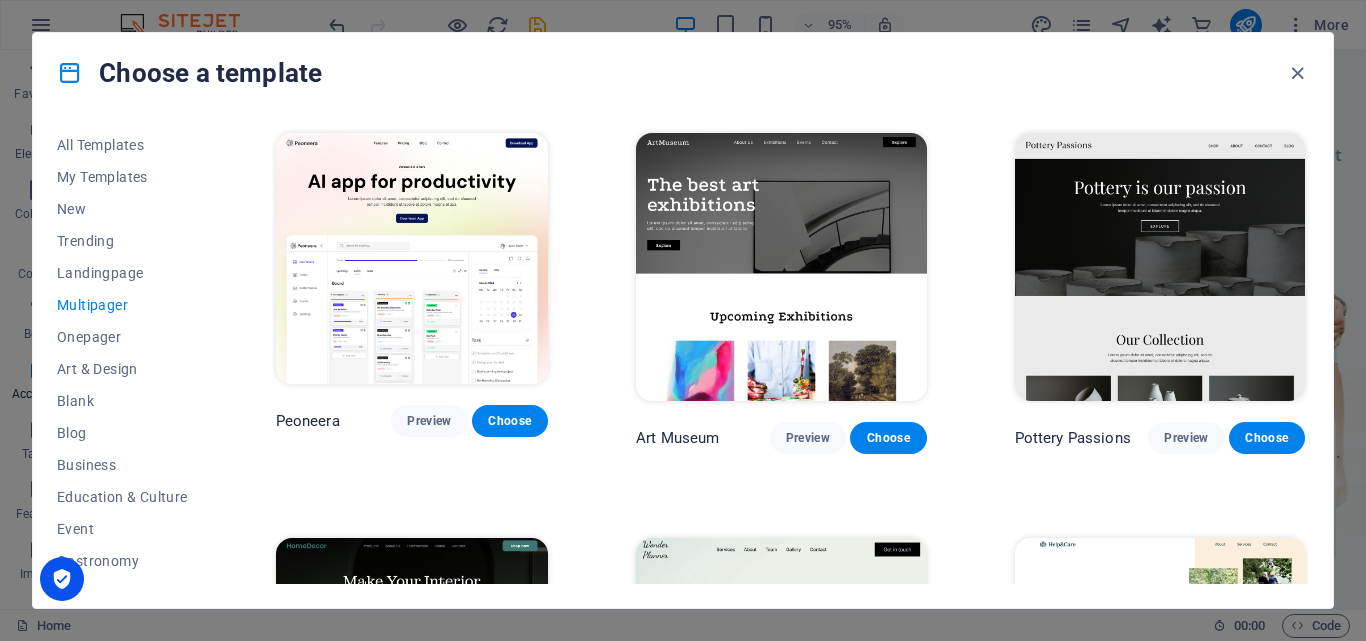 click on "Multipager" at bounding box center [122, 305] 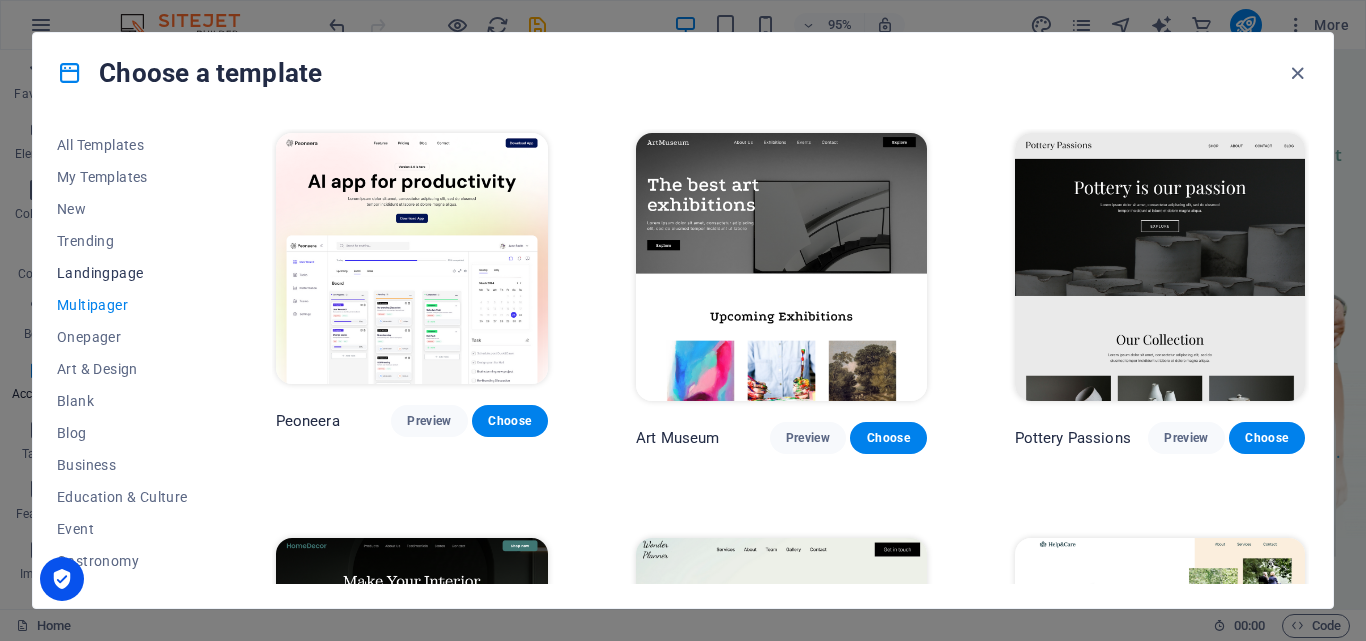 click on "Landingpage" at bounding box center (122, 273) 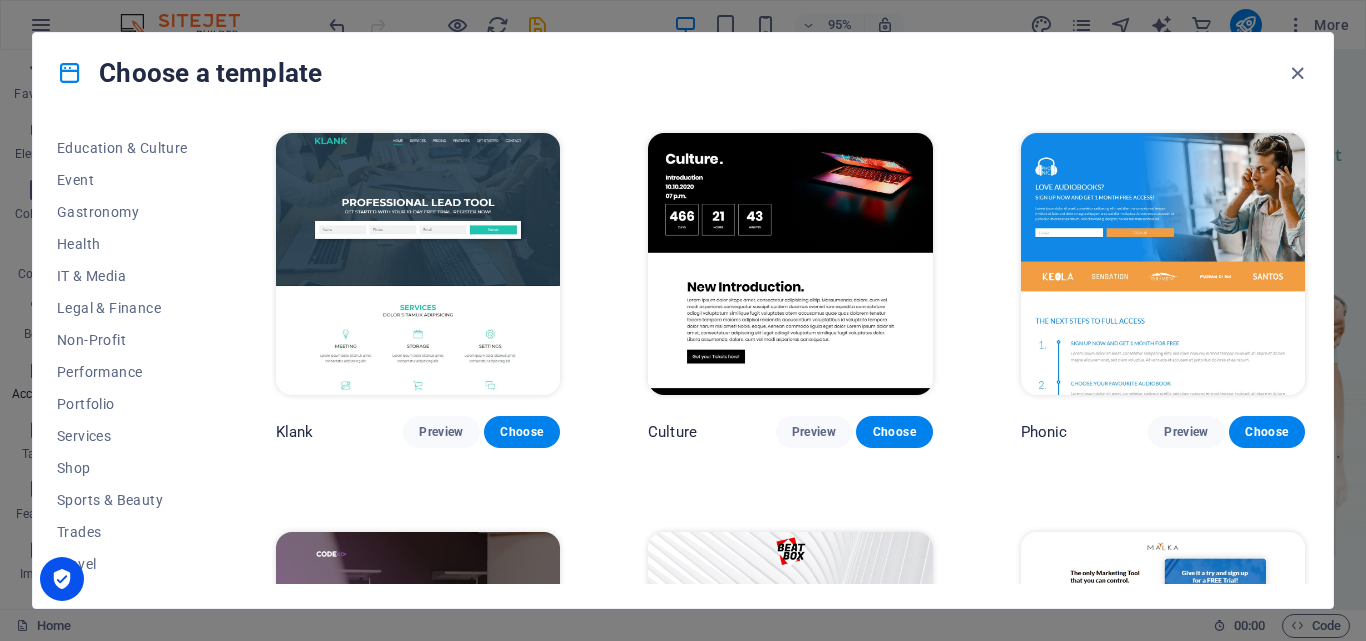 scroll, scrollTop: 377, scrollLeft: 0, axis: vertical 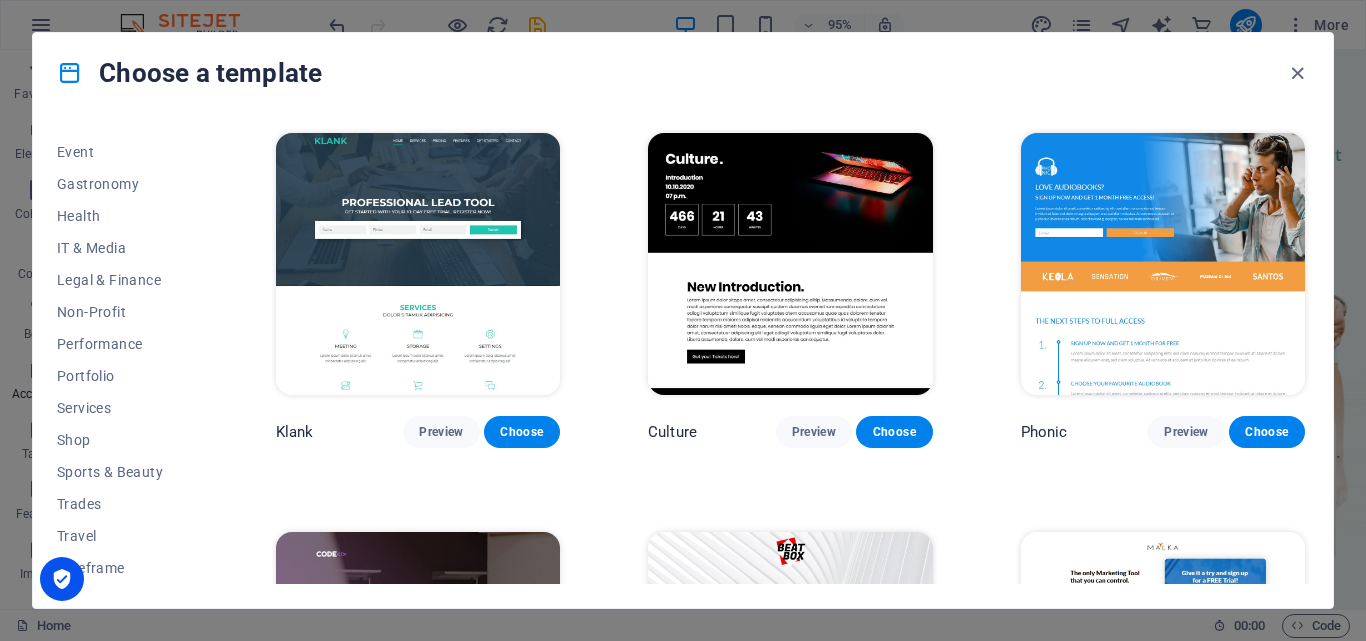 drag, startPoint x: 195, startPoint y: 464, endPoint x: 195, endPoint y: 516, distance: 52 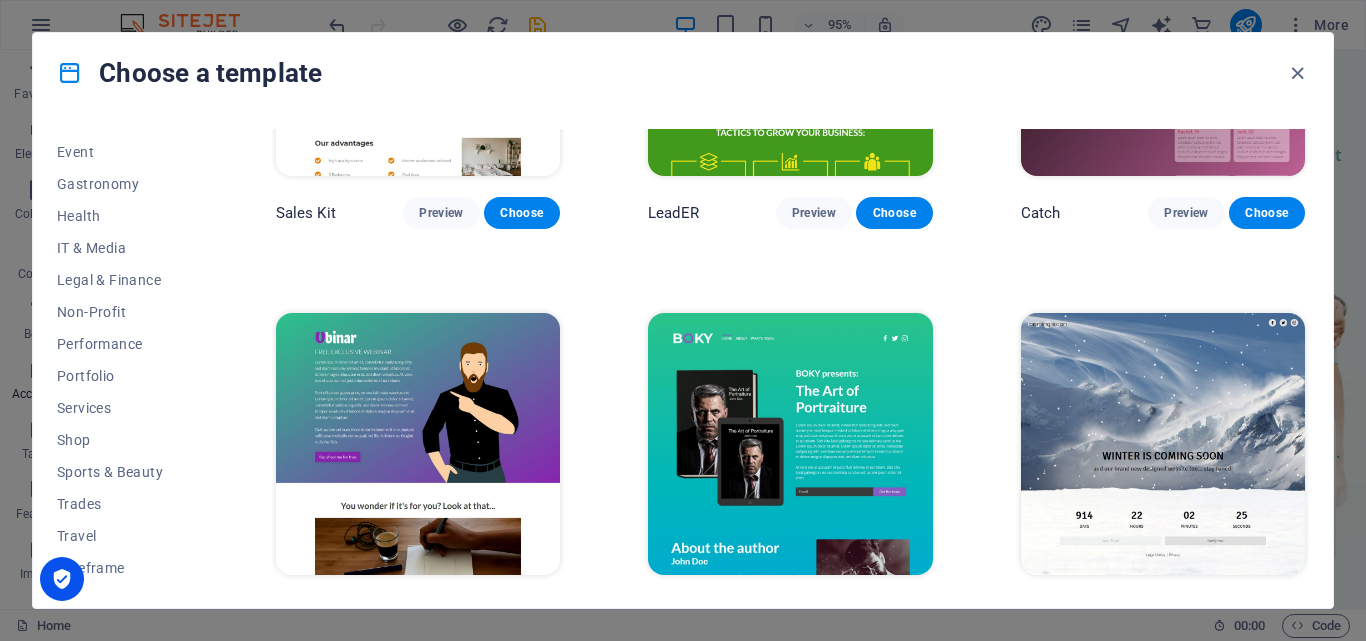 scroll, scrollTop: 2661, scrollLeft: 0, axis: vertical 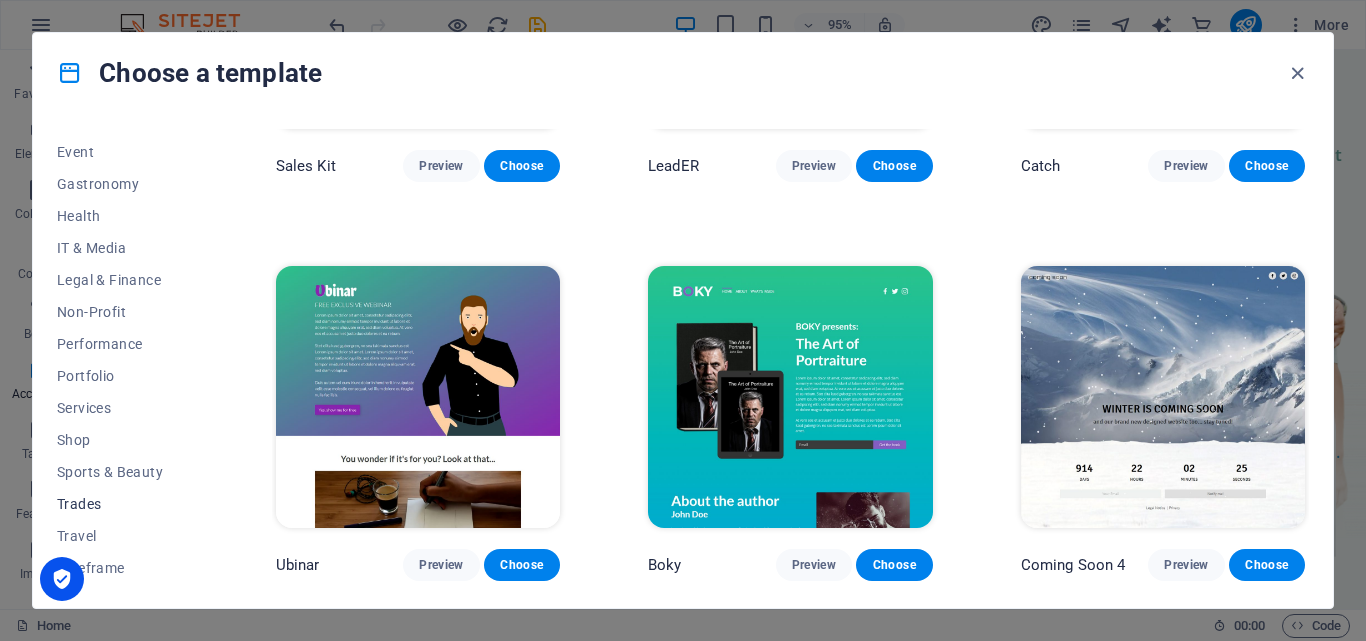 click on "Trades" at bounding box center (122, 504) 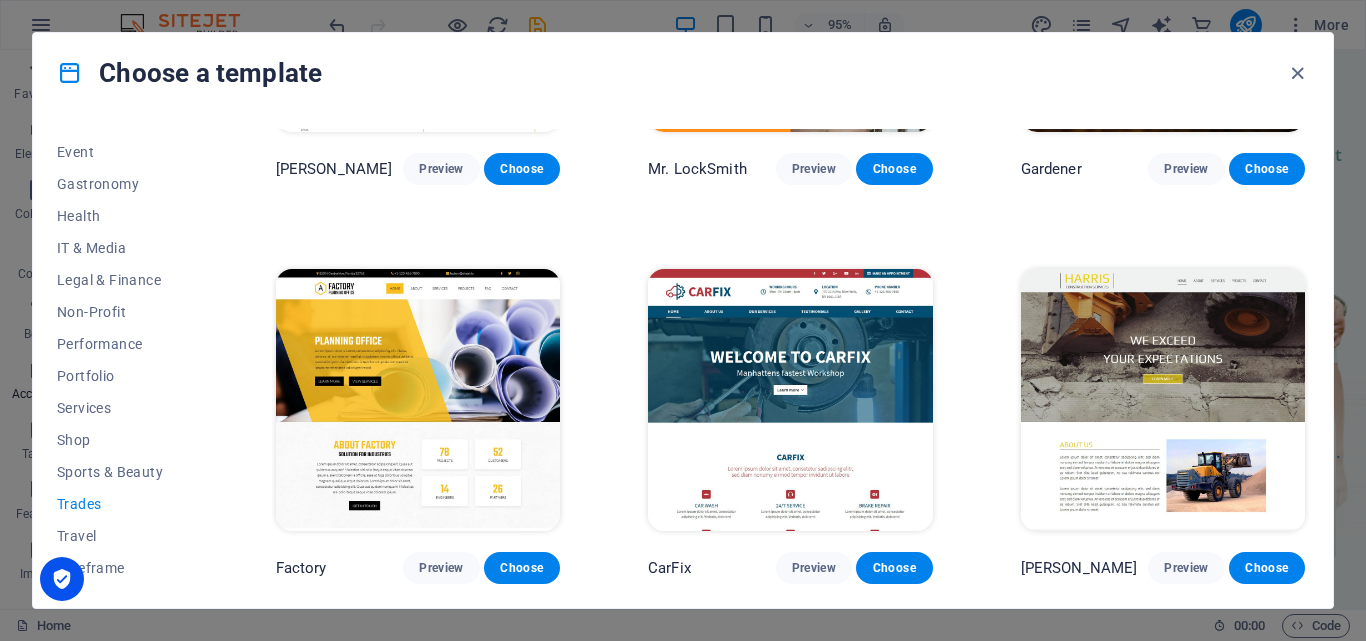 scroll, scrollTop: 655, scrollLeft: 0, axis: vertical 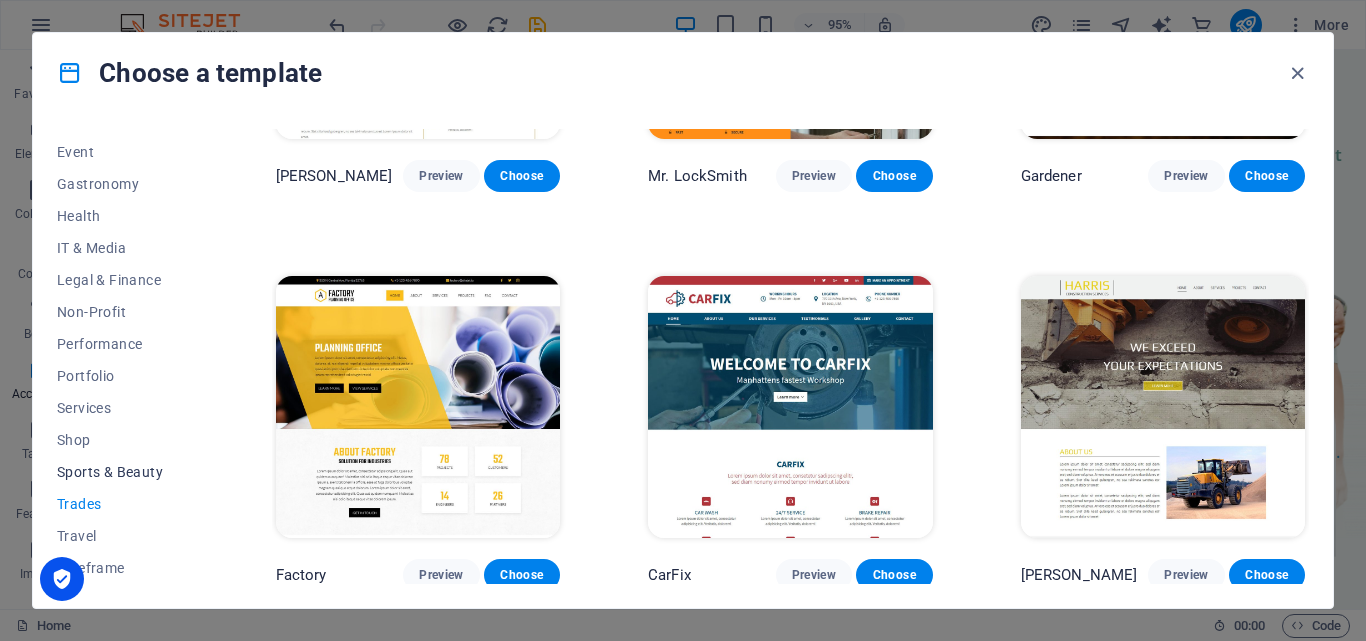 click on "Sports & Beauty" at bounding box center (122, 472) 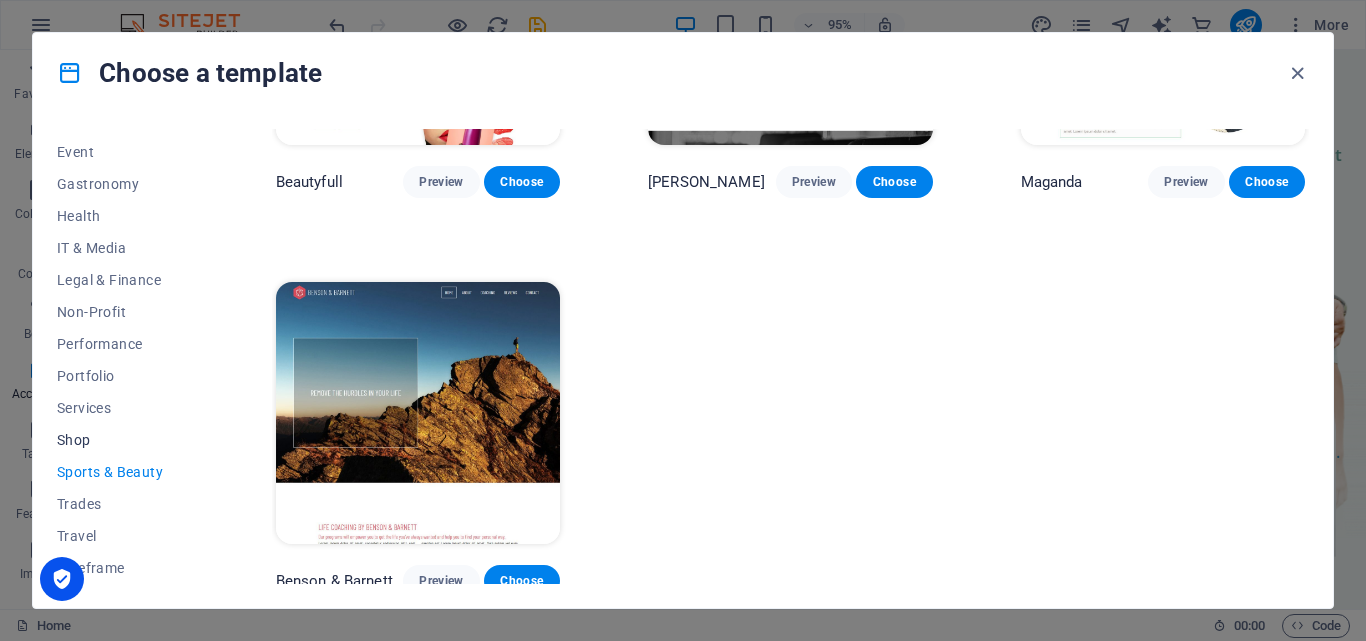 click on "Shop" at bounding box center [122, 440] 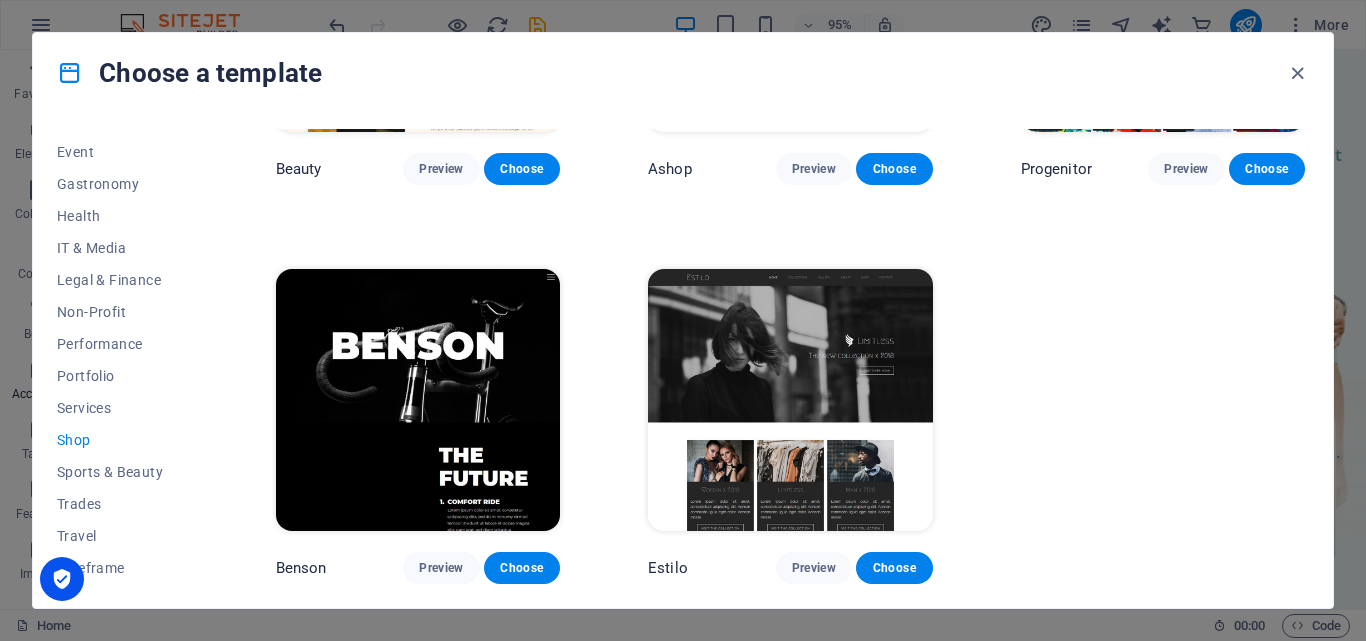 scroll, scrollTop: 1052, scrollLeft: 0, axis: vertical 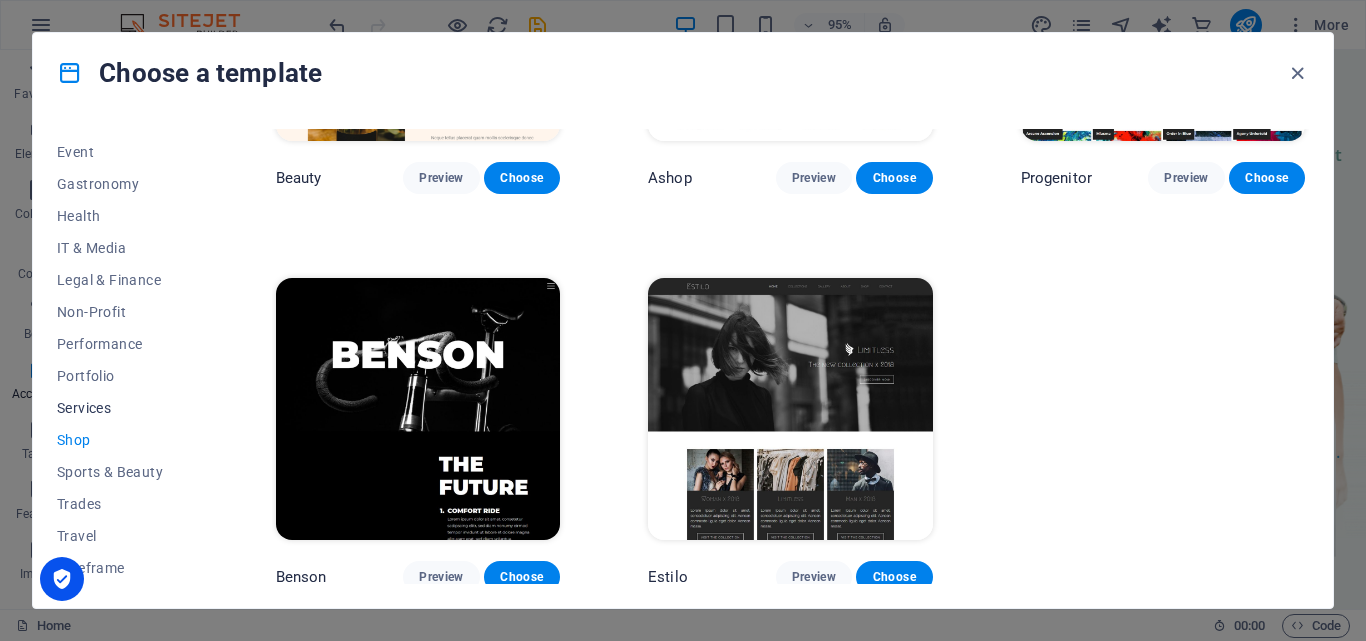 click on "Services" at bounding box center (122, 408) 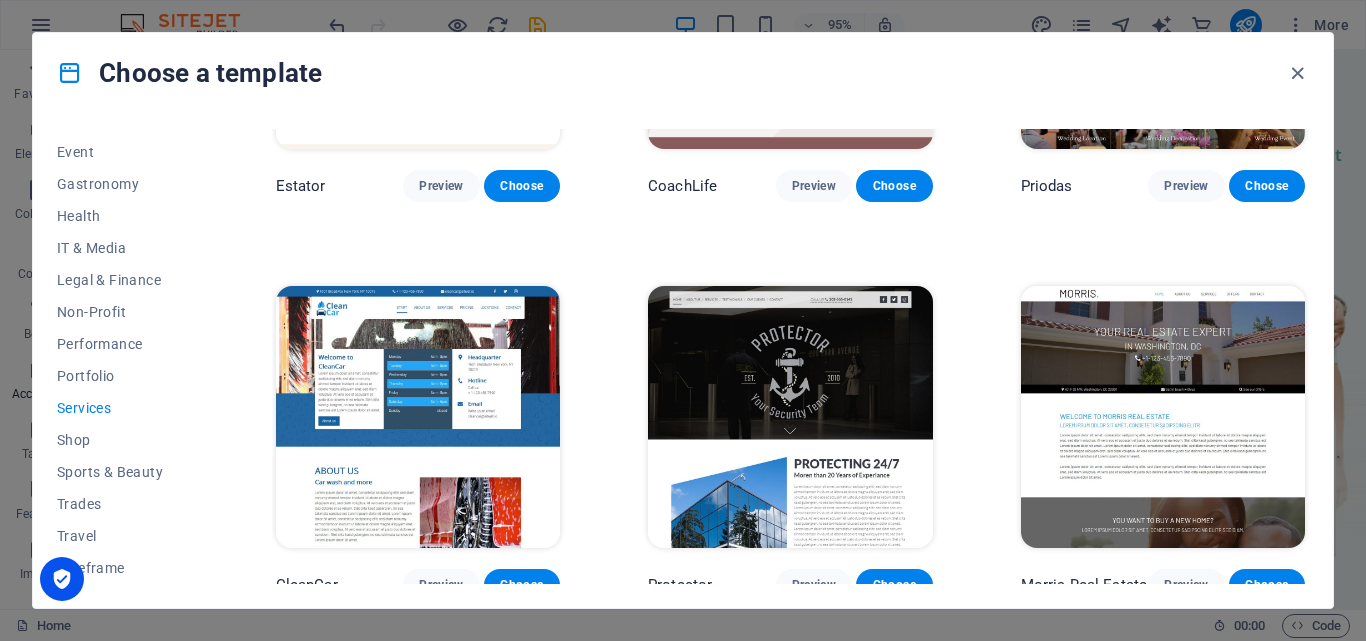 scroll, scrollTop: 2259, scrollLeft: 0, axis: vertical 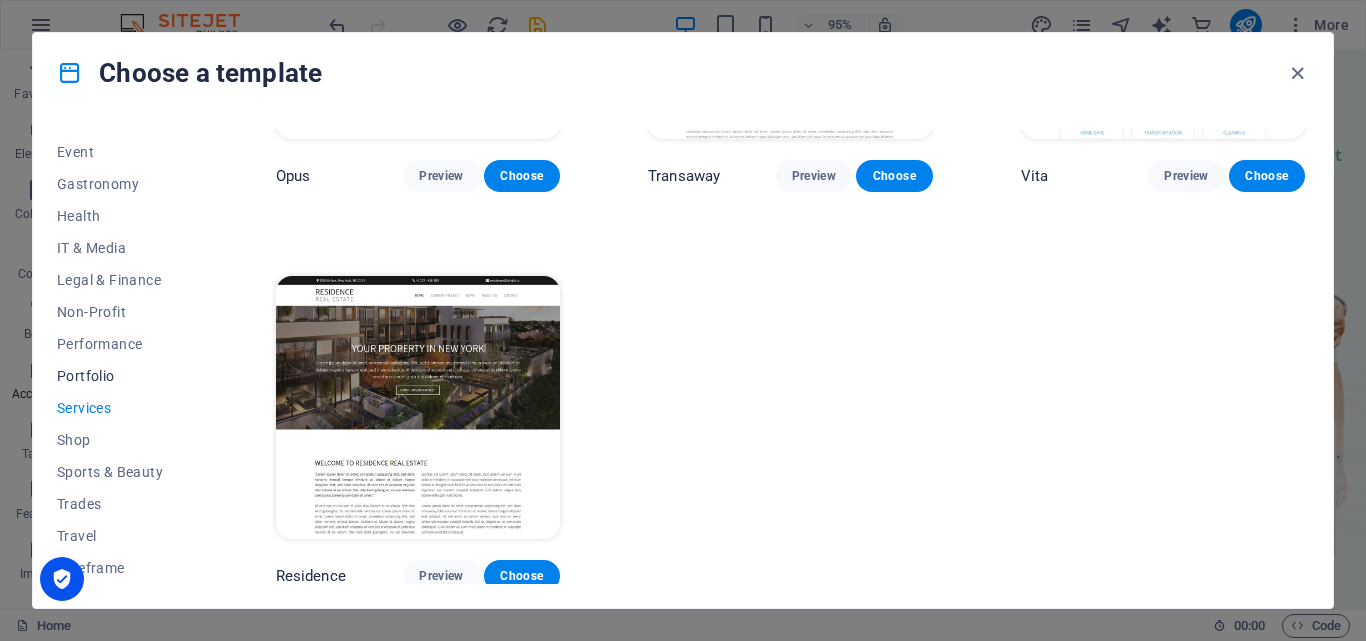 click on "Portfolio" at bounding box center (122, 376) 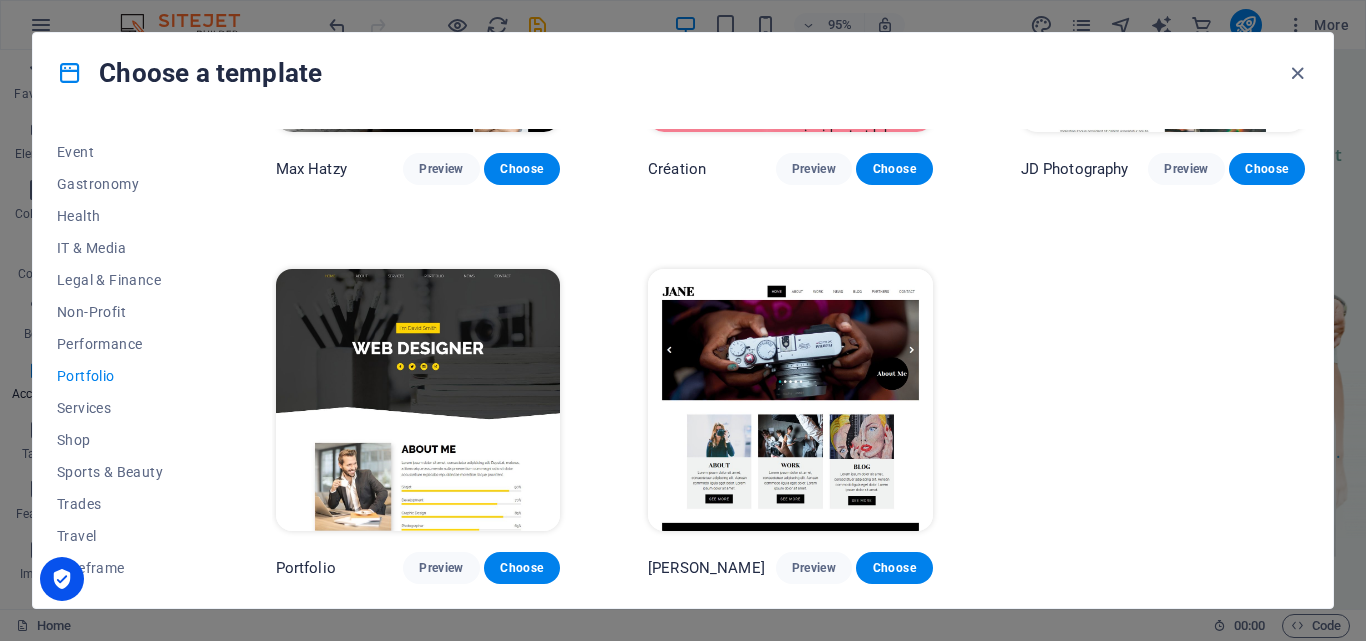 scroll, scrollTop: 663, scrollLeft: 0, axis: vertical 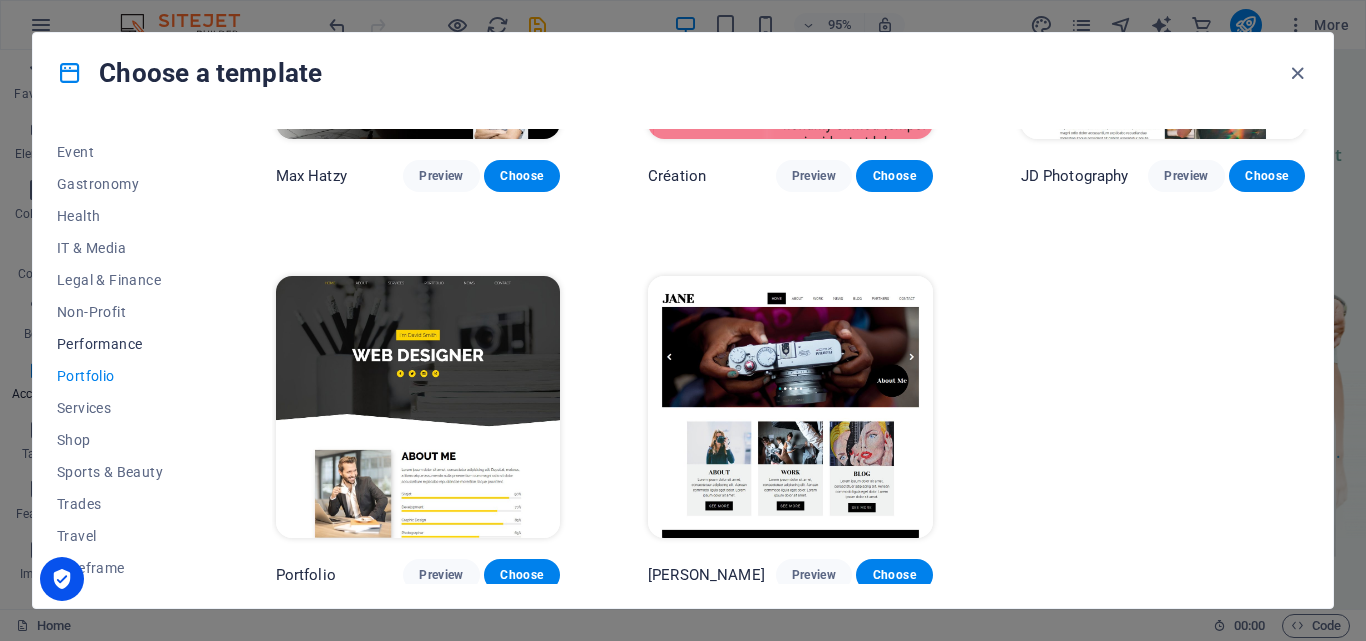 click on "Performance" at bounding box center (122, 344) 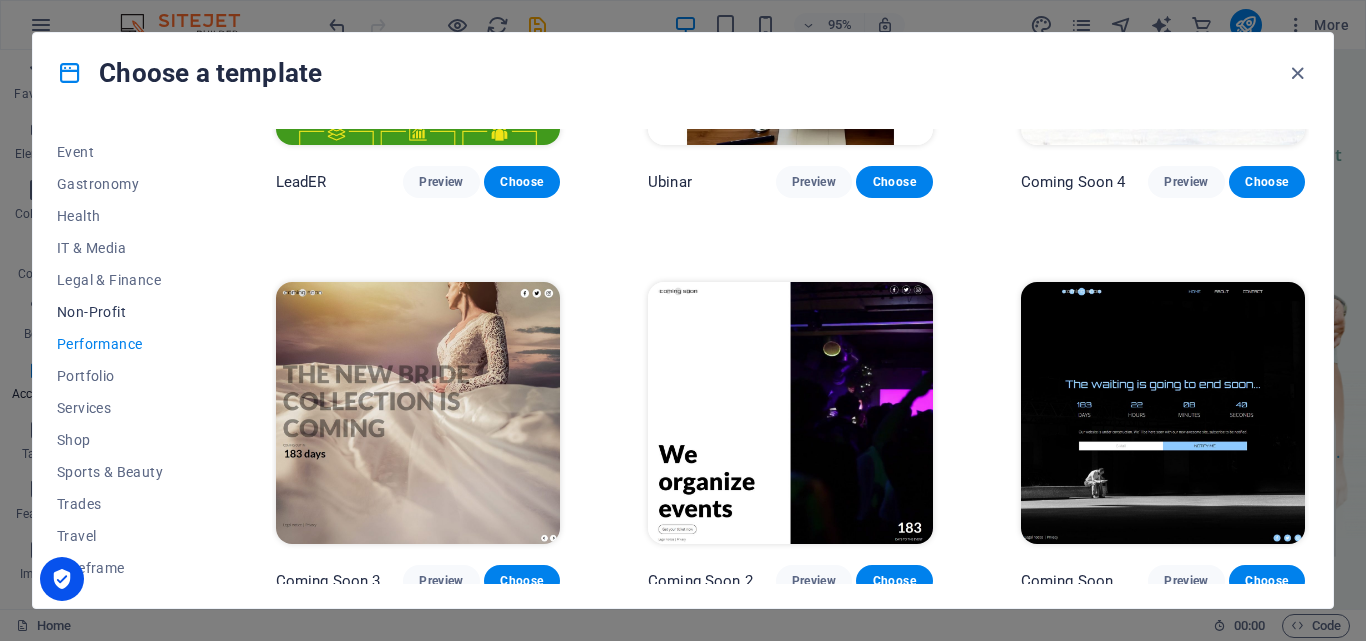 click on "Non-Profit" at bounding box center (122, 312) 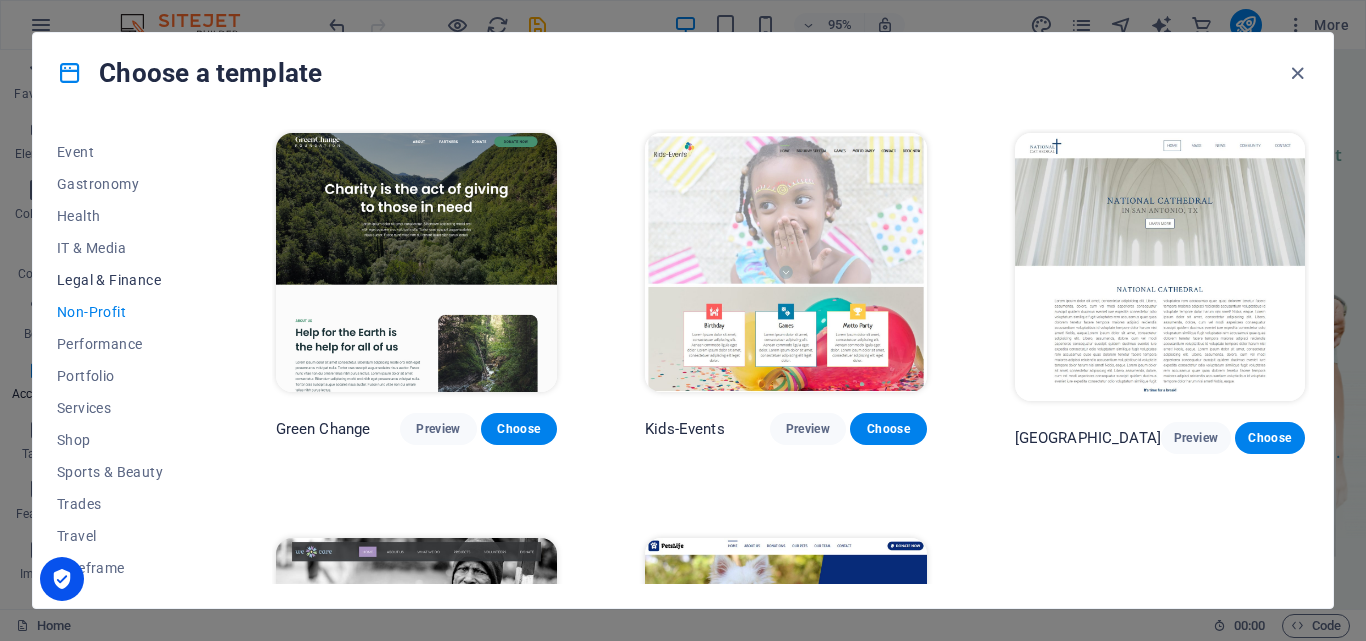 click on "Legal & Finance" at bounding box center (122, 280) 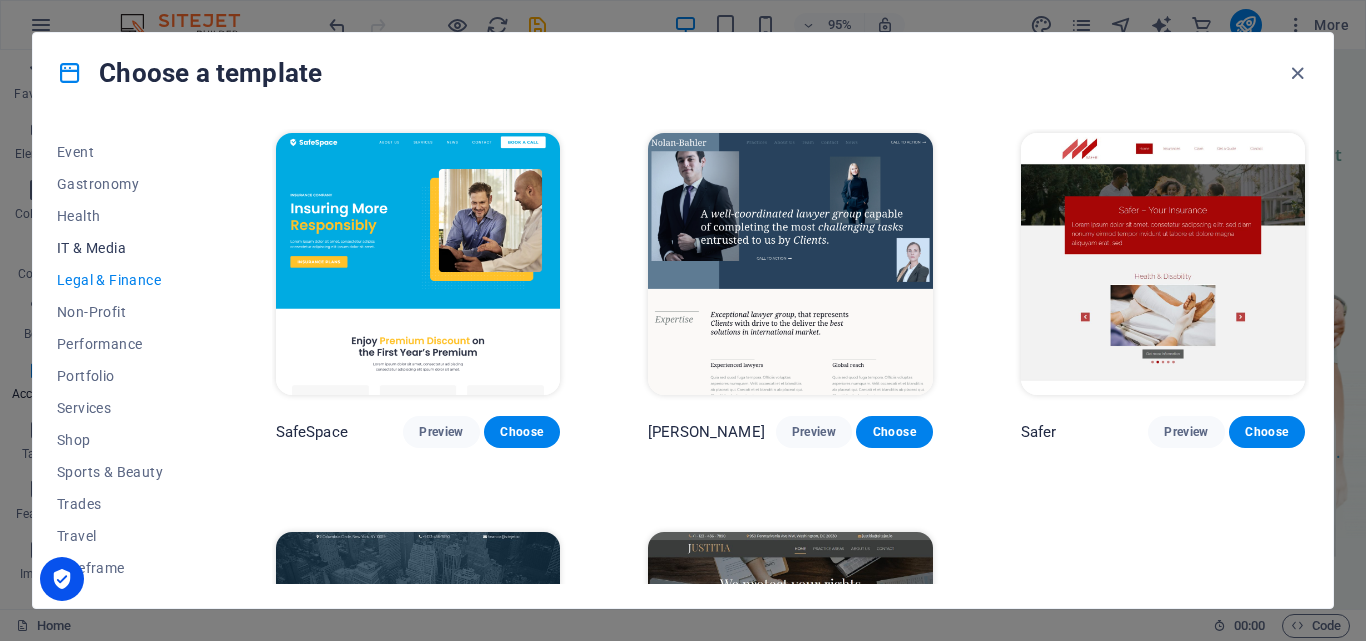 click on "IT & Media" at bounding box center [122, 248] 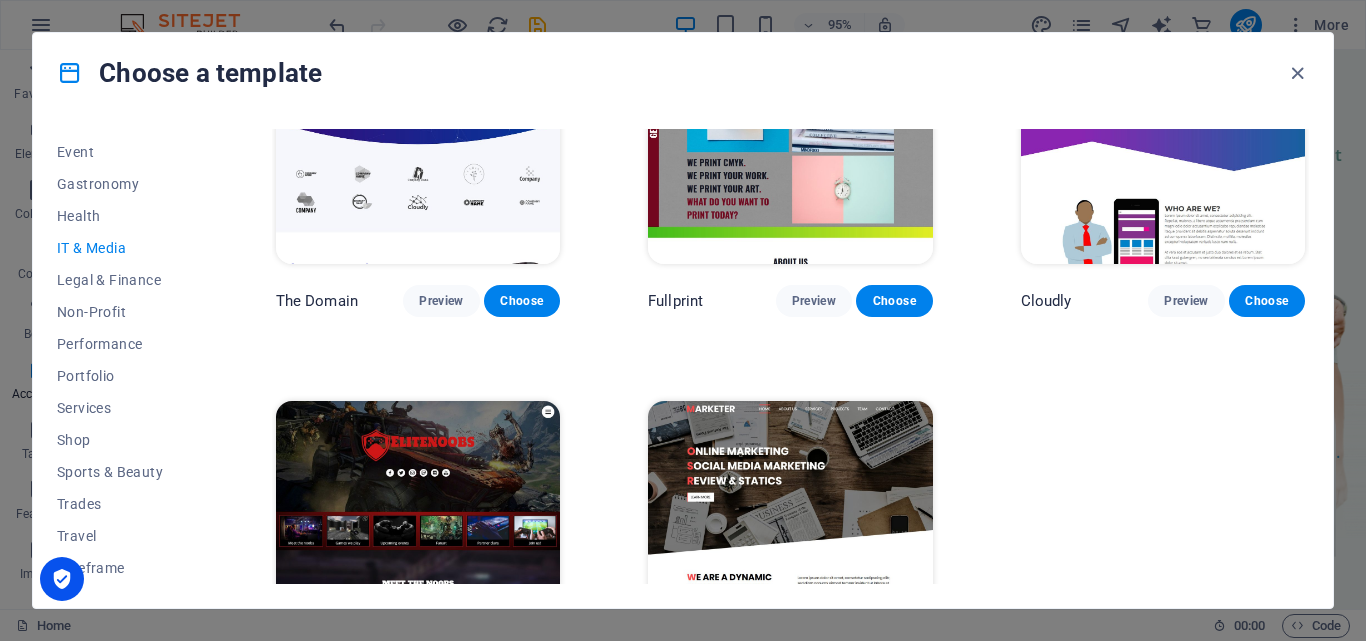 scroll, scrollTop: 529, scrollLeft: 0, axis: vertical 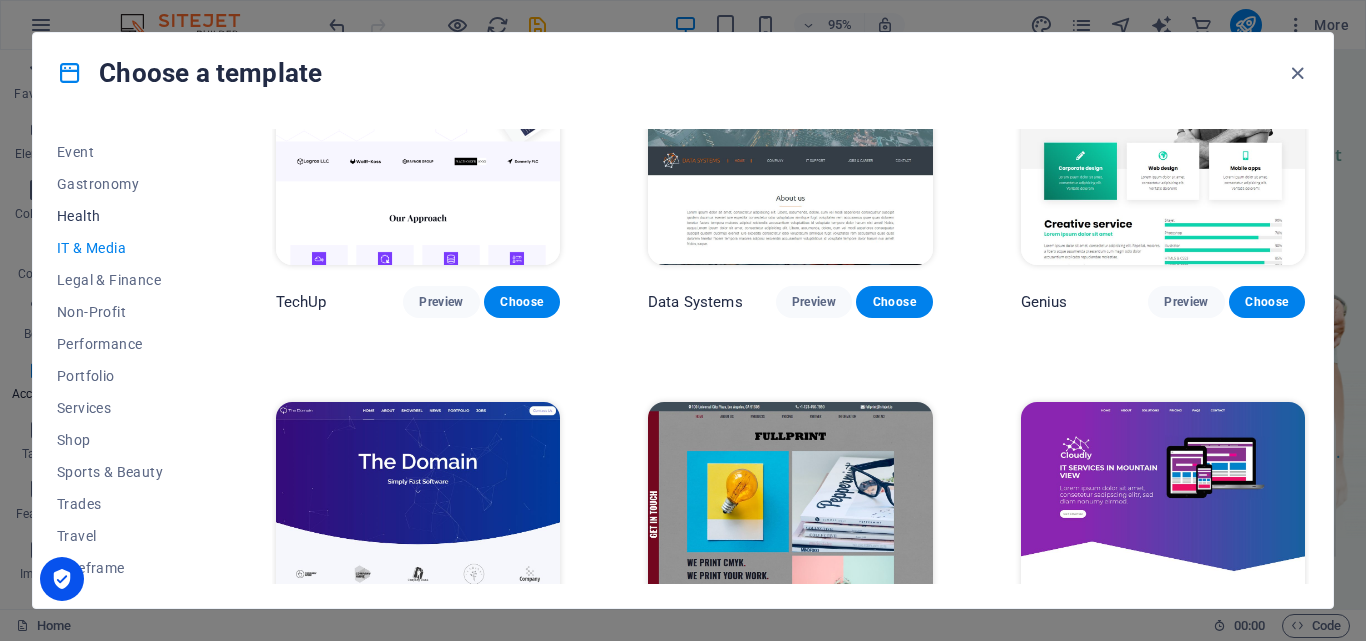 click on "Health" at bounding box center (122, 216) 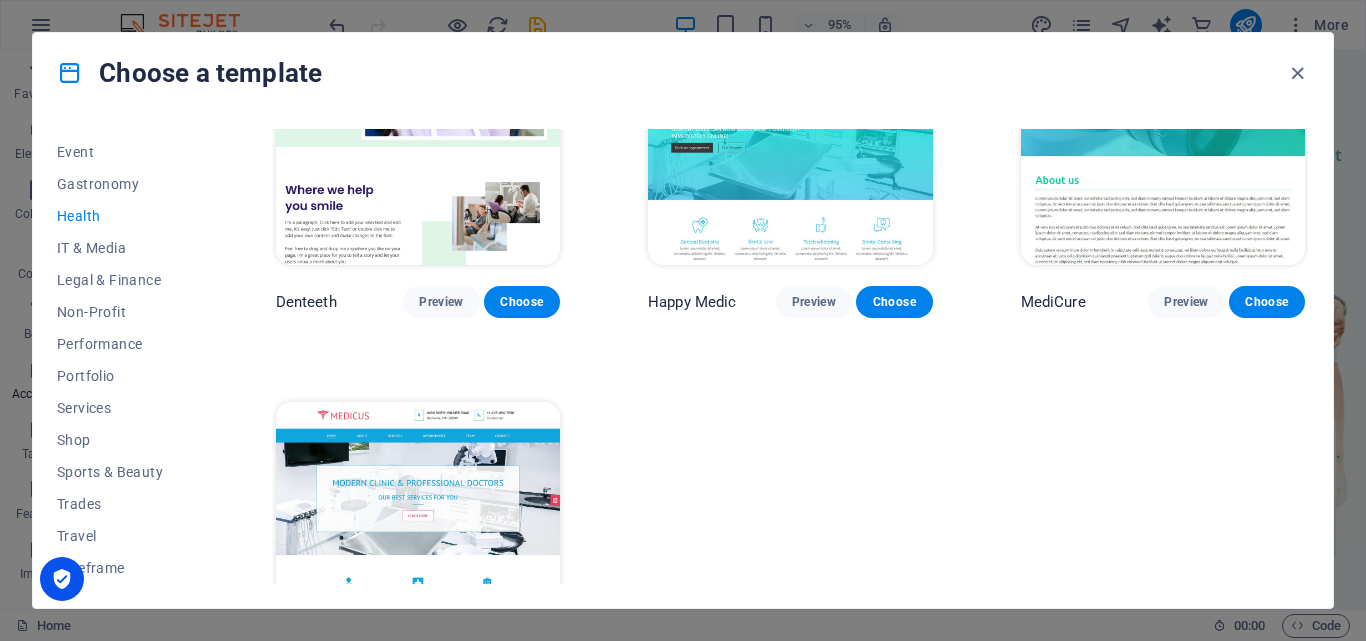 scroll, scrollTop: 0, scrollLeft: 0, axis: both 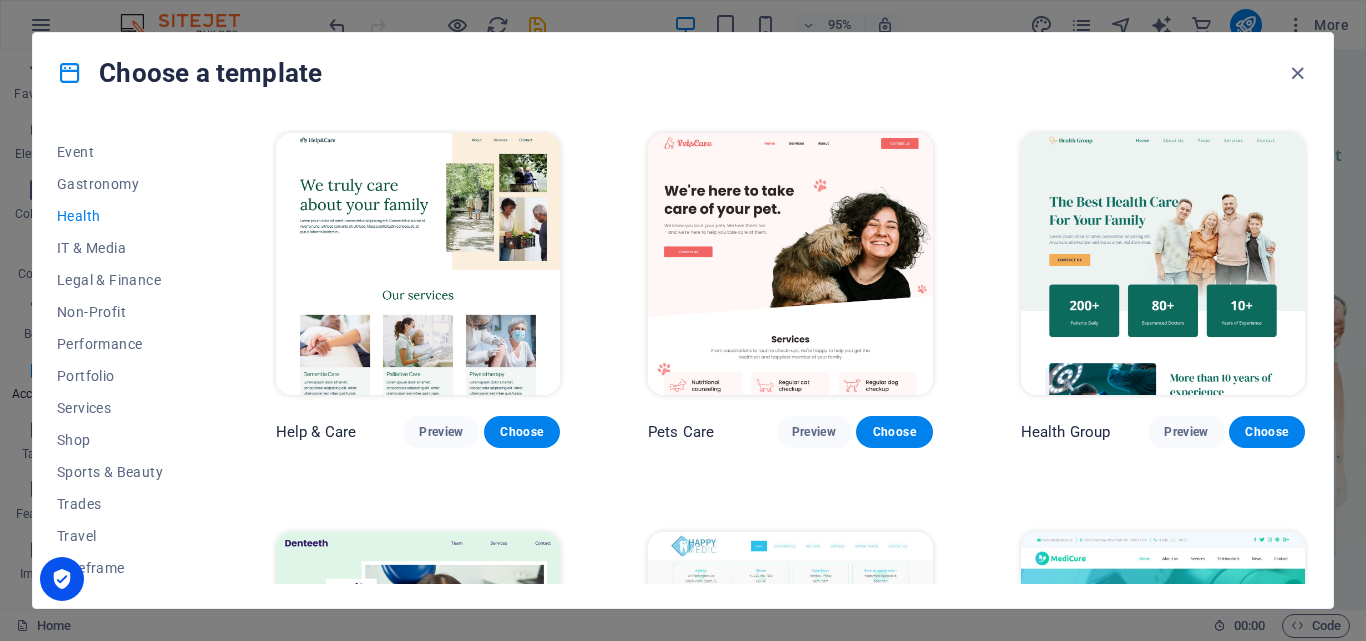 drag, startPoint x: 1304, startPoint y: 266, endPoint x: 1309, endPoint y: 292, distance: 26.476404 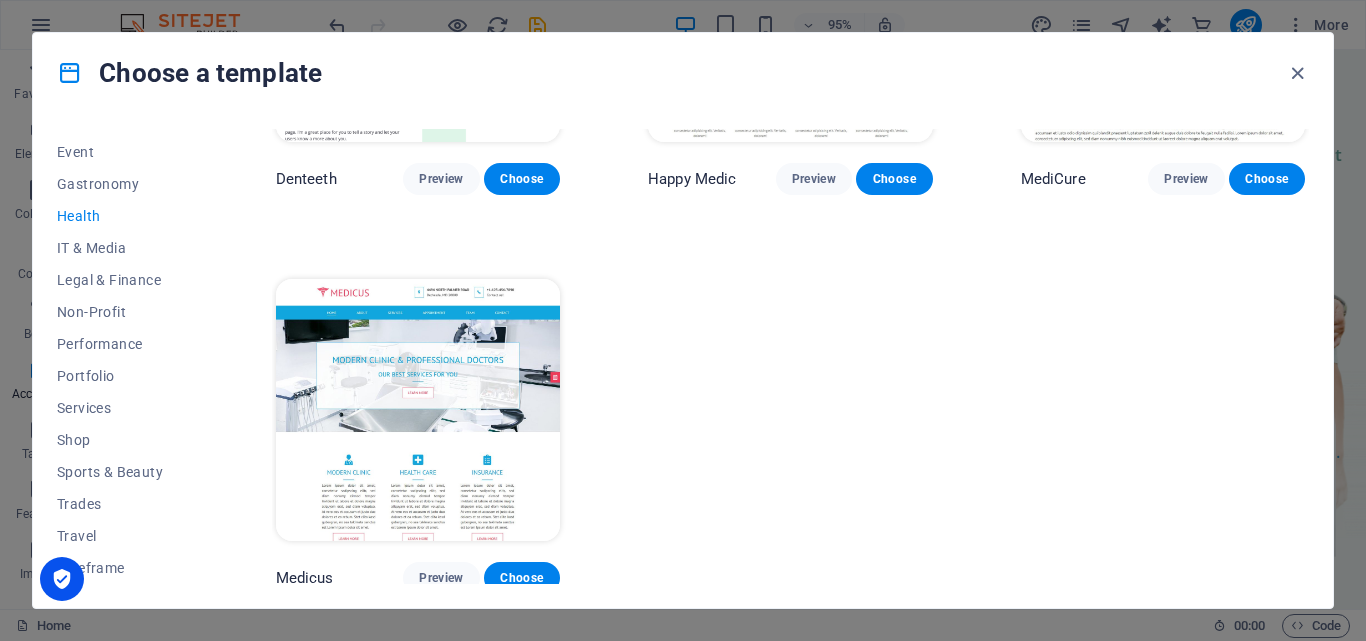 scroll, scrollTop: 655, scrollLeft: 0, axis: vertical 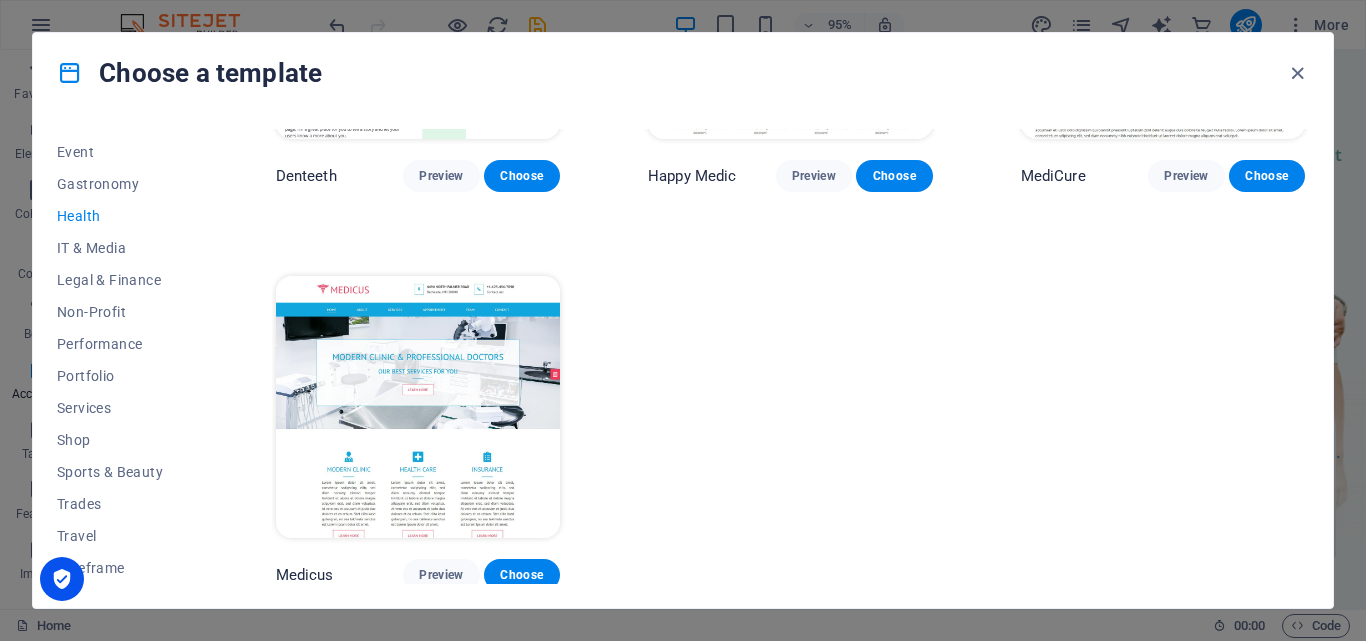 click at bounding box center [418, 407] 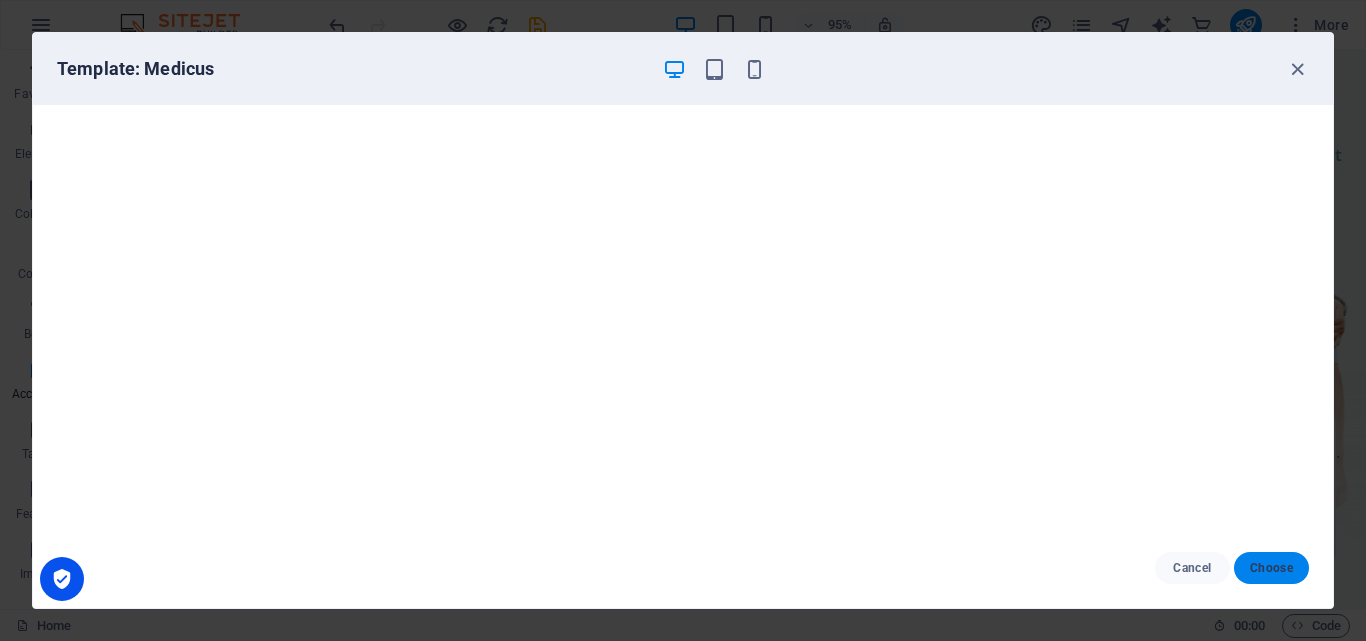 click on "Choose" at bounding box center (1271, 568) 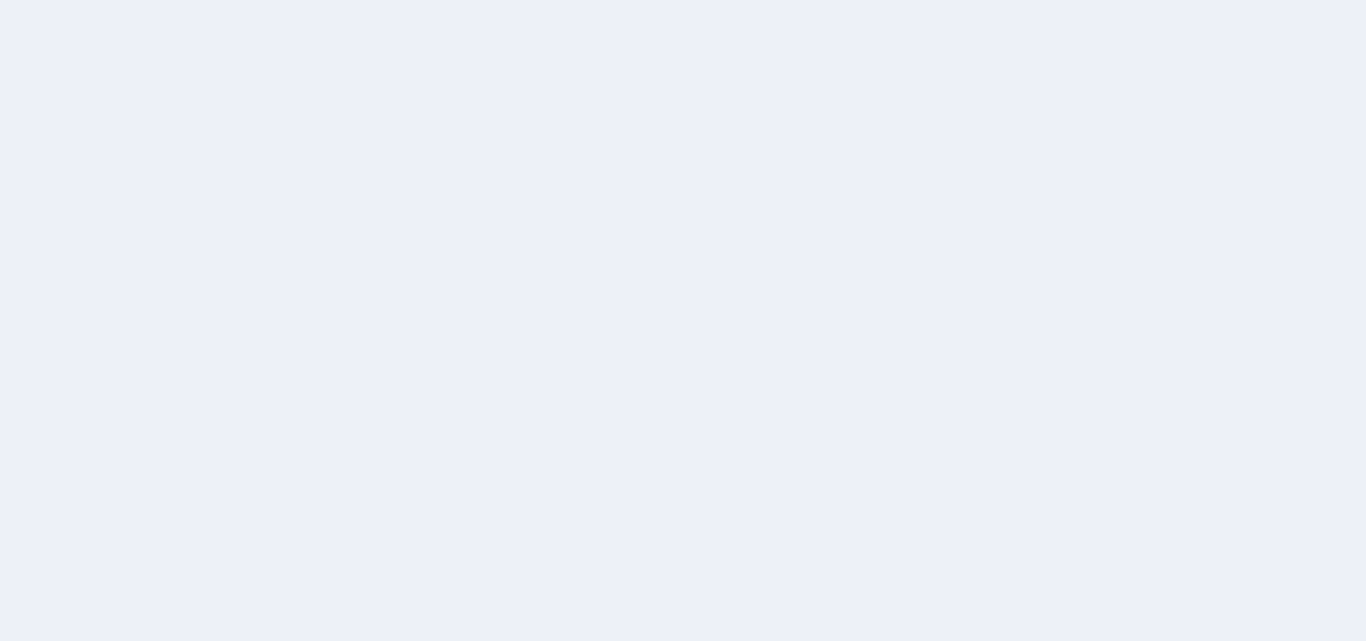 scroll, scrollTop: 0, scrollLeft: 0, axis: both 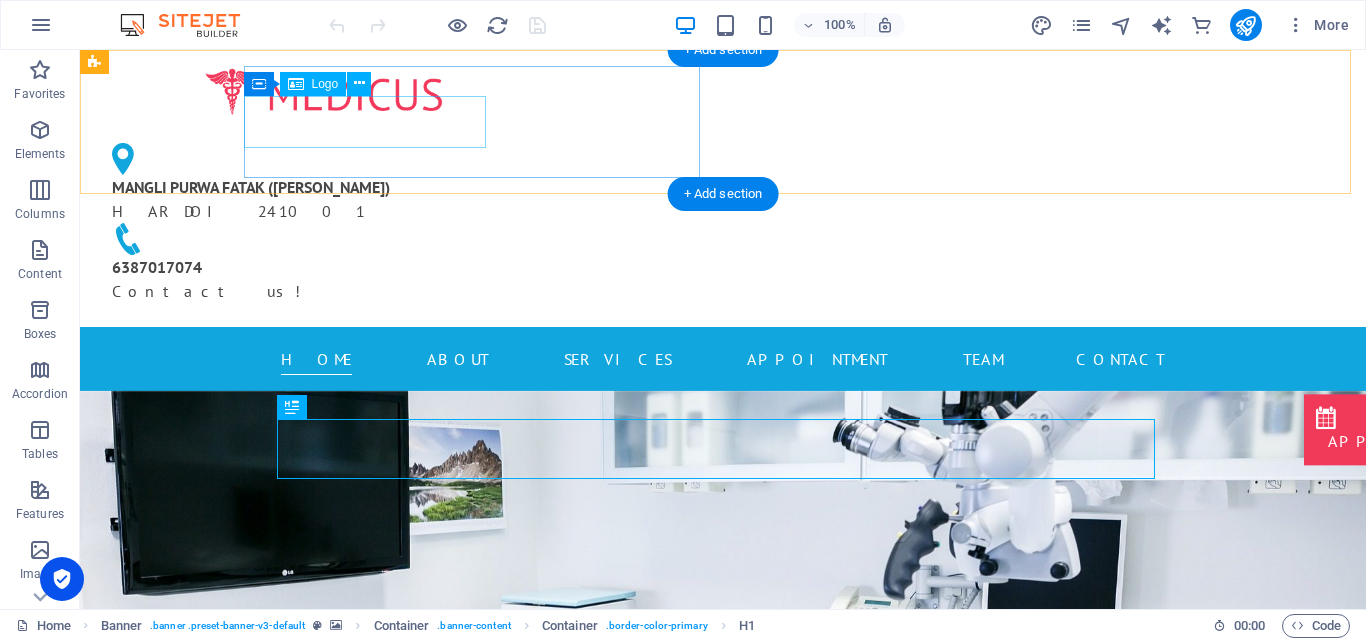 click at bounding box center [324, 92] 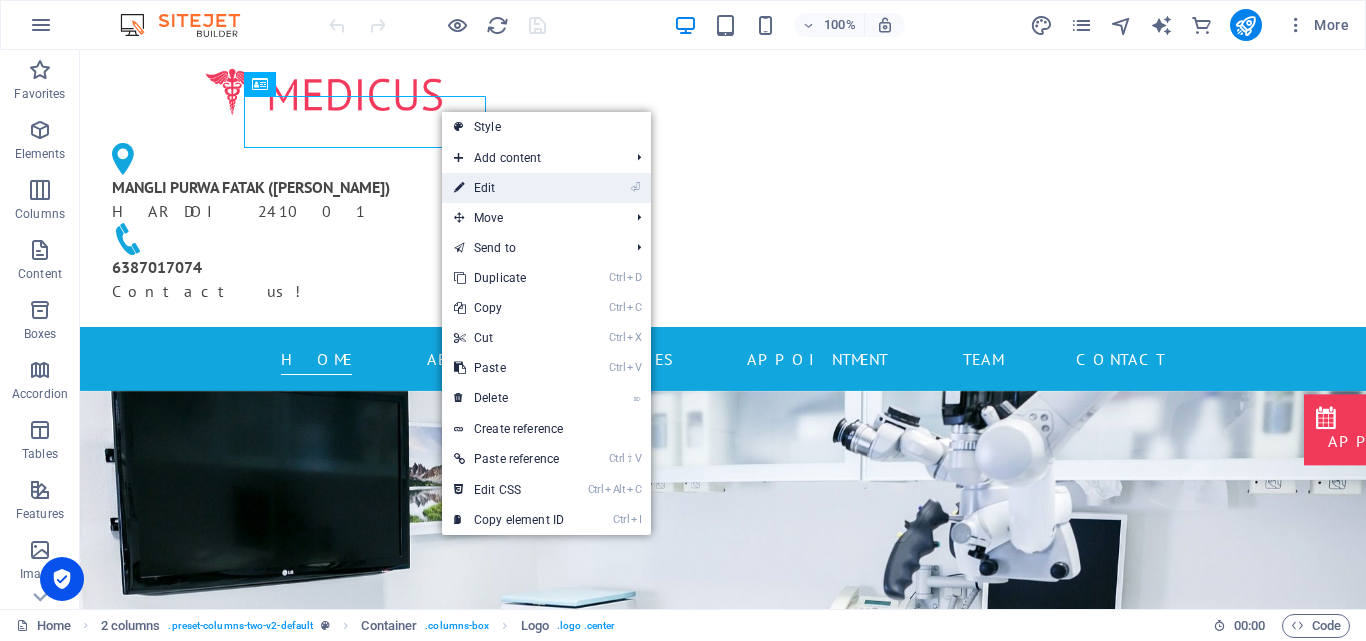 click on "⏎  Edit" at bounding box center (509, 188) 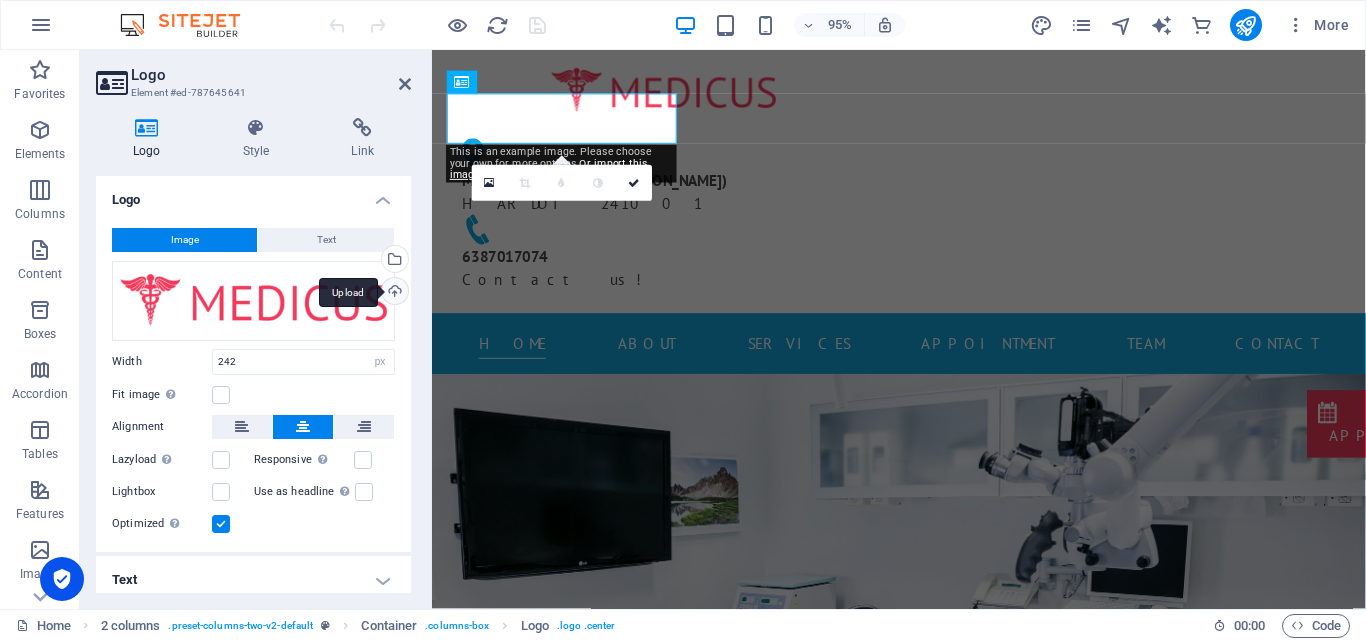 click on "Upload" at bounding box center [393, 293] 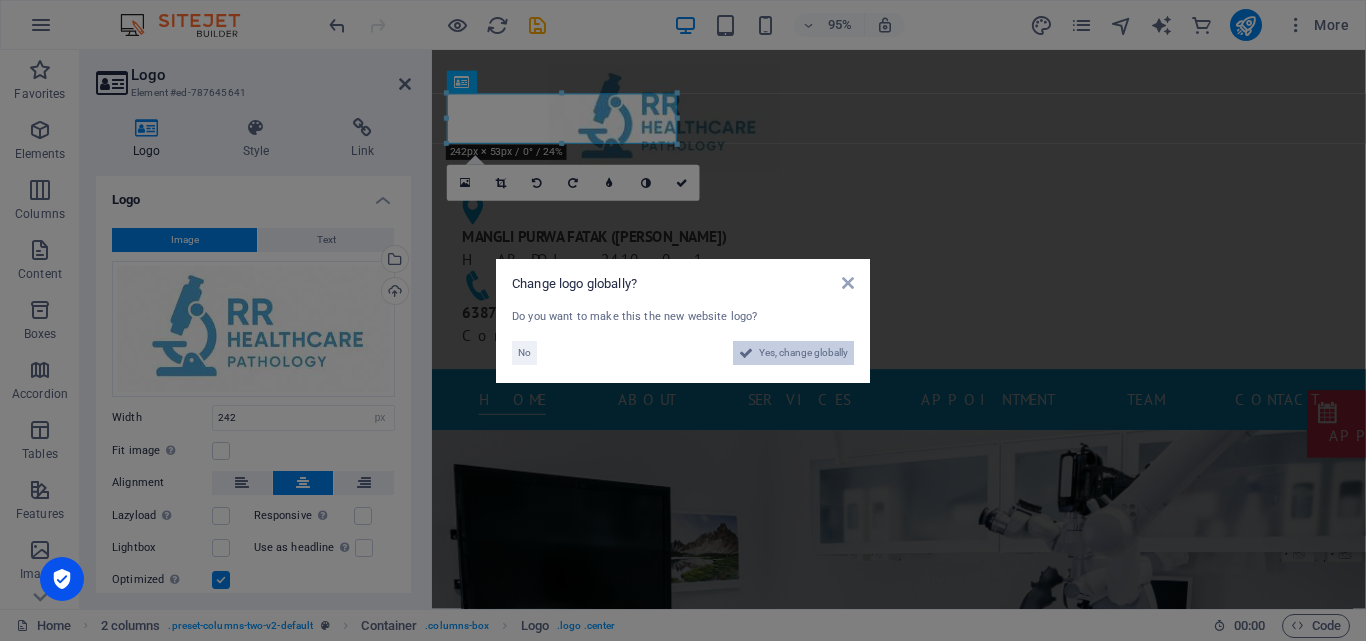 click on "Yes, change globally" at bounding box center [803, 353] 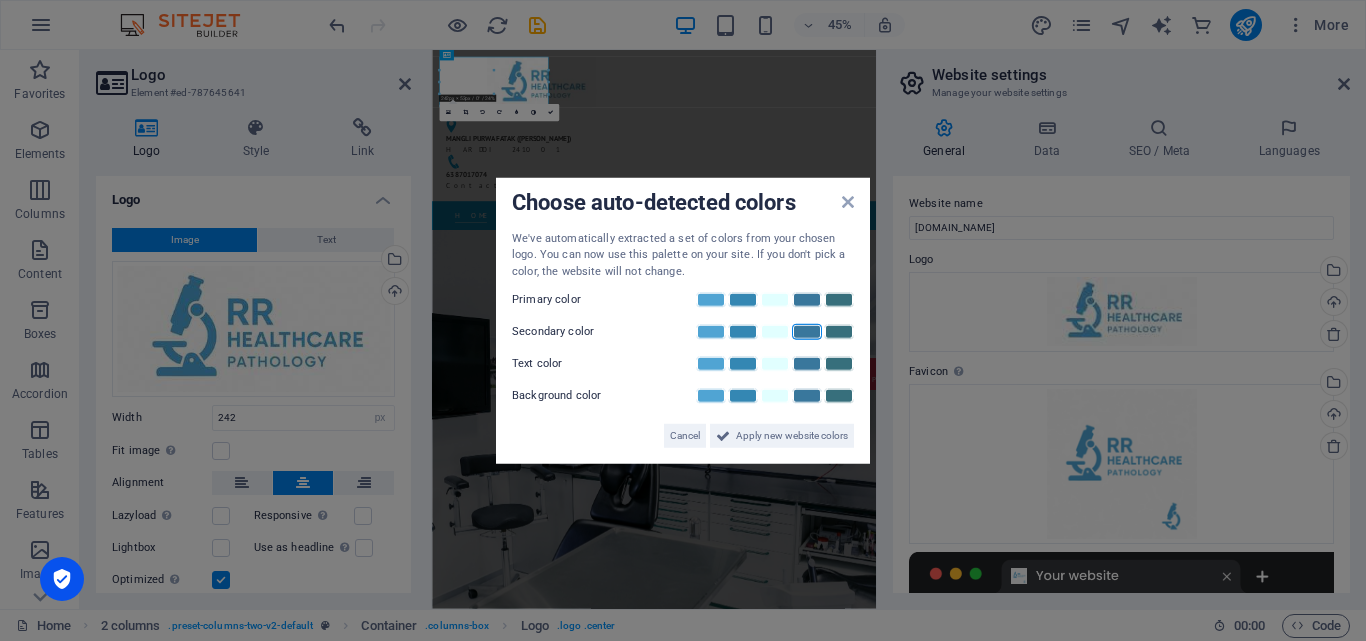 click at bounding box center (807, 332) 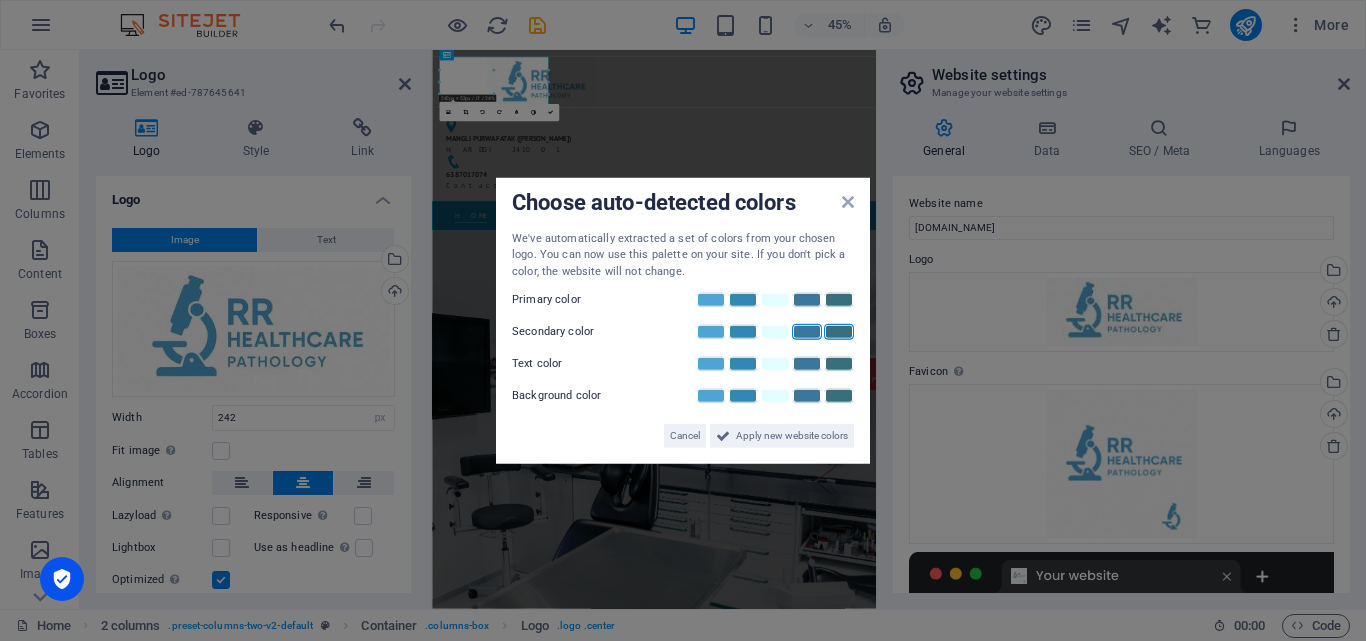 click at bounding box center (839, 332) 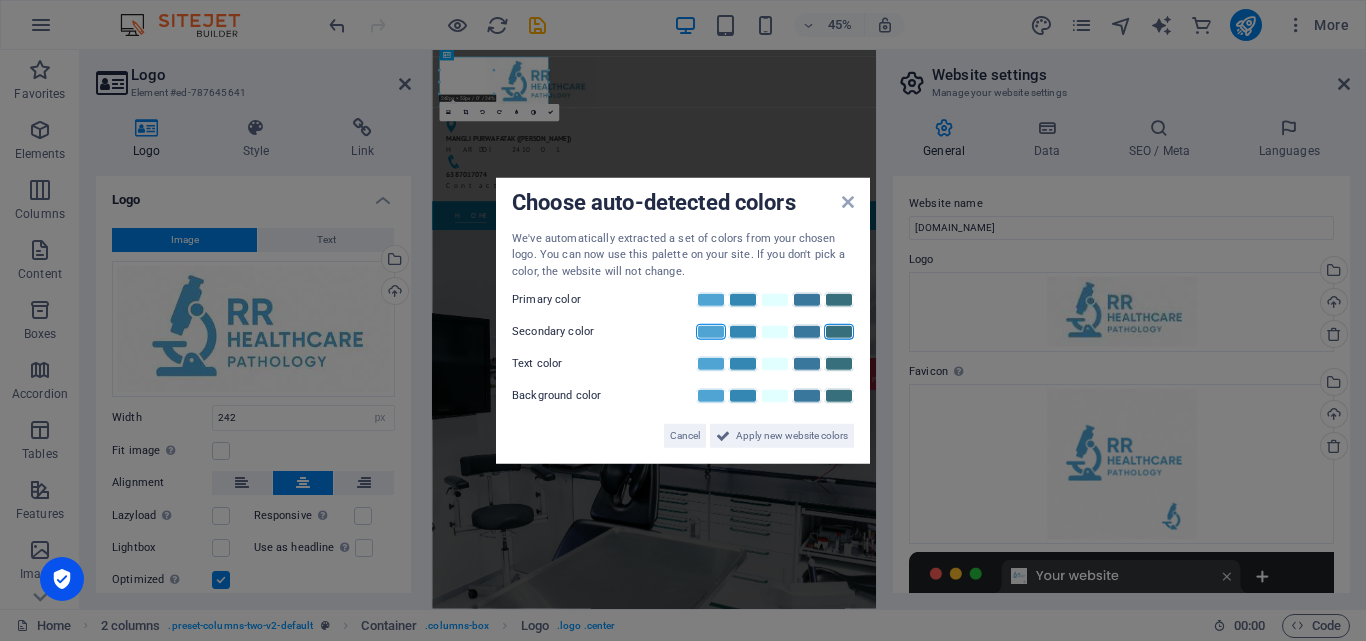 click at bounding box center [711, 332] 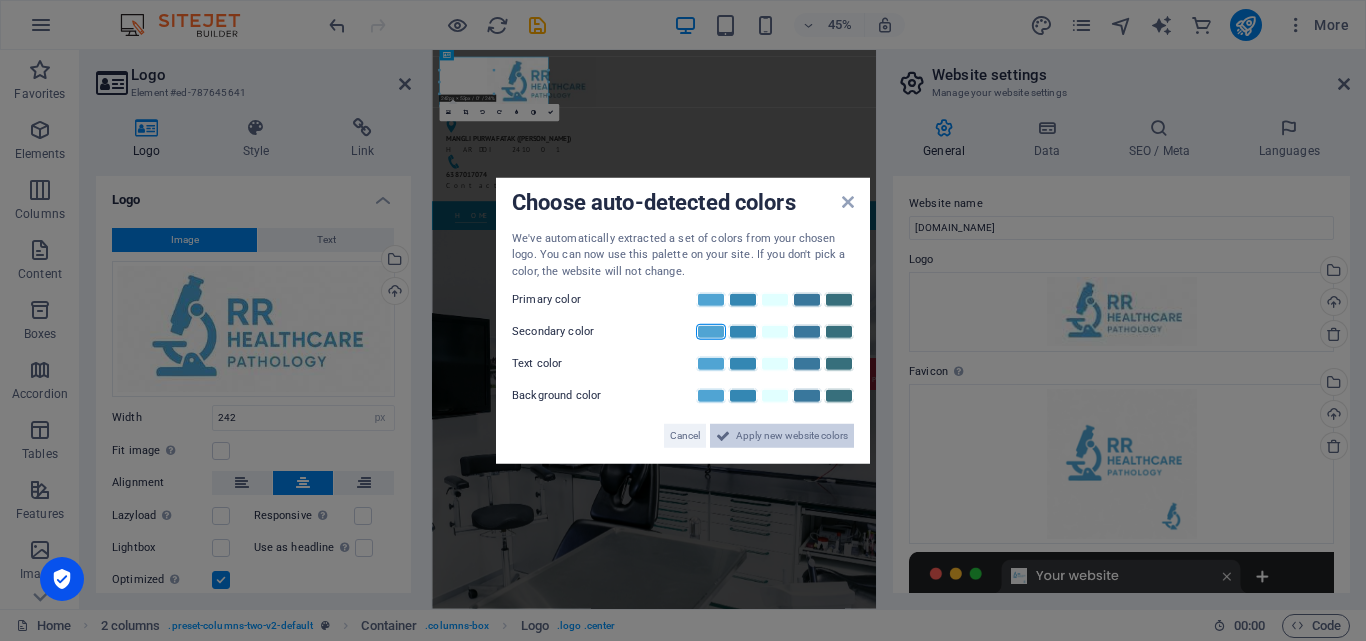 click on "Apply new website colors" at bounding box center [792, 436] 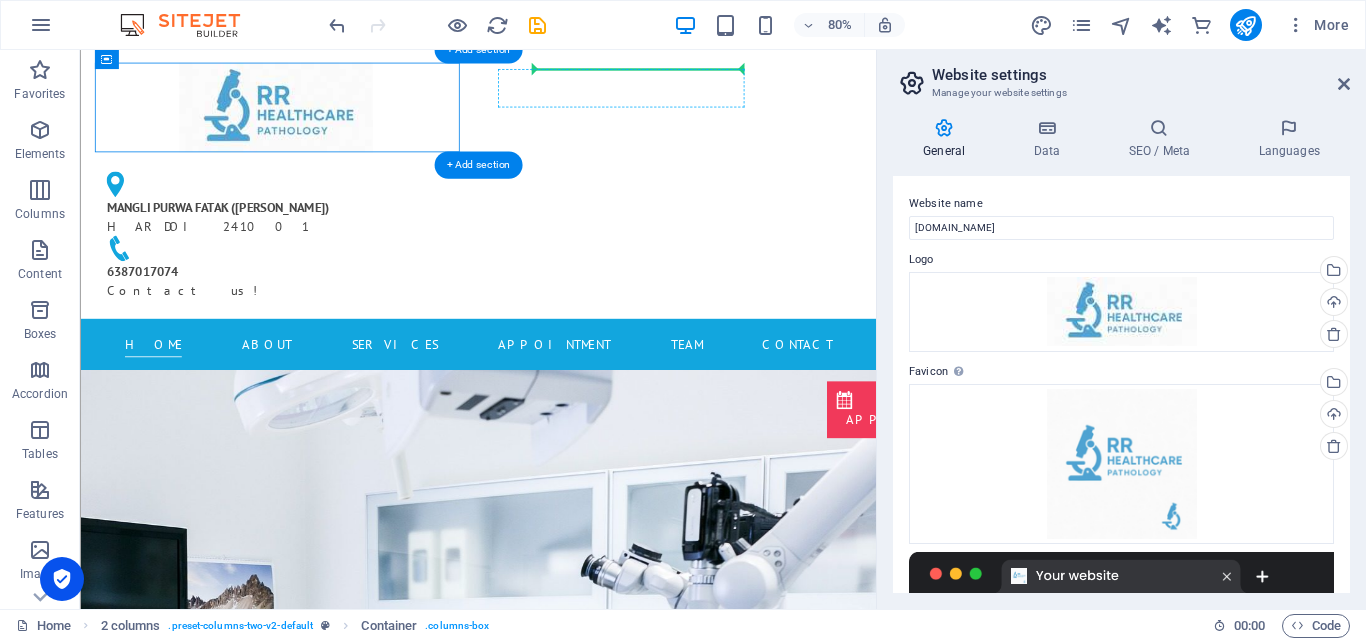 drag, startPoint x: 691, startPoint y: 88, endPoint x: 702, endPoint y: 88, distance: 11 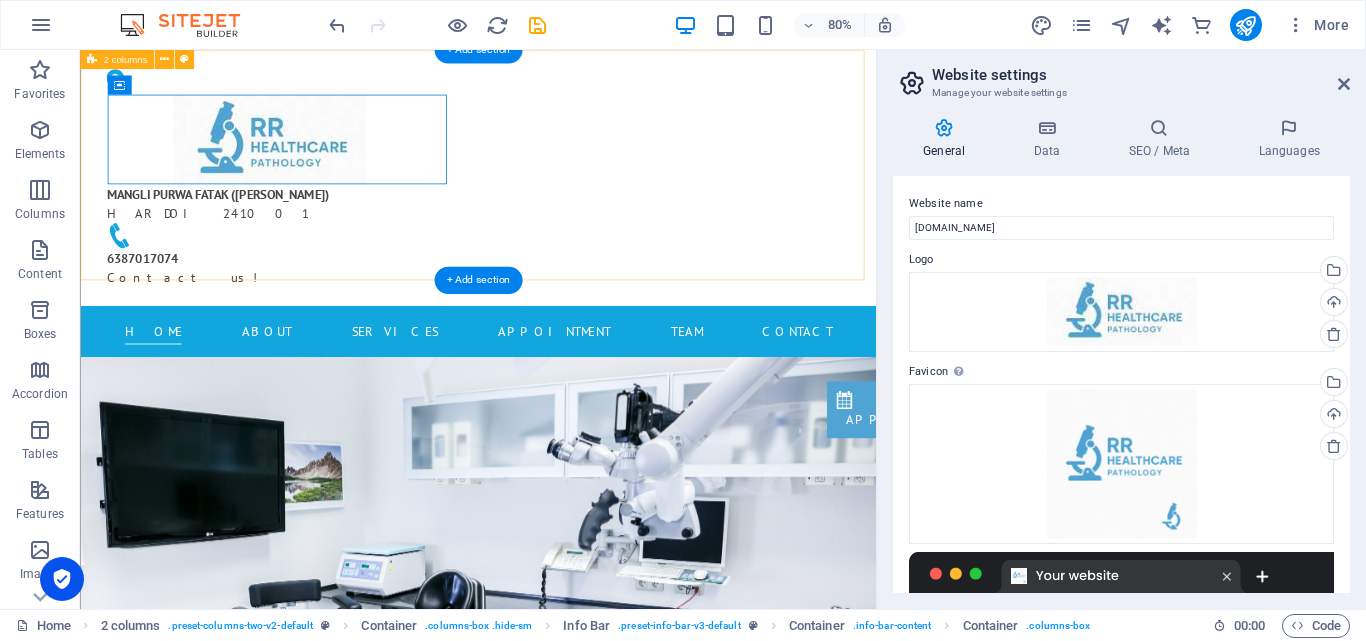 click on "MANGLI PURWA FATAK (SAIYA PURWA)  HARDOI   241001 6387017074 Contact us!" at bounding box center (577, 210) 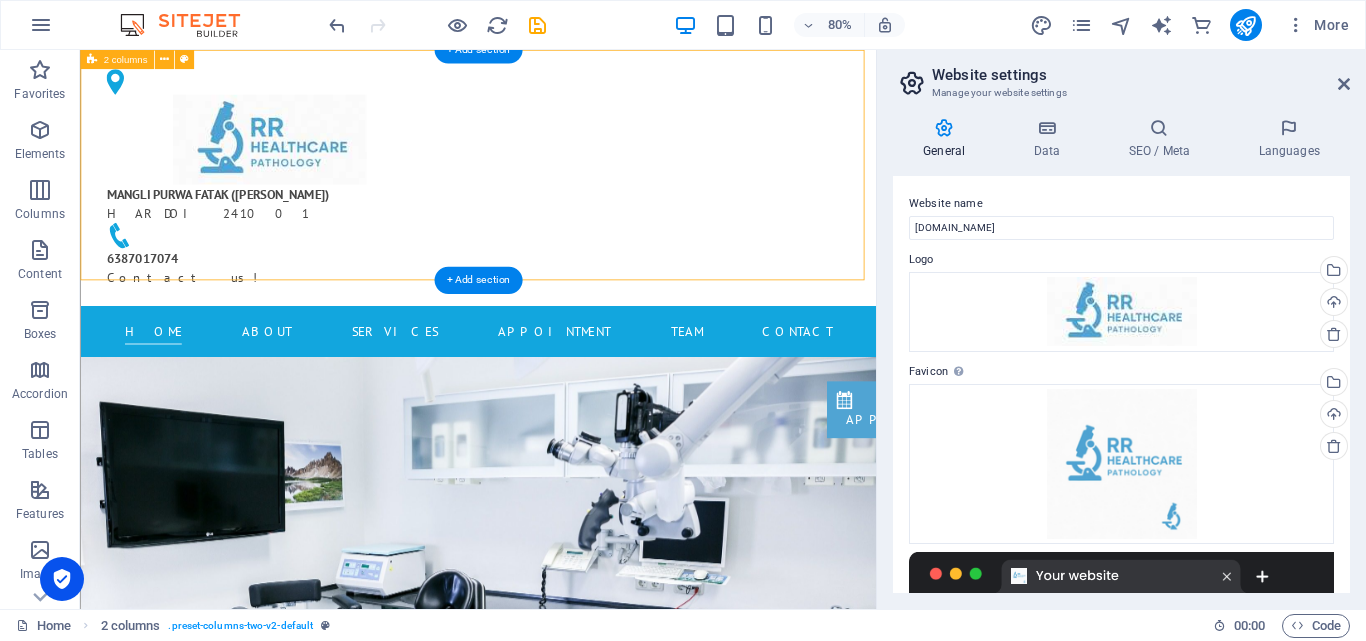 click on "MANGLI PURWA FATAK (SAIYA PURWA)  HARDOI   241001 6387017074 Contact us!" at bounding box center (577, 210) 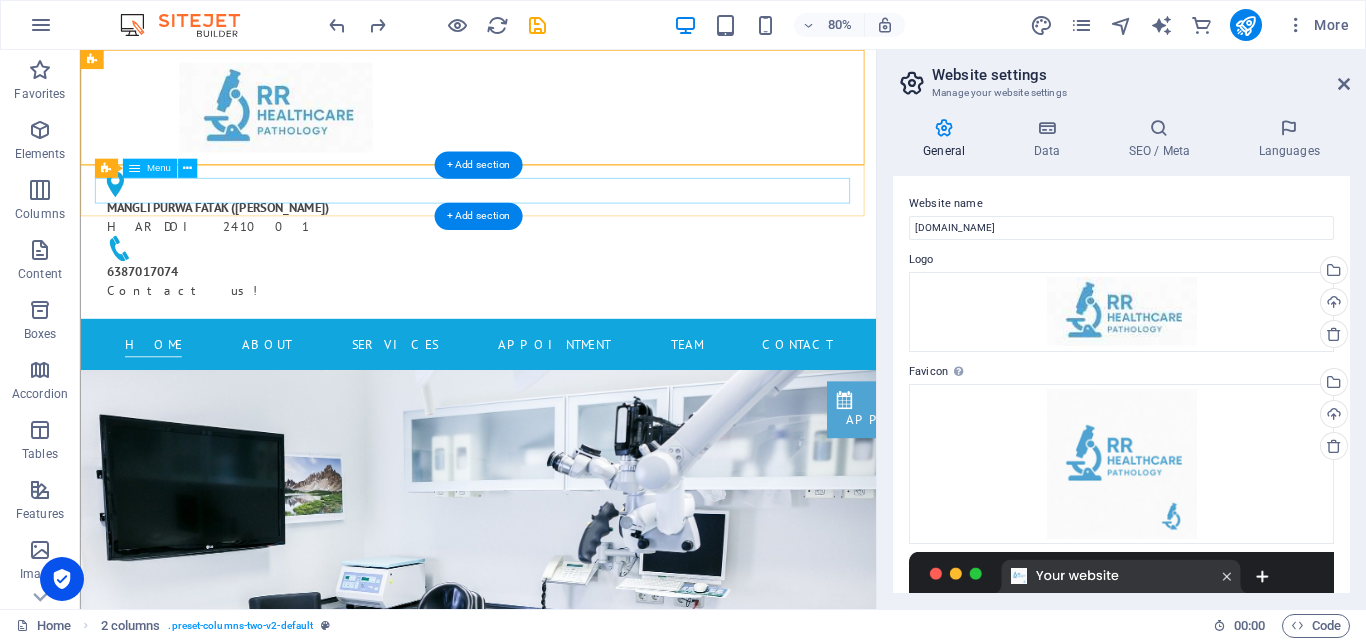 click on "Home About Services Appointment Team Contact" at bounding box center (578, 418) 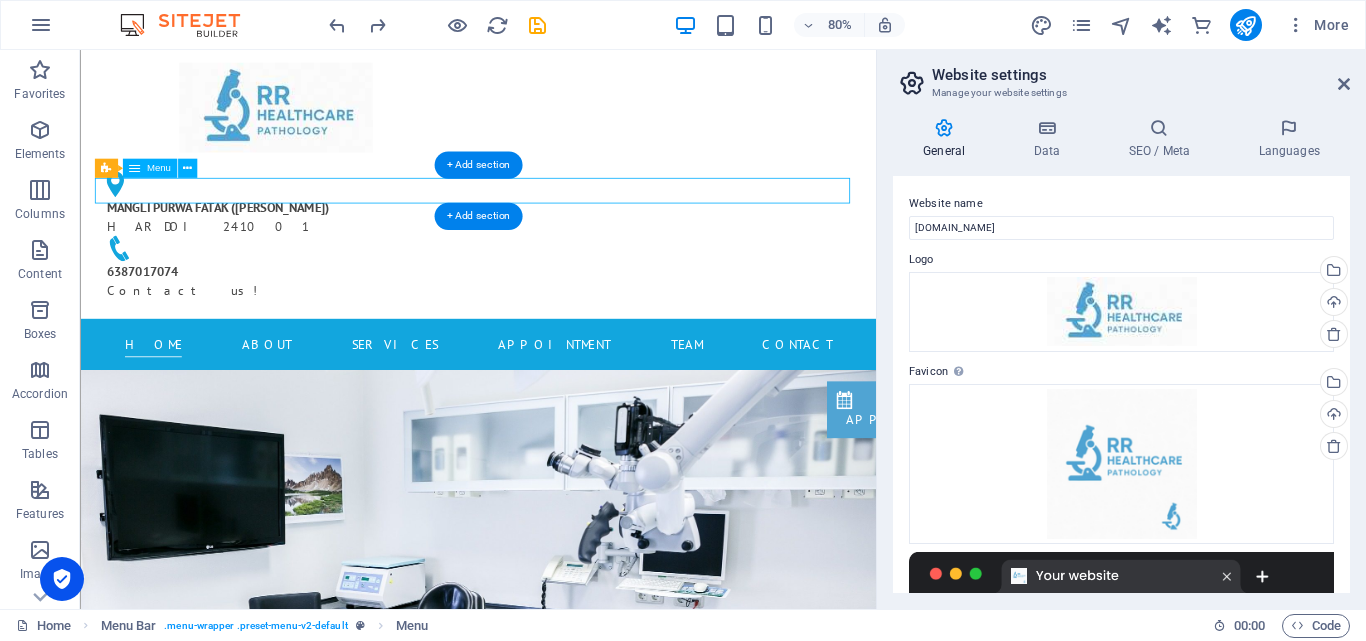 click on "Home About Services Appointment Team Contact" at bounding box center [578, 418] 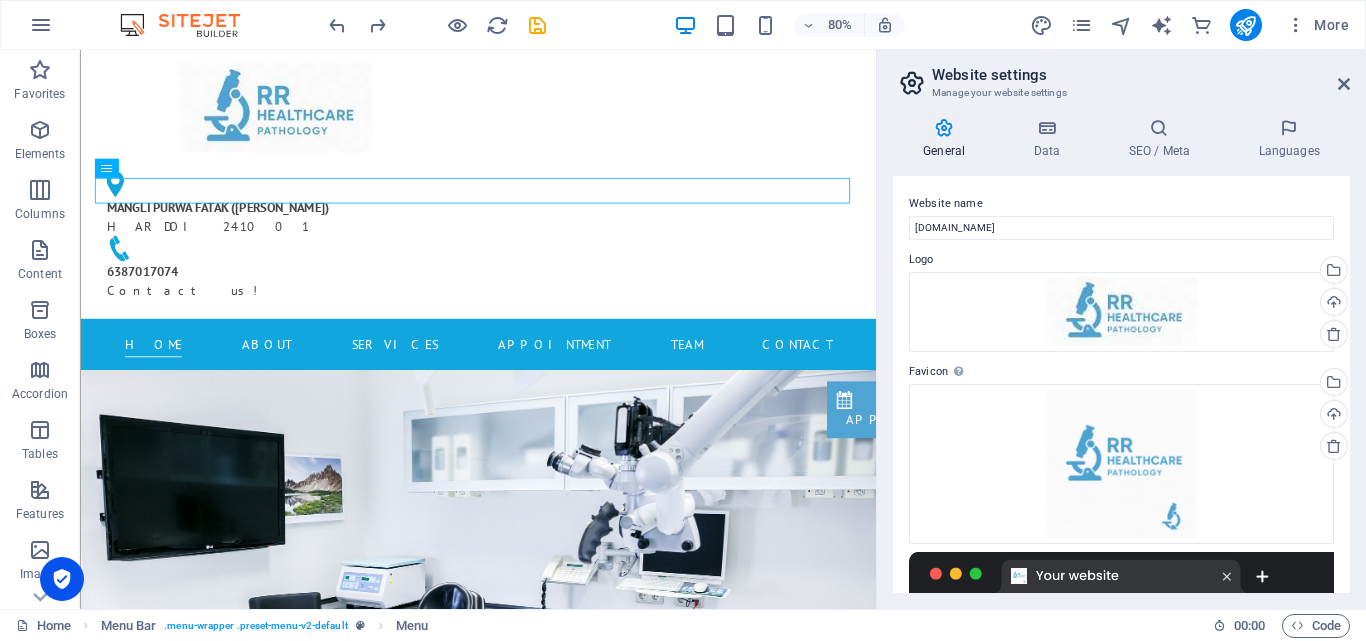 drag, startPoint x: 1365, startPoint y: 138, endPoint x: 1365, endPoint y: 199, distance: 61 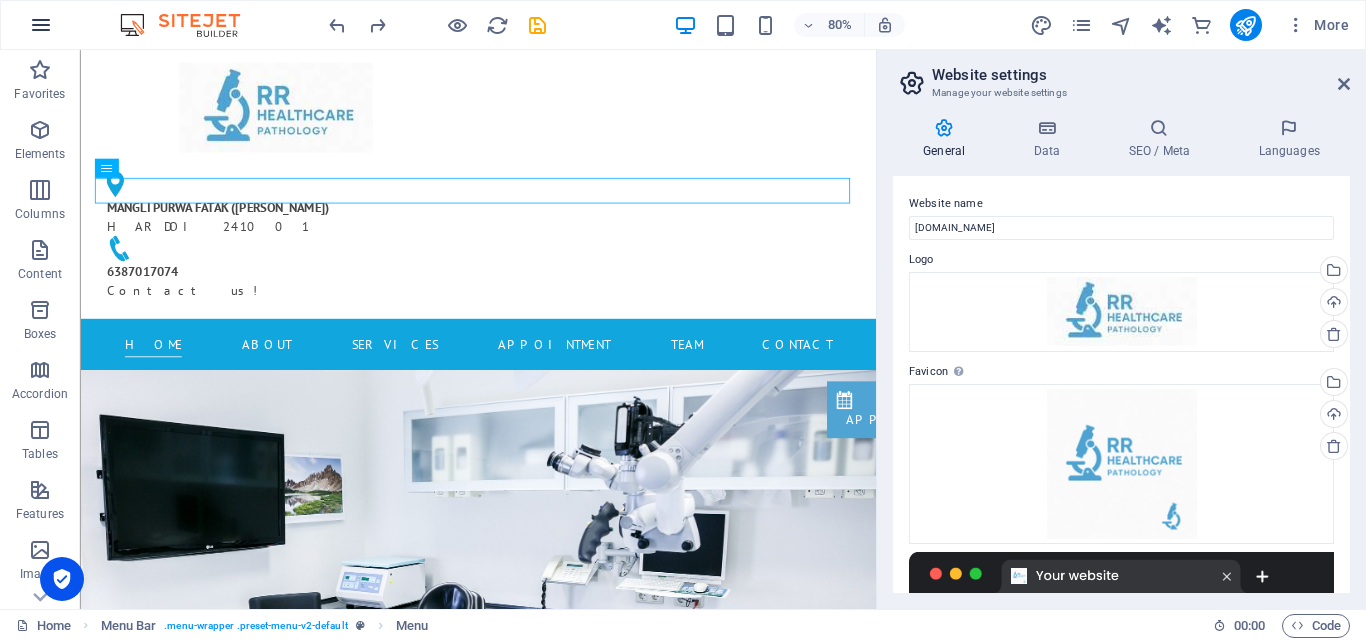 click at bounding box center (41, 25) 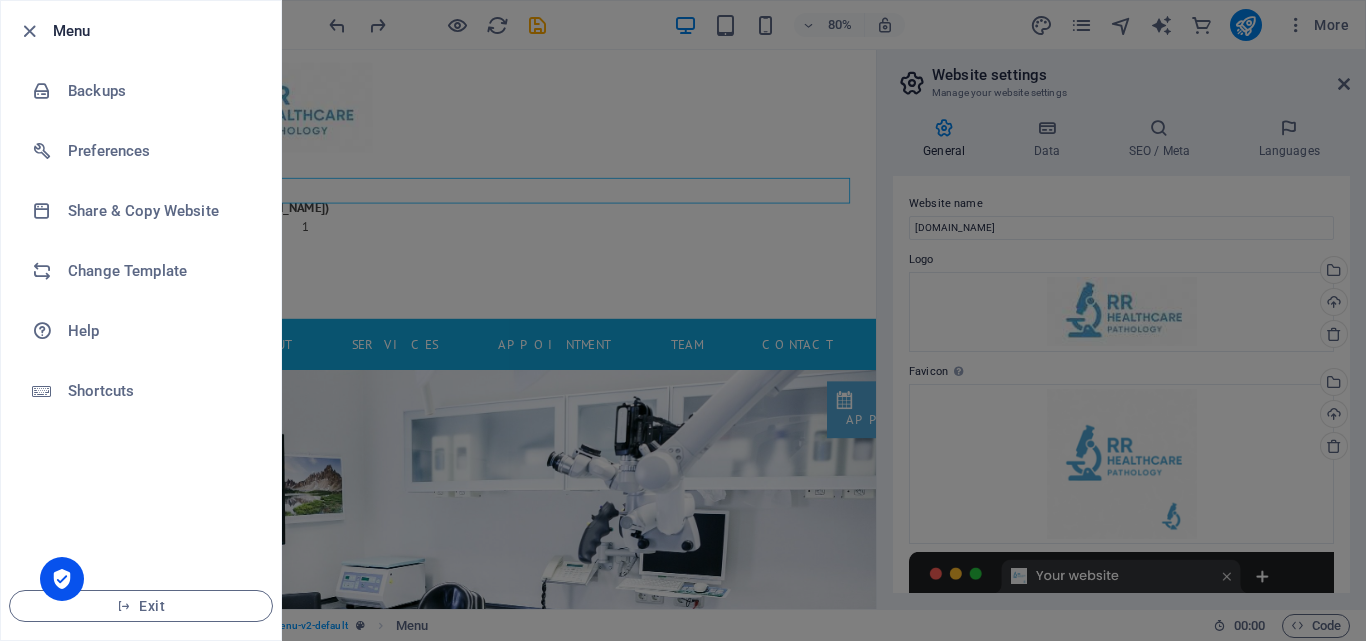 click at bounding box center [683, 320] 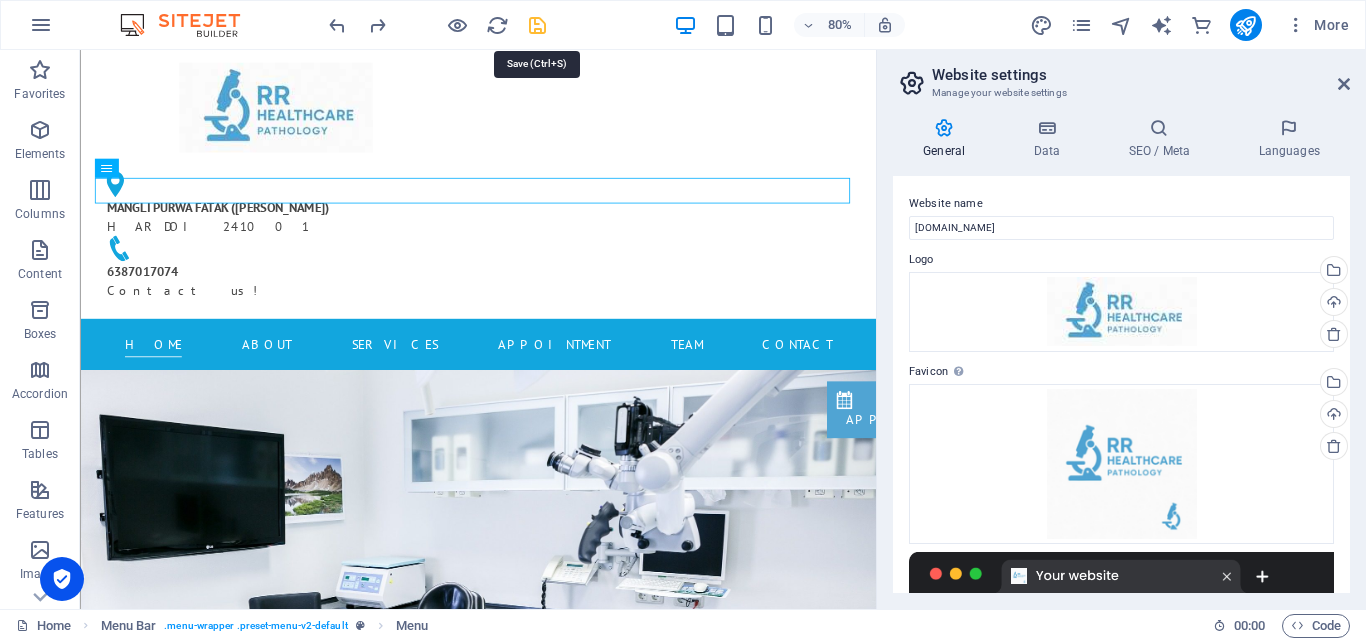 click at bounding box center [537, 25] 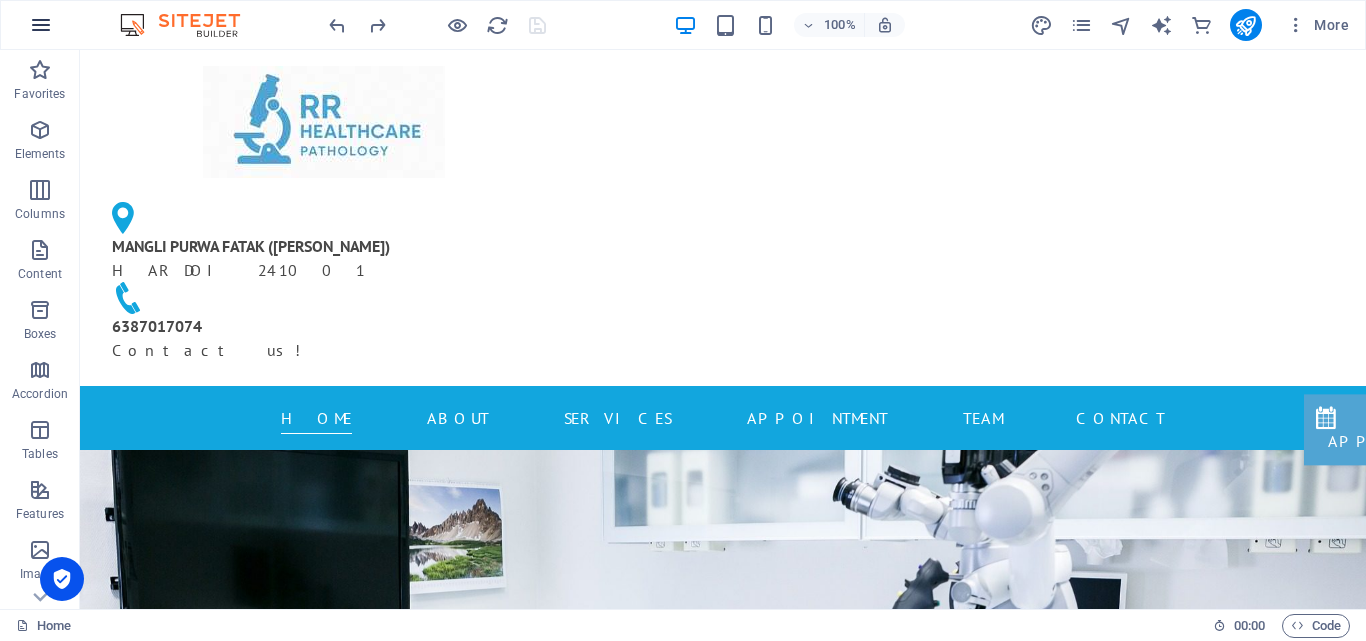 click at bounding box center [41, 25] 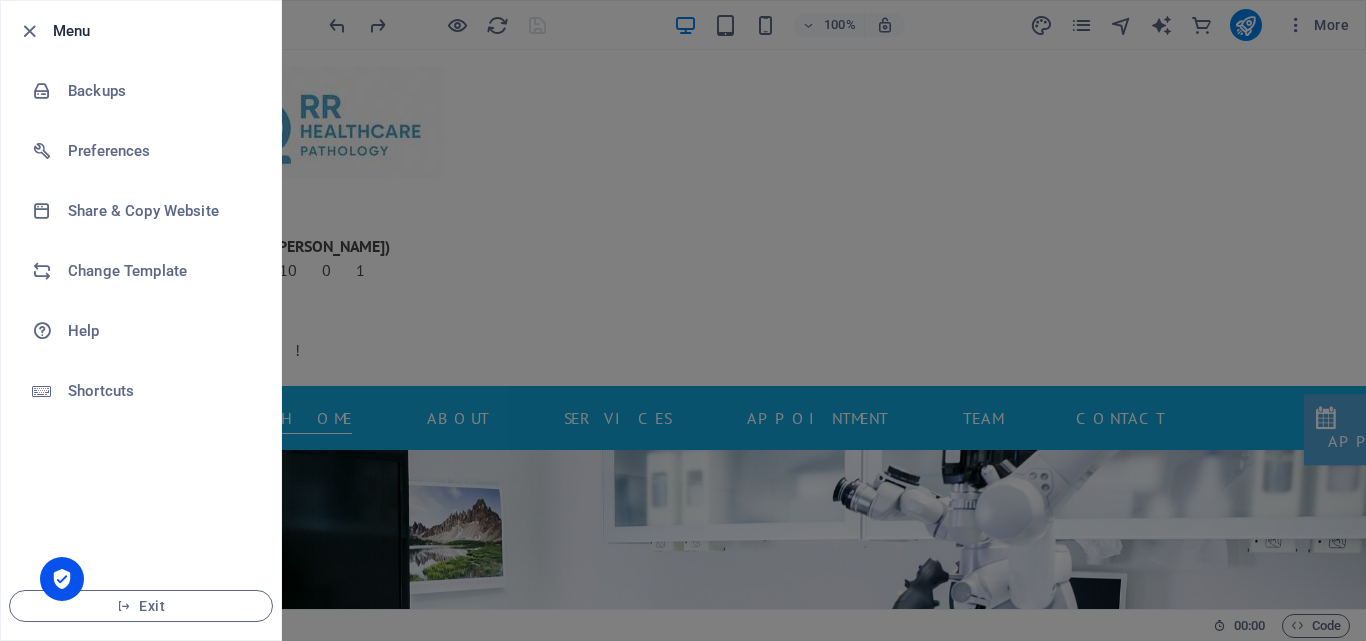 click at bounding box center (29, 31) 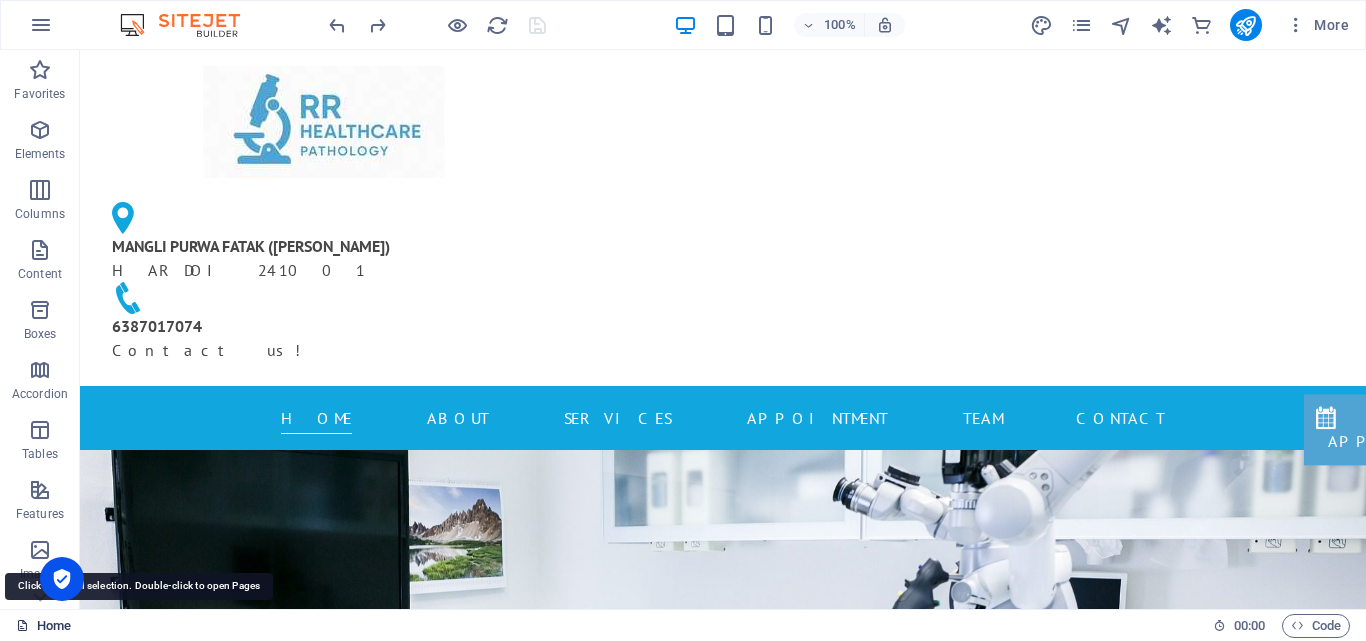 click on "Home" at bounding box center (43, 626) 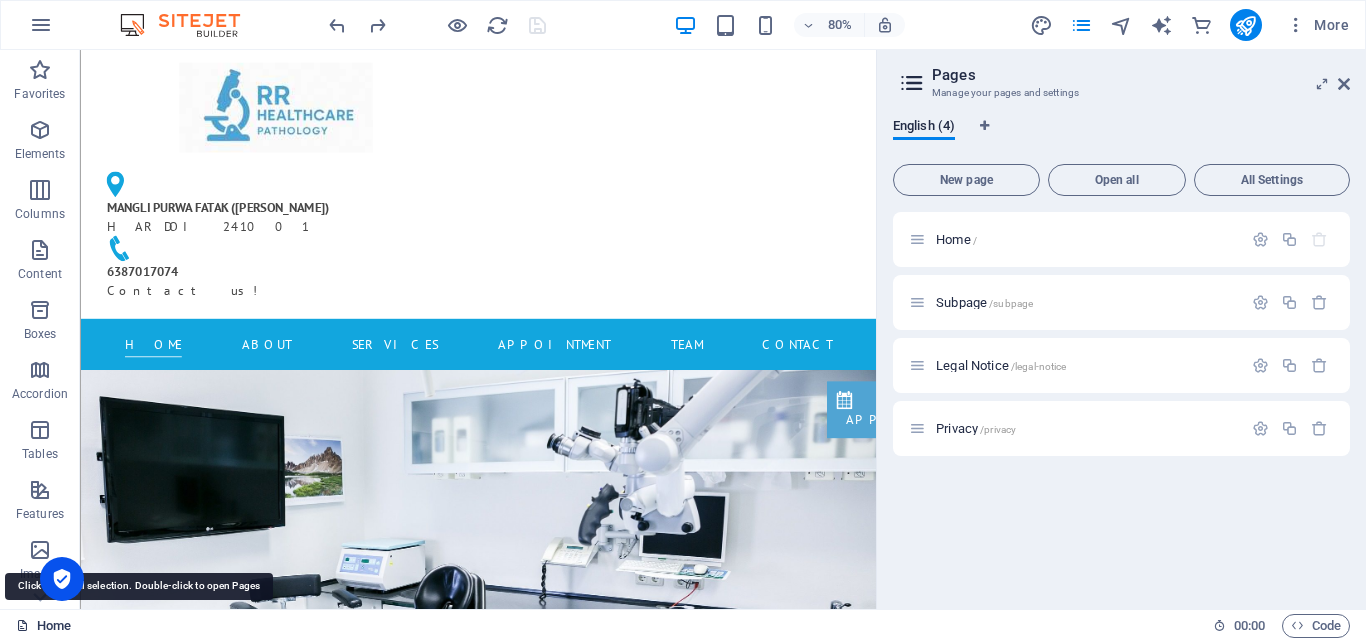 click on "Home" at bounding box center [43, 626] 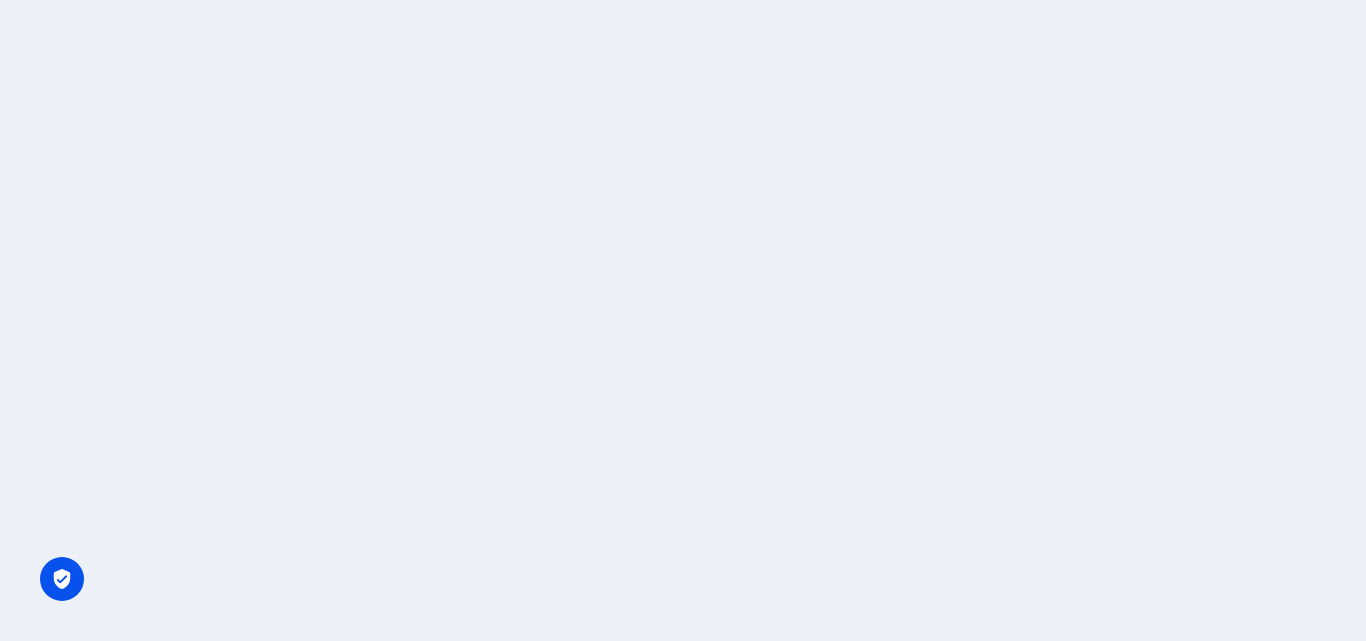 scroll, scrollTop: 0, scrollLeft: 0, axis: both 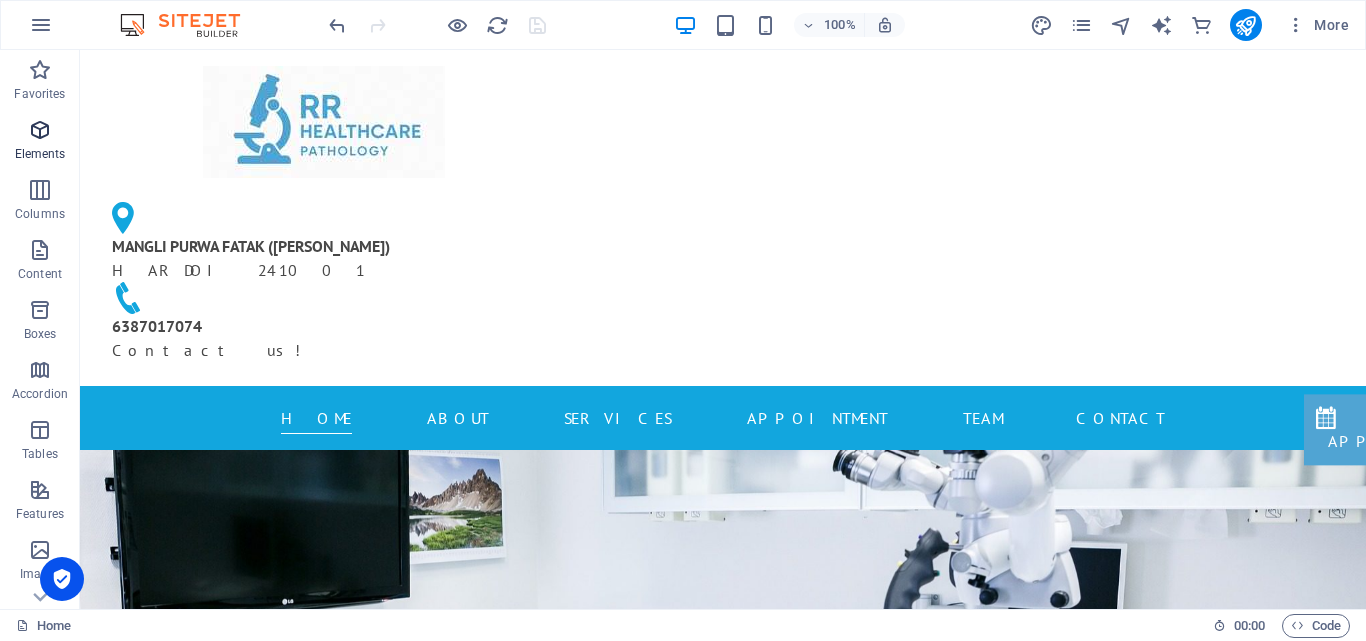 click at bounding box center (40, 130) 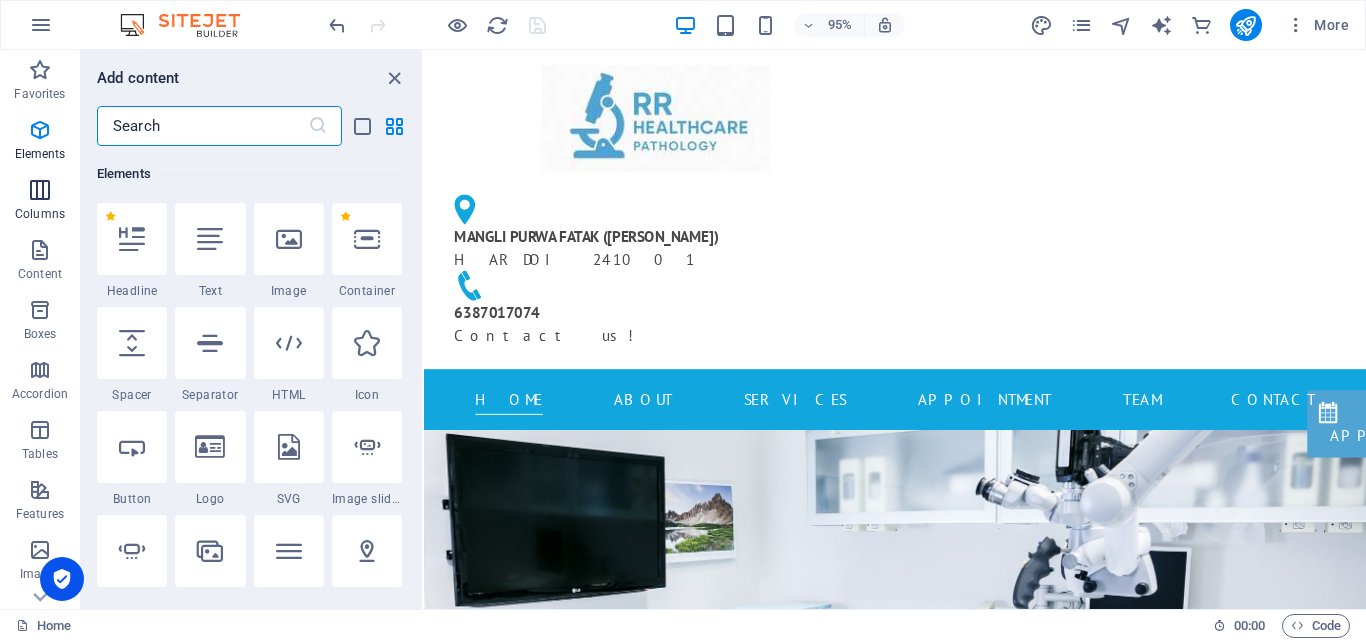 click on "Columns" at bounding box center [40, 202] 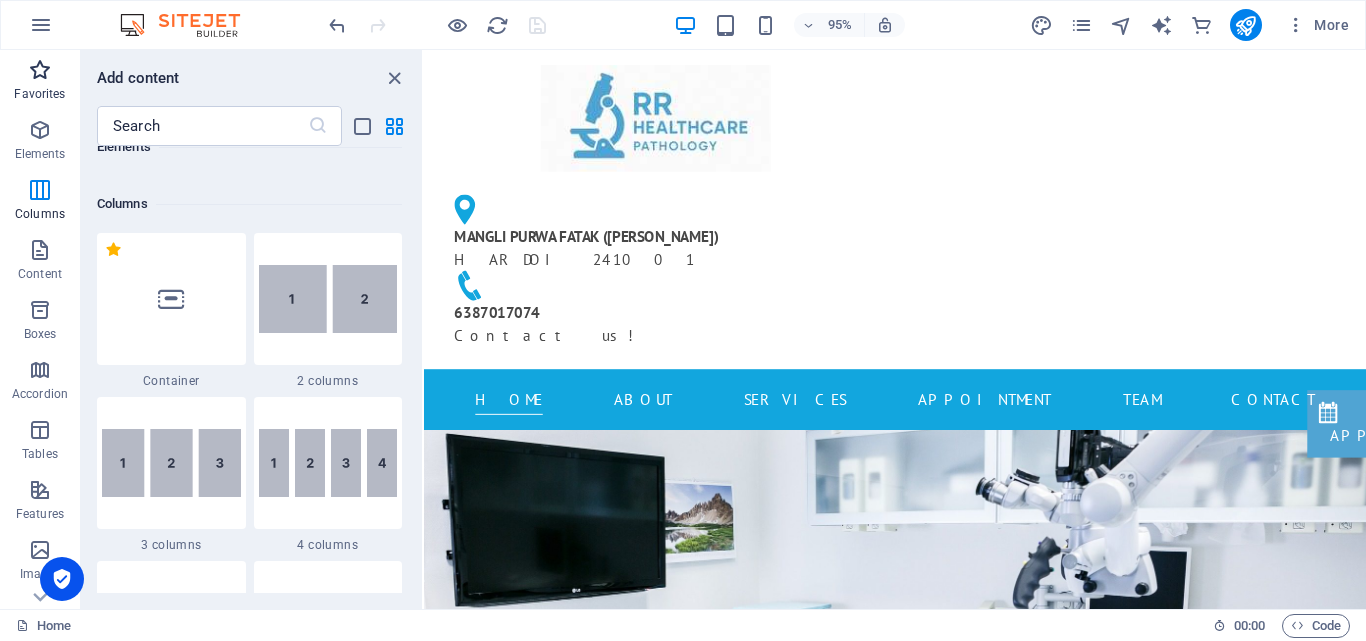 scroll, scrollTop: 990, scrollLeft: 0, axis: vertical 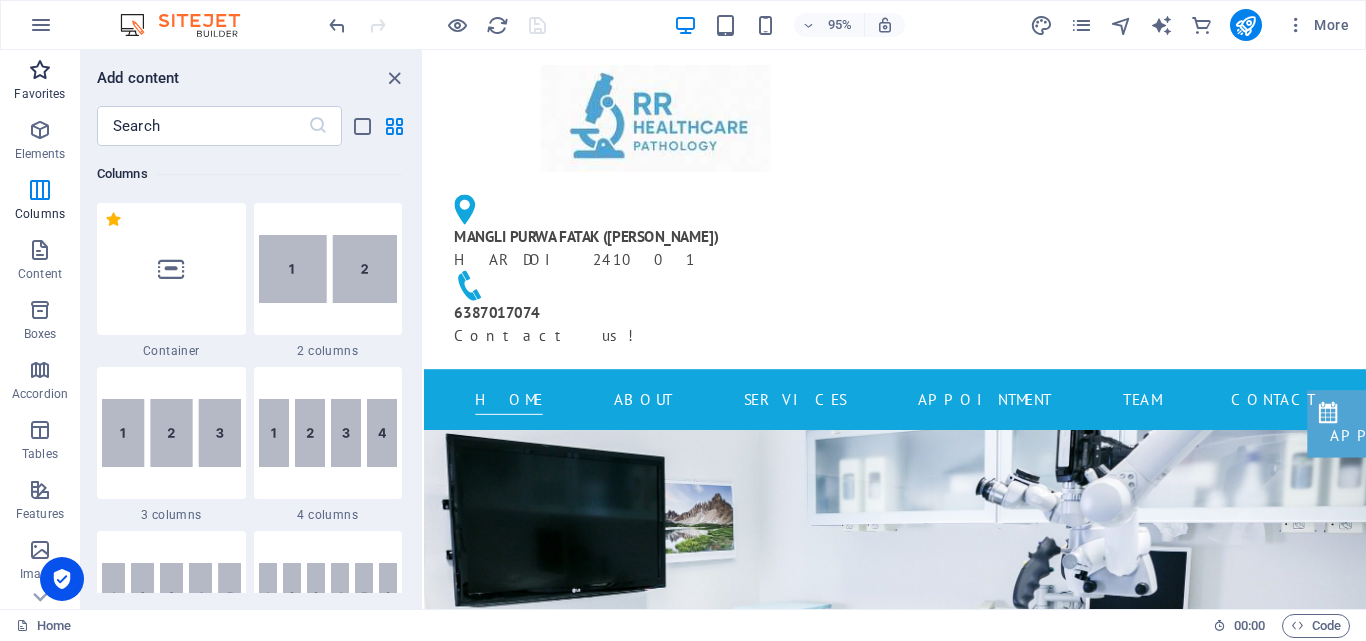 click at bounding box center [40, 70] 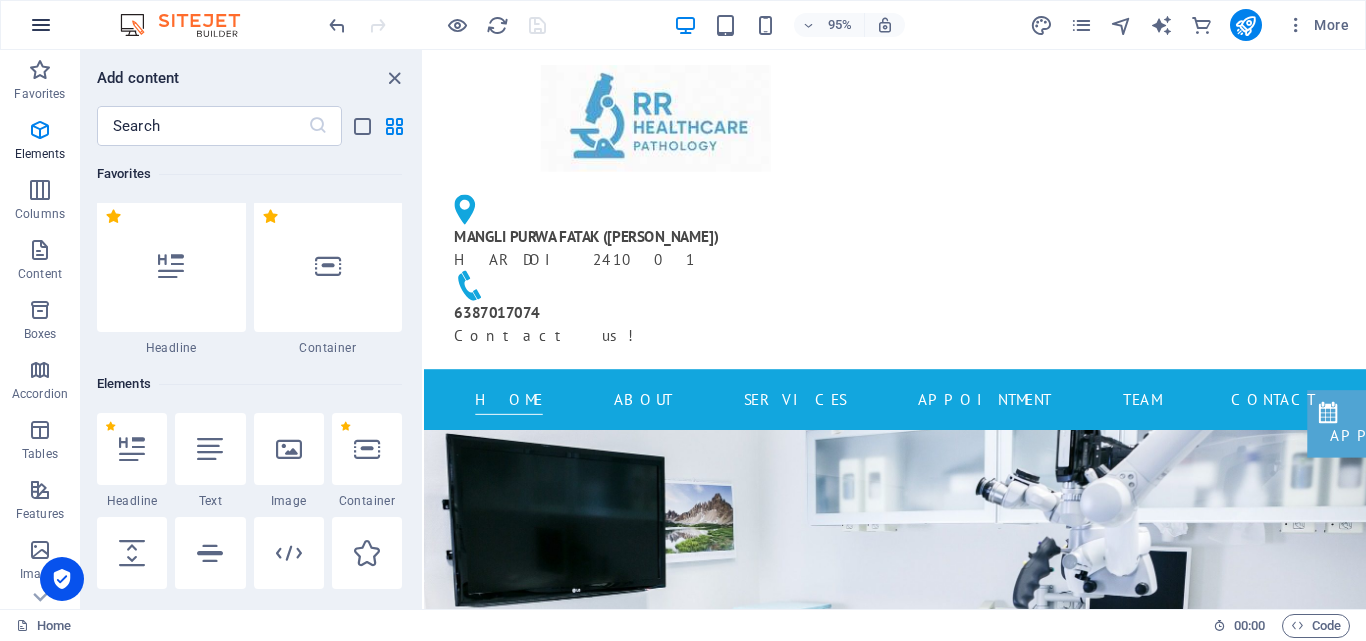 scroll, scrollTop: 0, scrollLeft: 0, axis: both 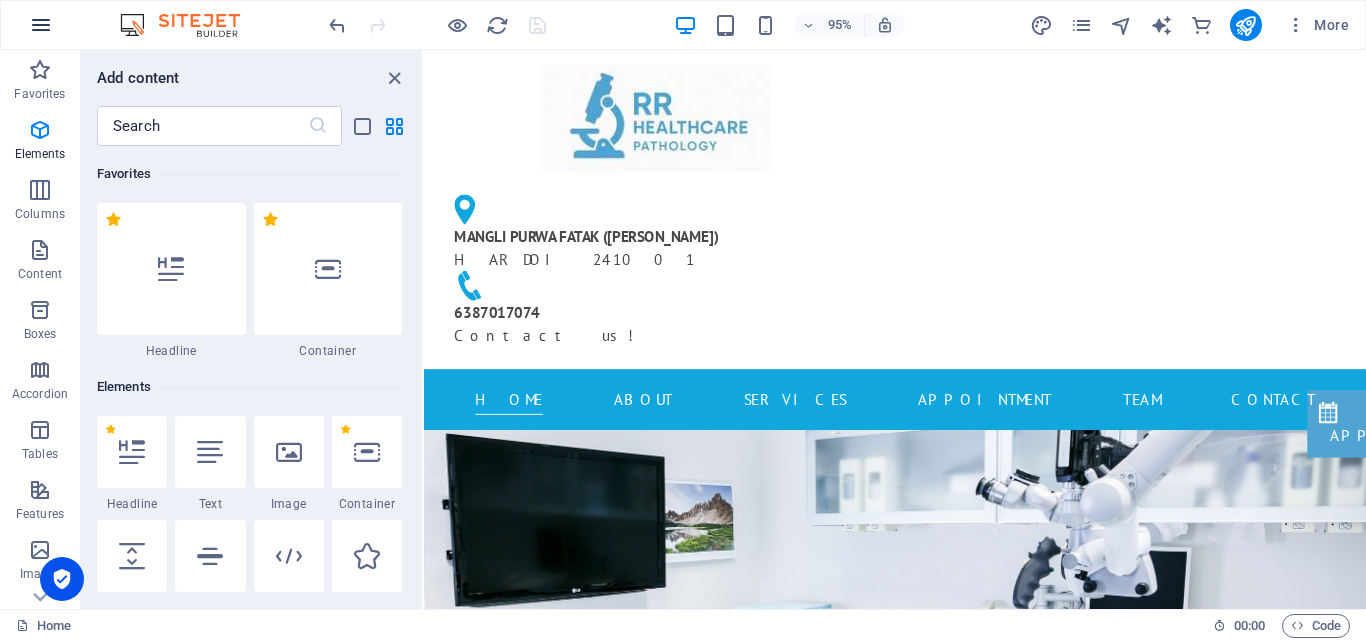 click at bounding box center [41, 25] 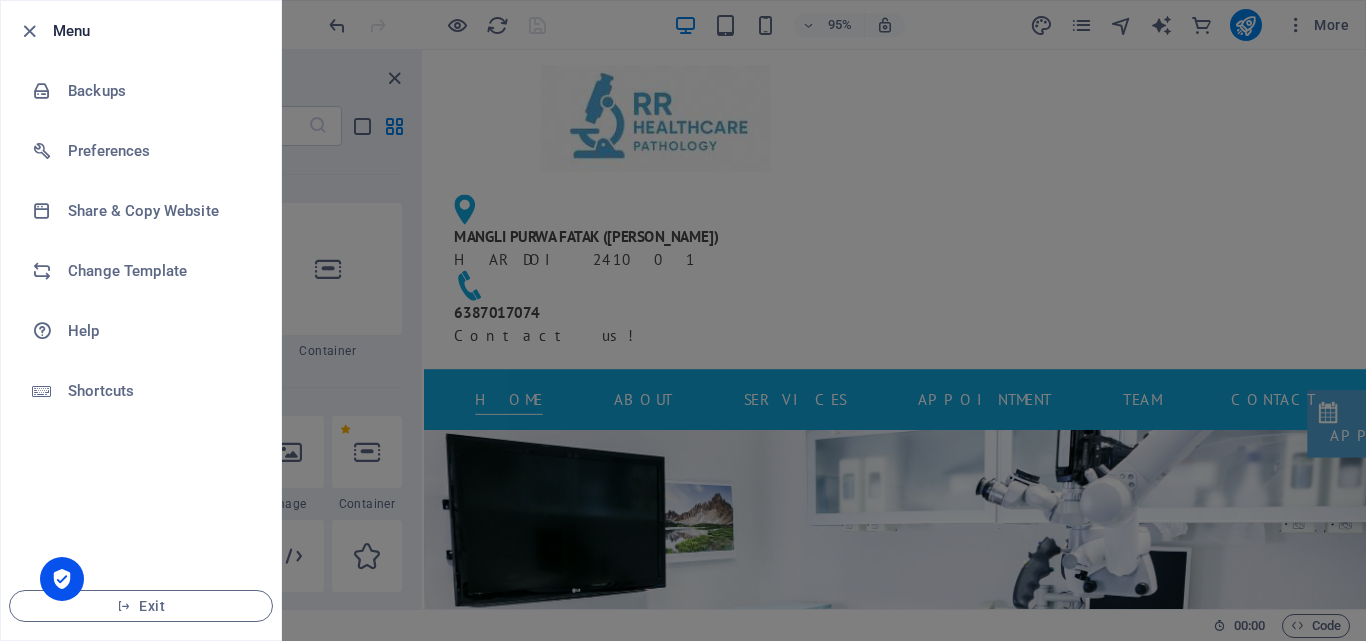 click on "Menu Backups Preferences Share & Copy Website Change Template Help Shortcuts Exit" at bounding box center (141, 320) 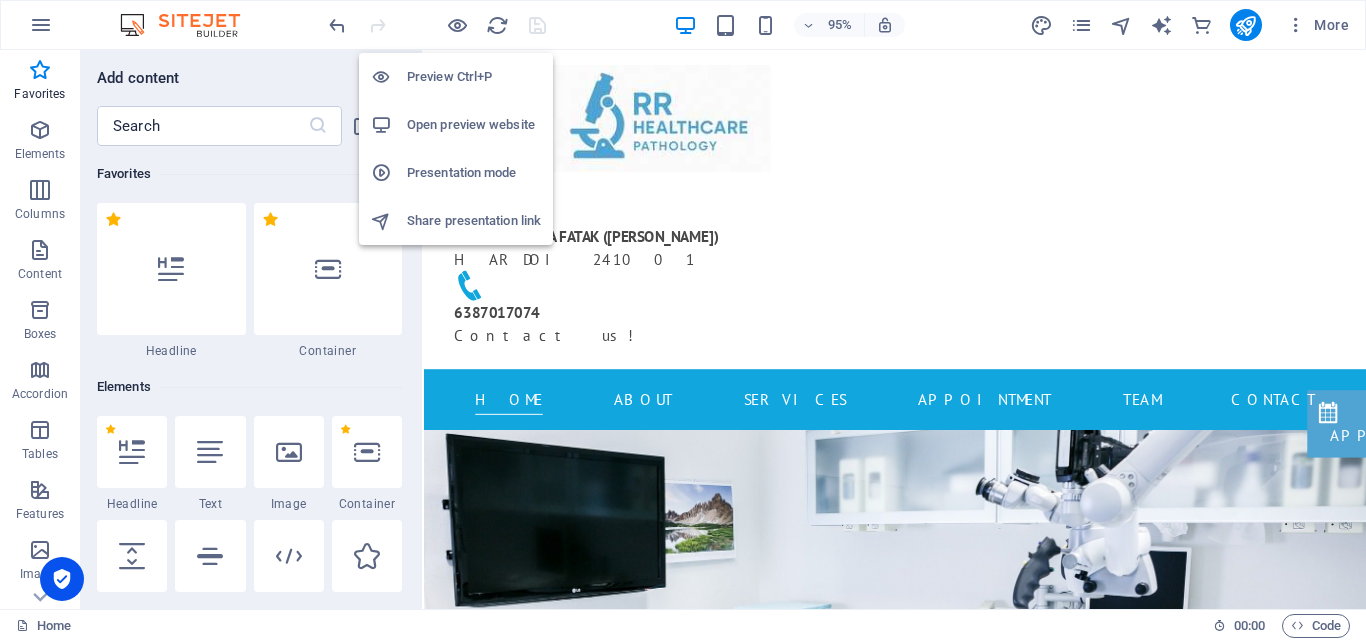 click on "Open preview website" at bounding box center [474, 125] 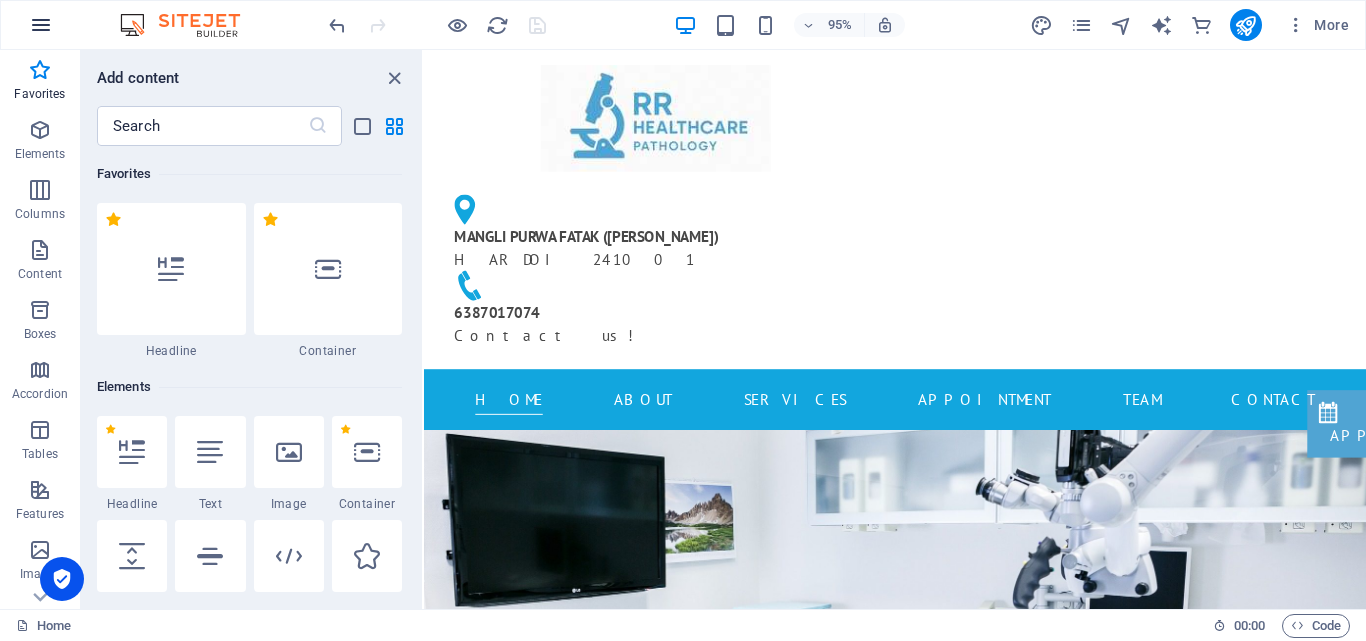 click at bounding box center (41, 25) 